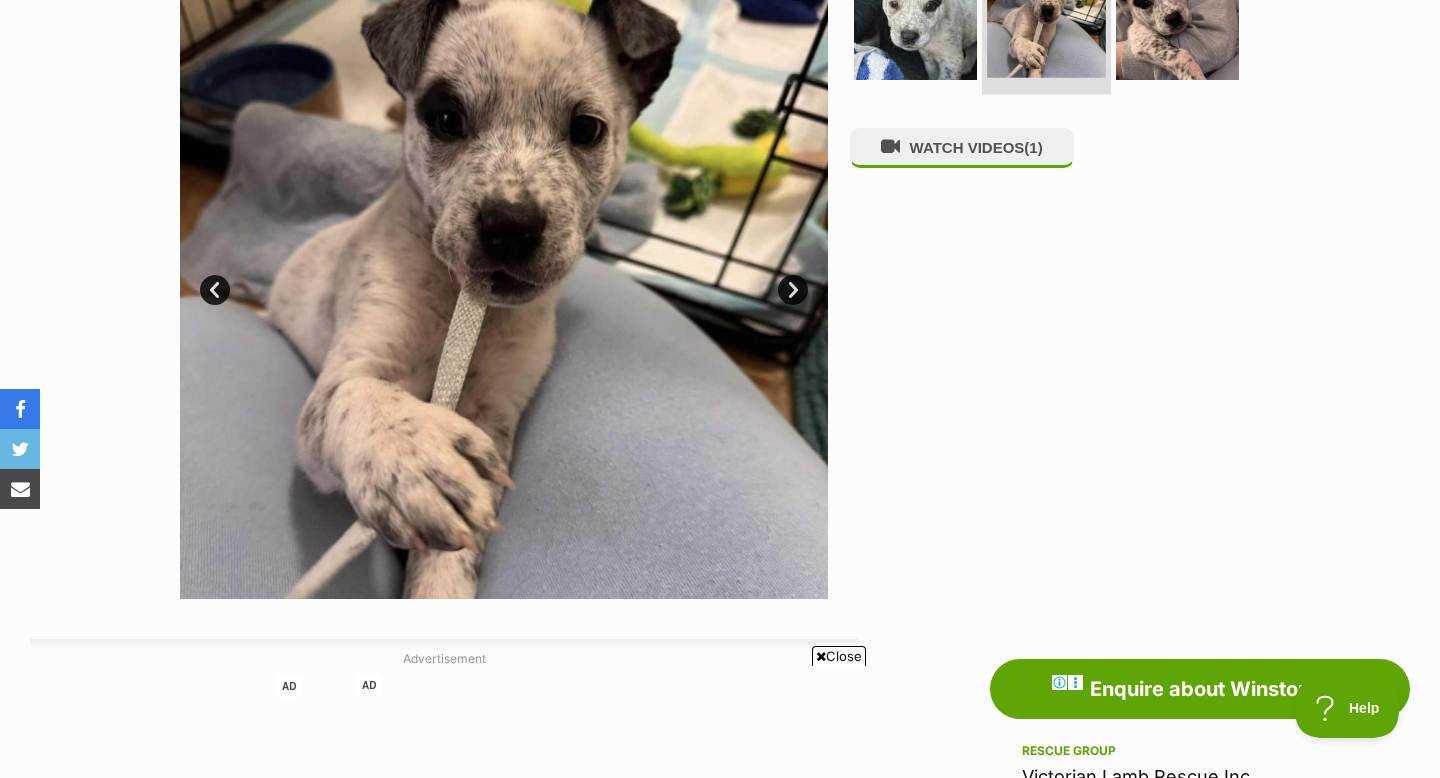 scroll, scrollTop: 0, scrollLeft: 0, axis: both 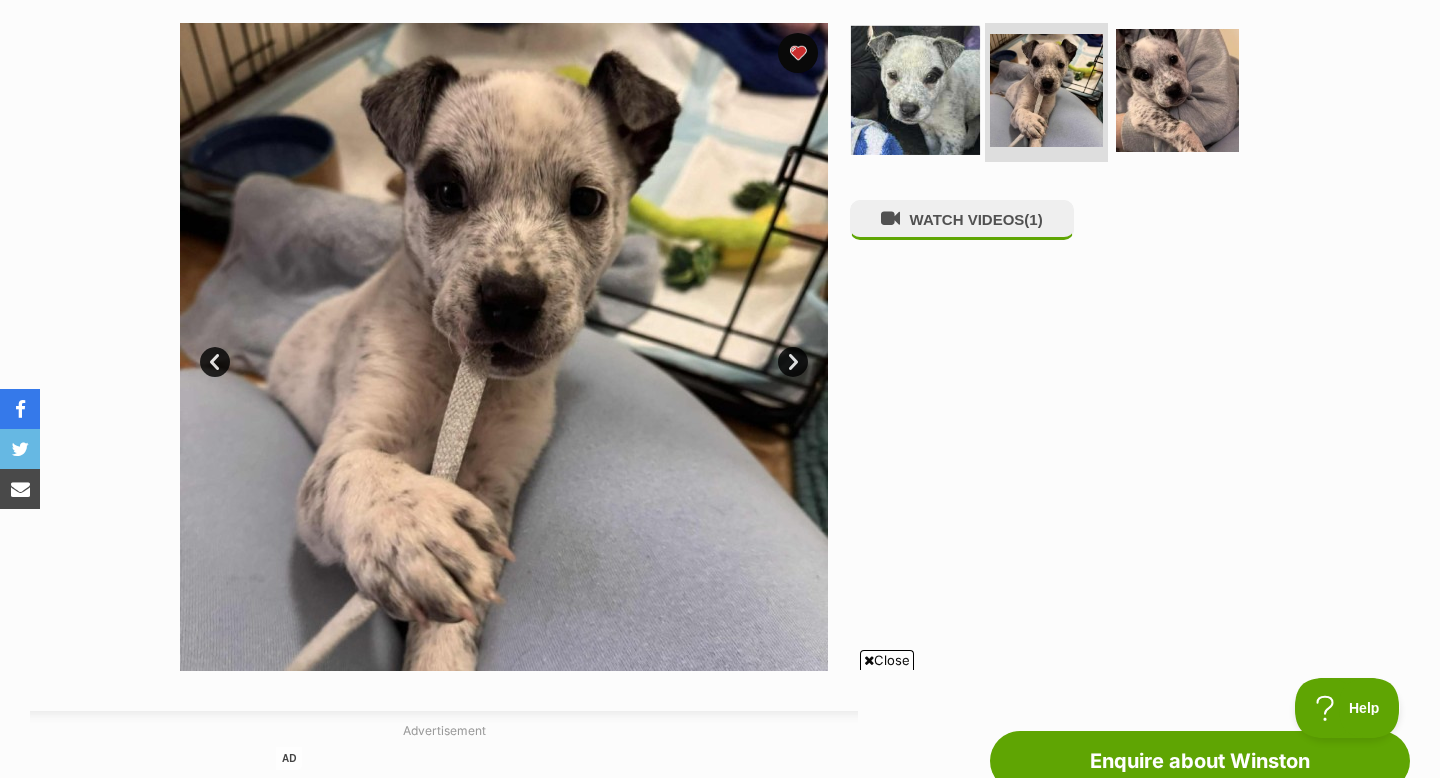click at bounding box center (915, 89) 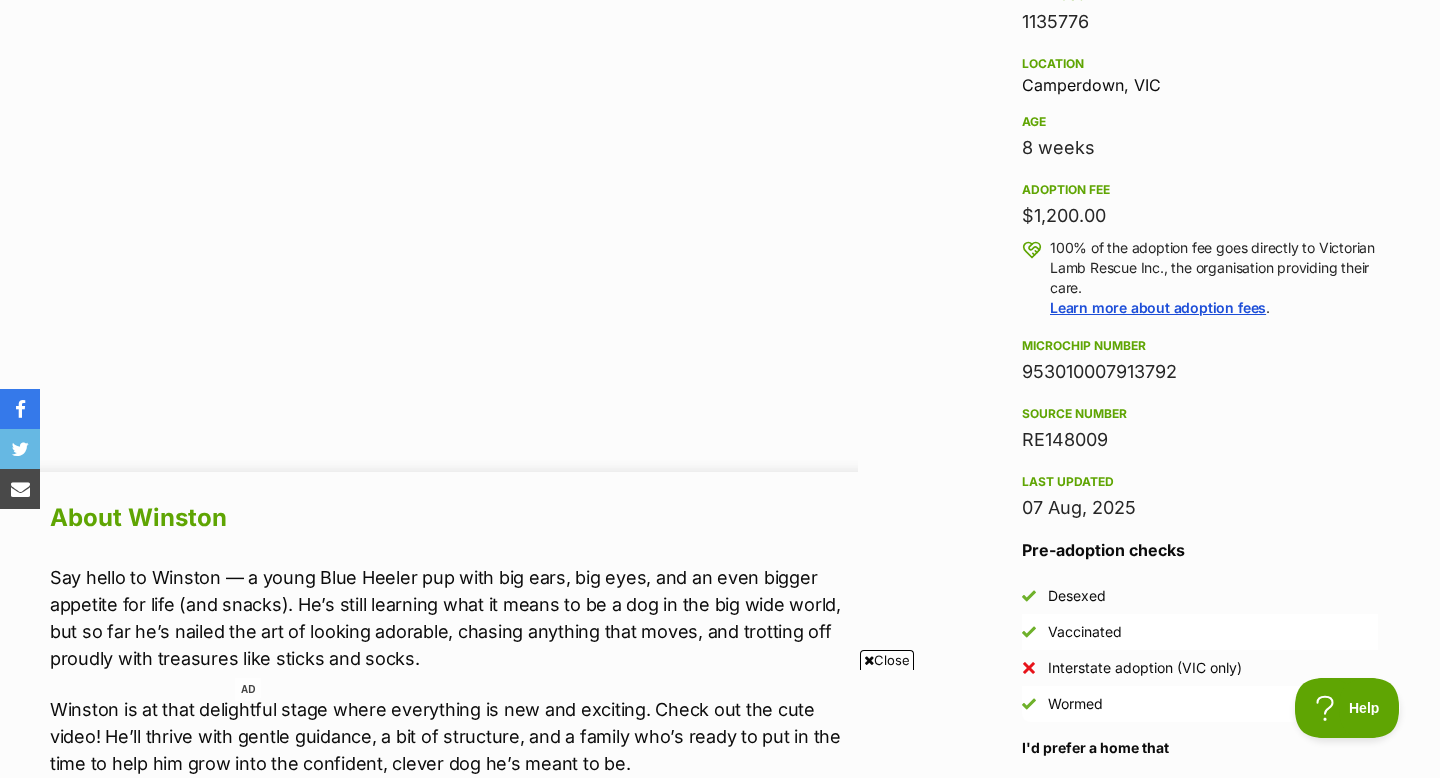 scroll, scrollTop: 1371, scrollLeft: 0, axis: vertical 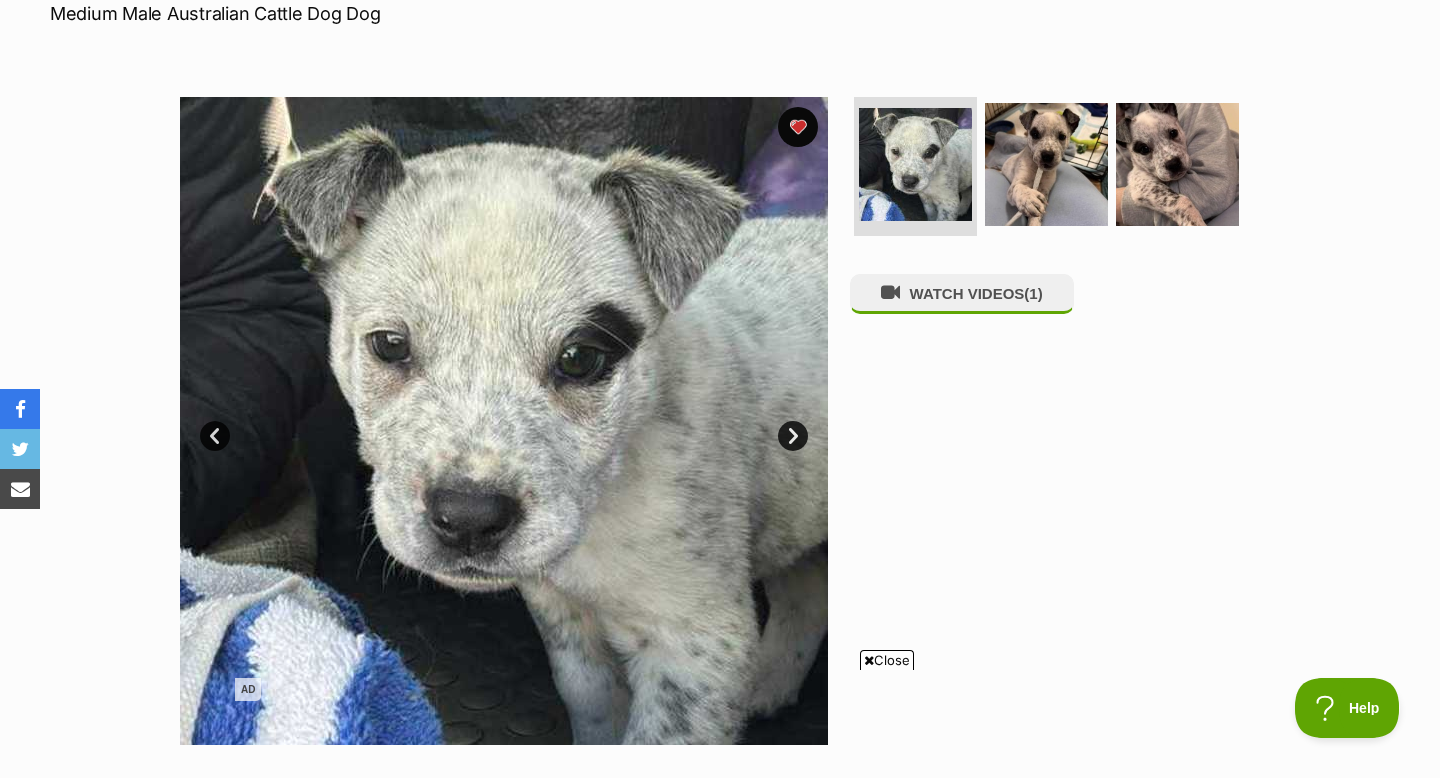 click on "Close" at bounding box center [887, 660] 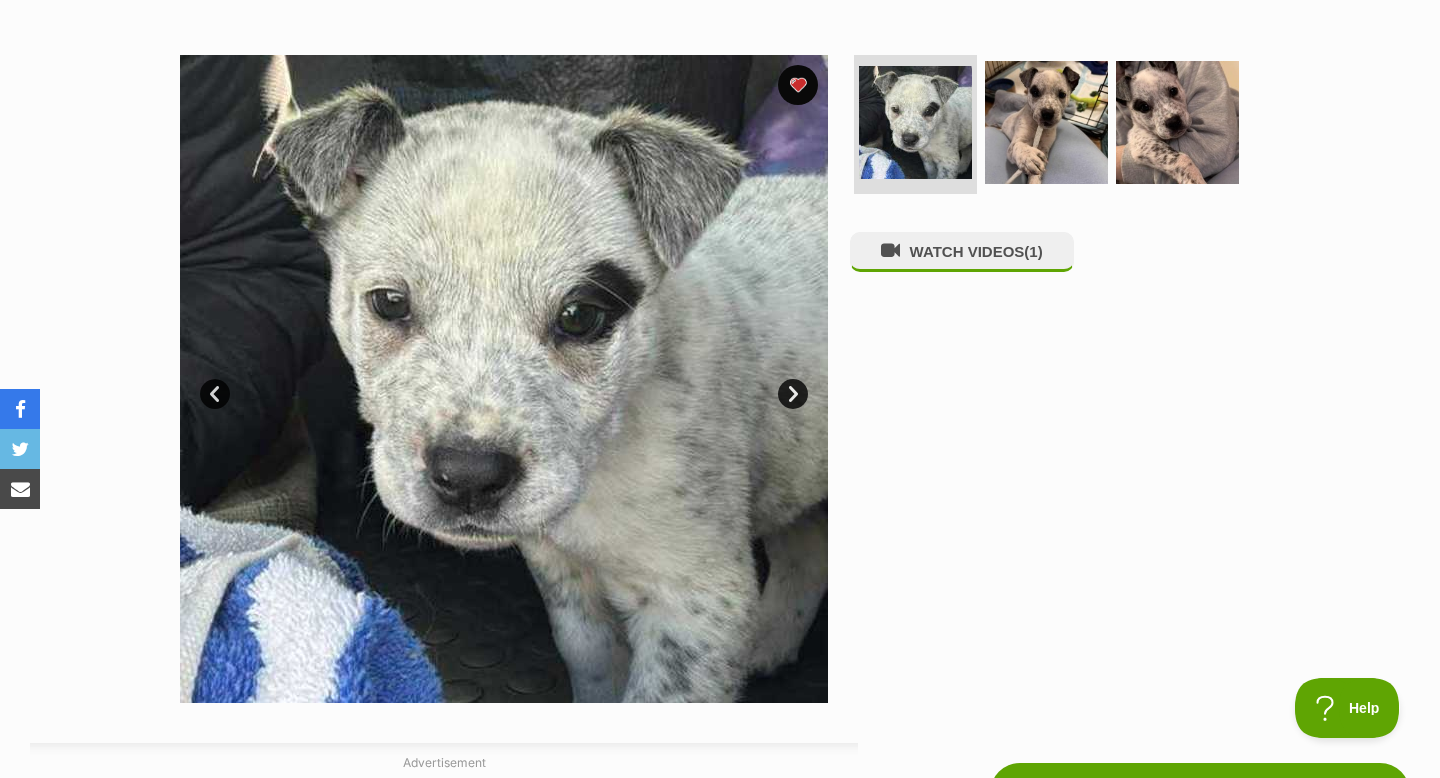 scroll, scrollTop: 362, scrollLeft: 0, axis: vertical 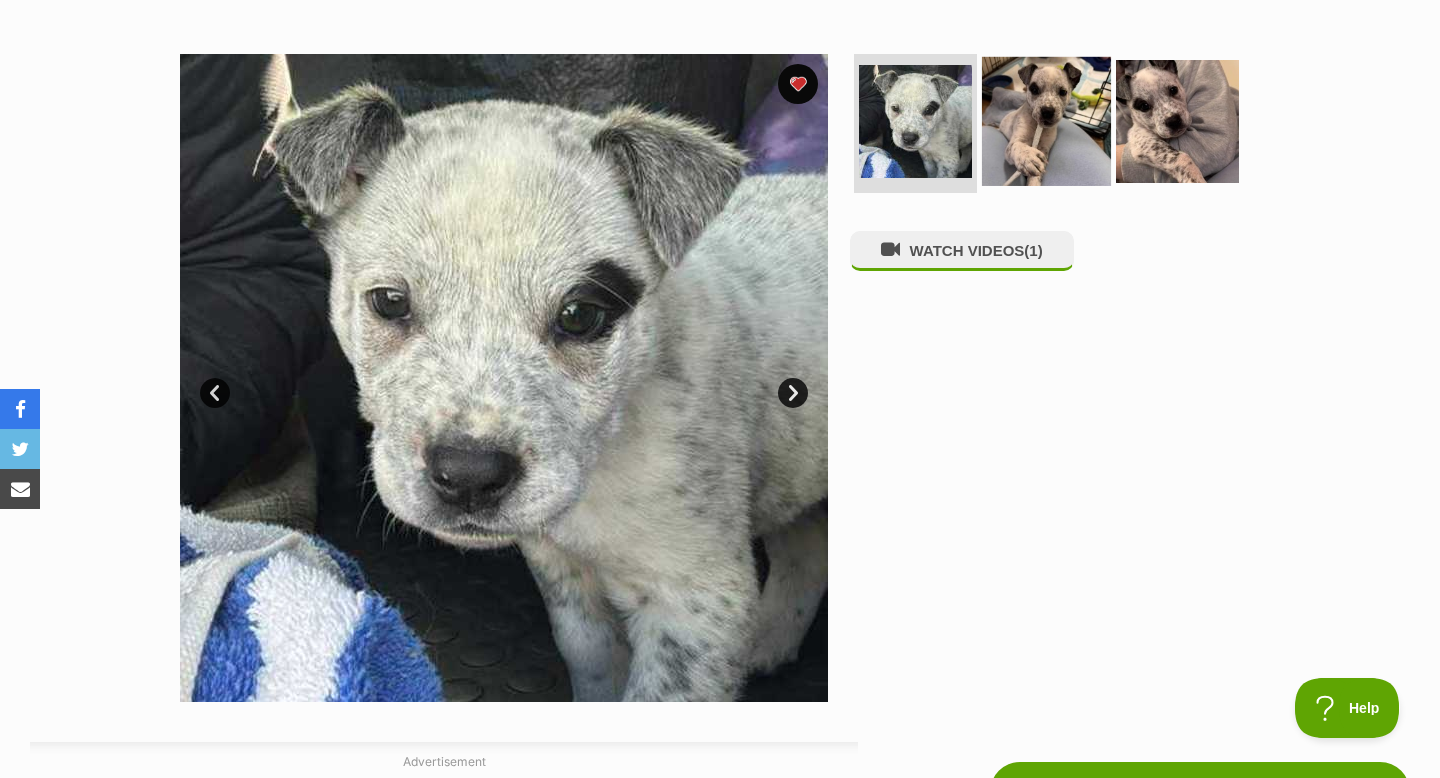 click at bounding box center [1046, 120] 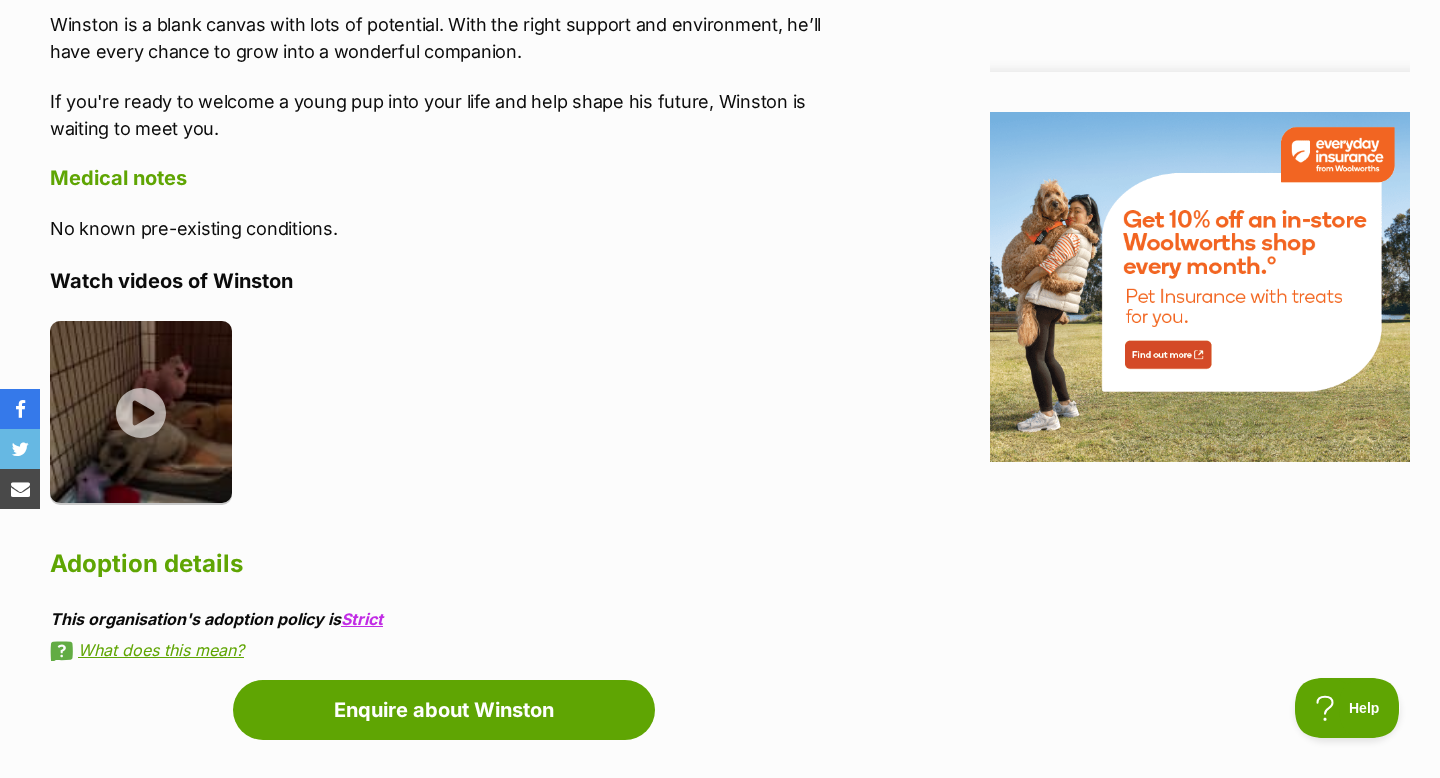 scroll, scrollTop: 2597, scrollLeft: 0, axis: vertical 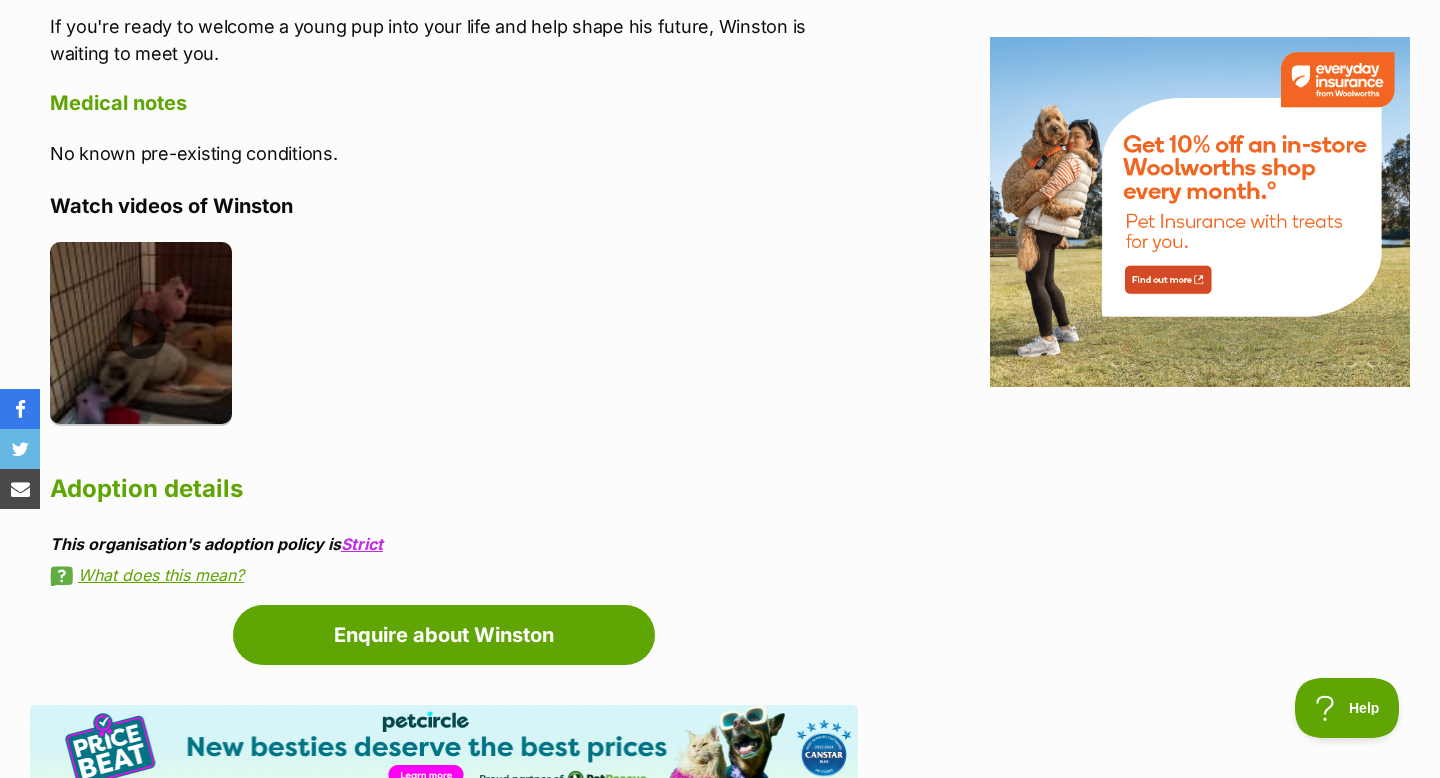 click at bounding box center [141, 333] 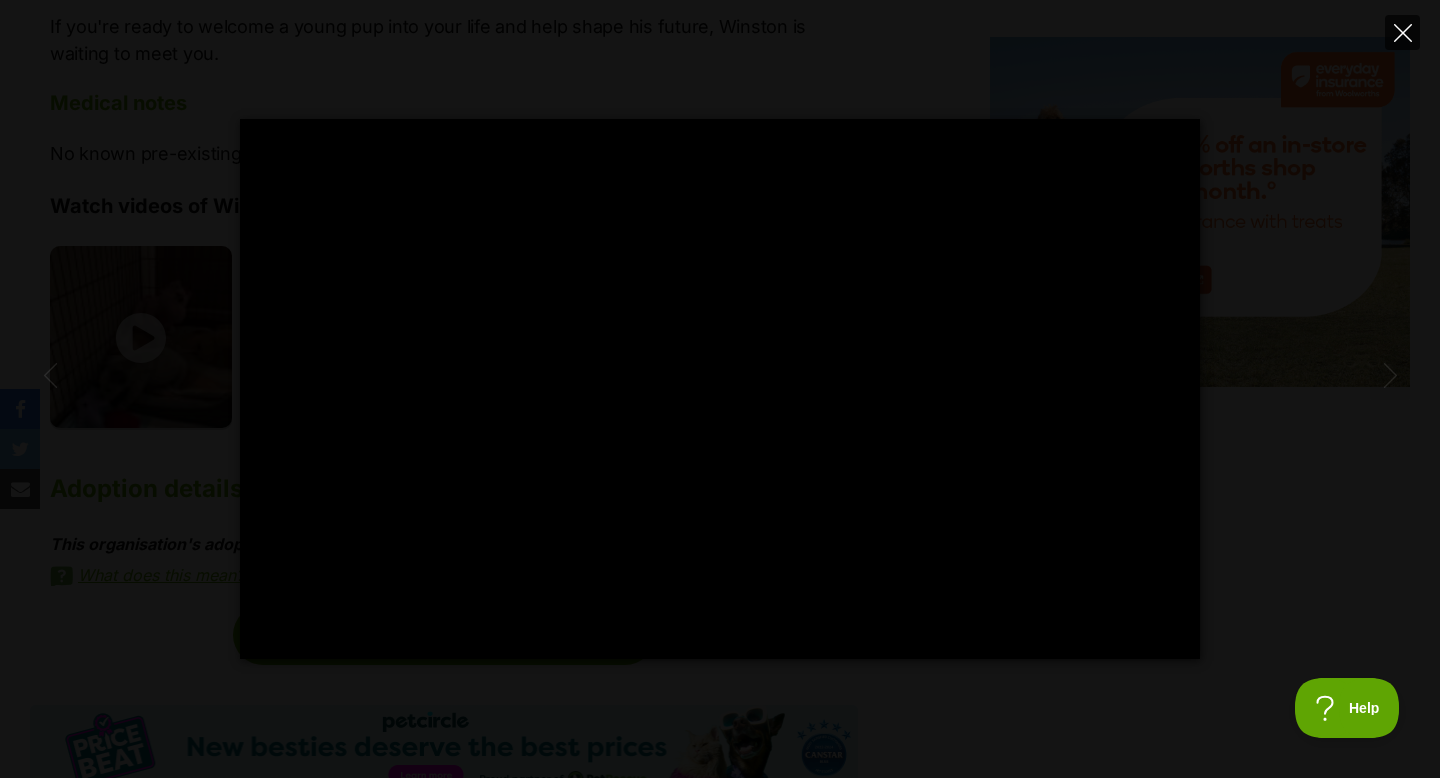 click 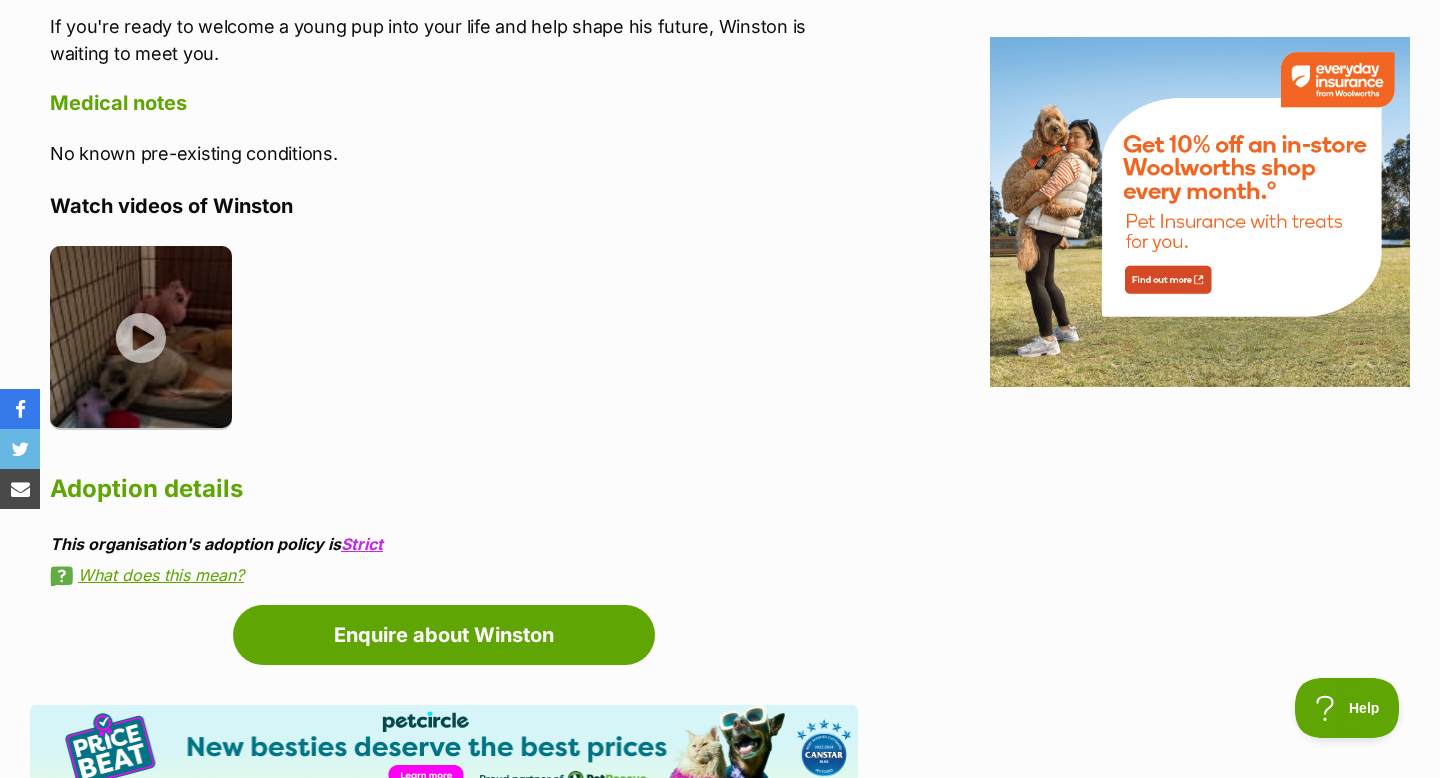 click on "This organisation's adoption policy is
Strict" at bounding box center (454, 544) 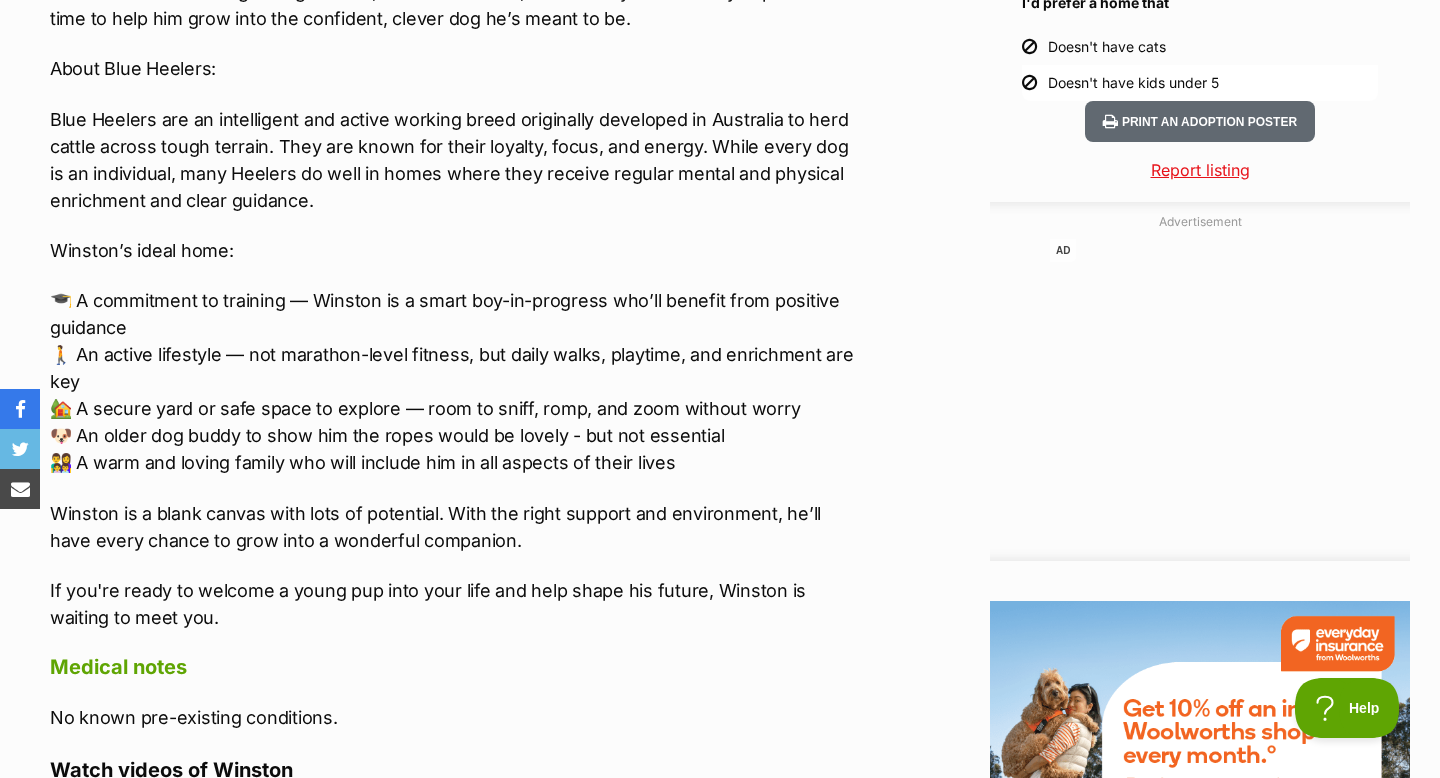 scroll, scrollTop: 2039, scrollLeft: 0, axis: vertical 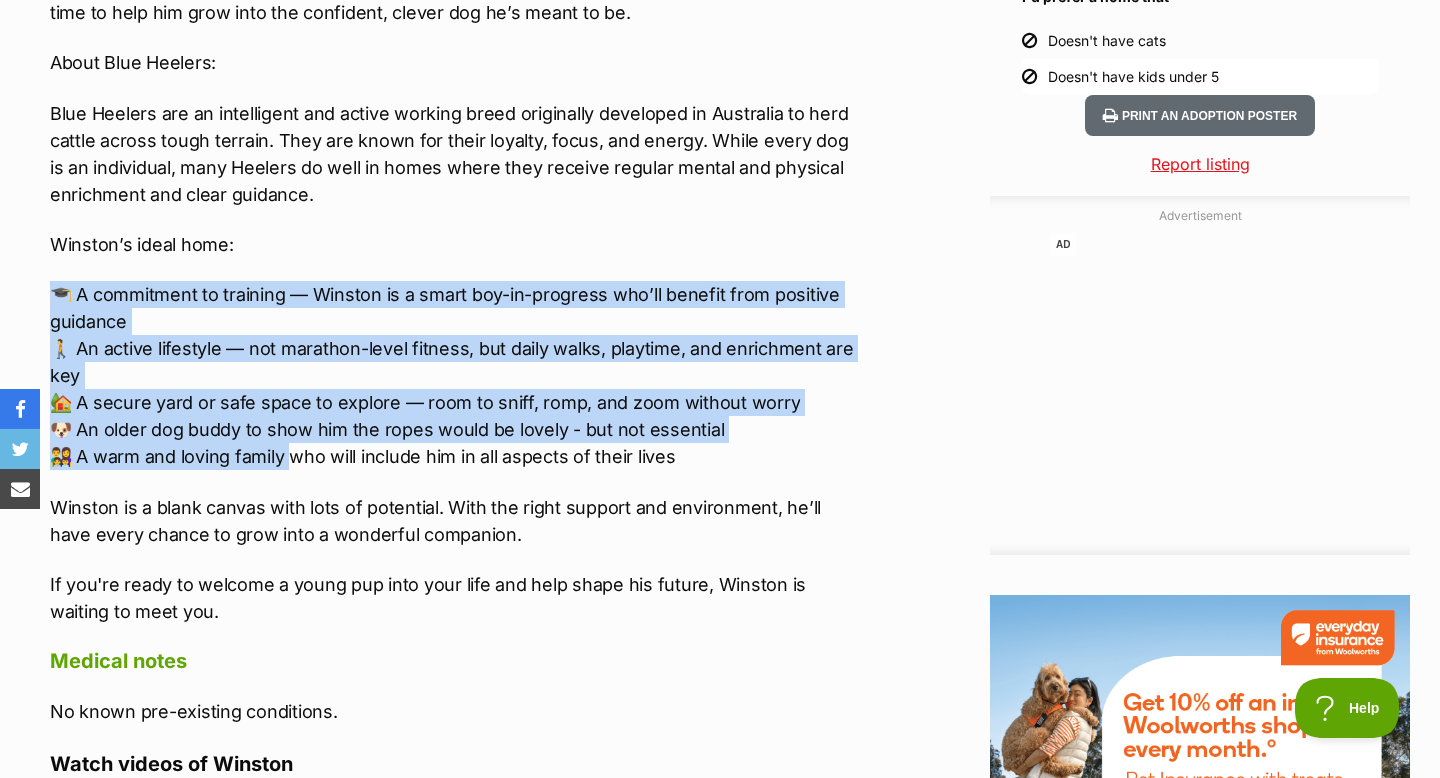 drag, startPoint x: 292, startPoint y: 444, endPoint x: 172, endPoint y: 277, distance: 205.6429 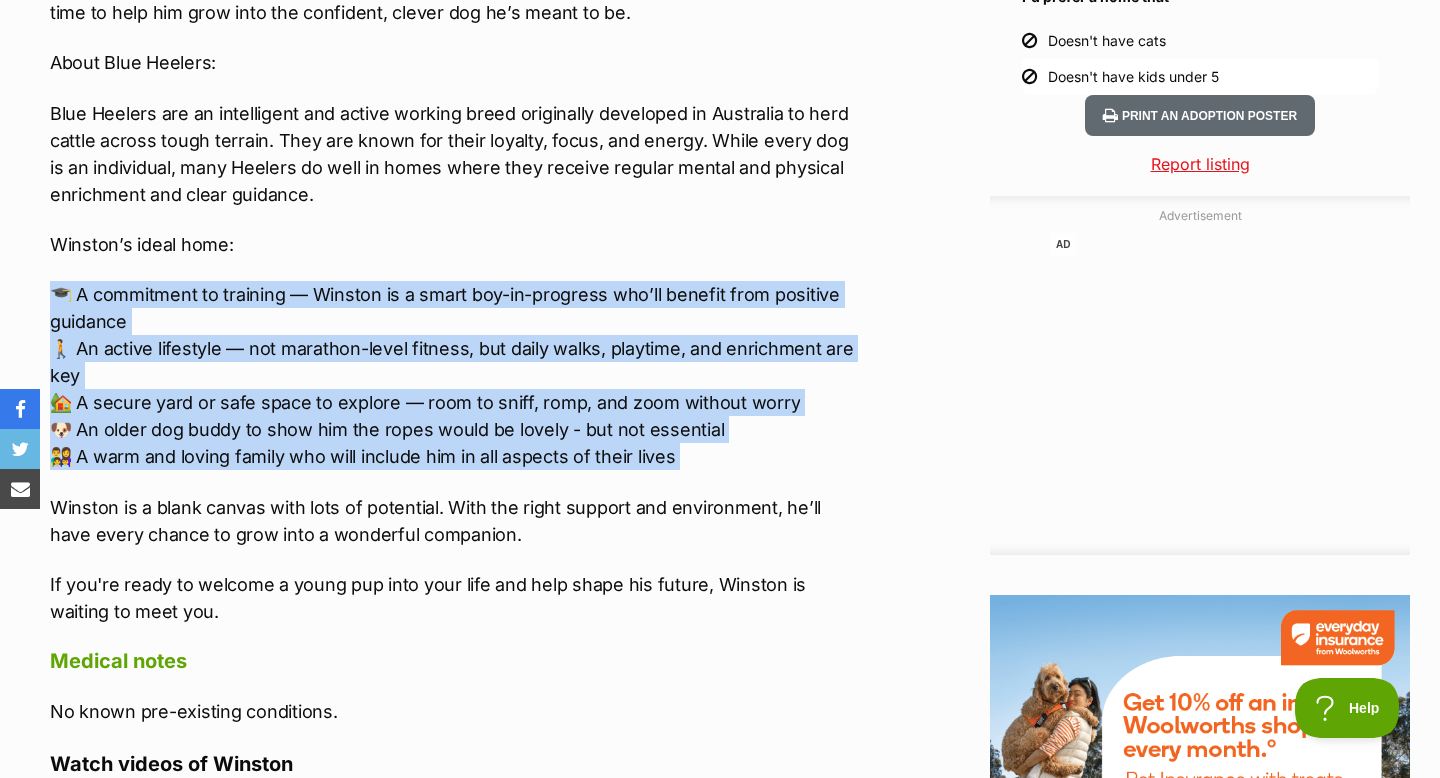drag, startPoint x: 108, startPoint y: 275, endPoint x: 310, endPoint y: 538, distance: 331.62177 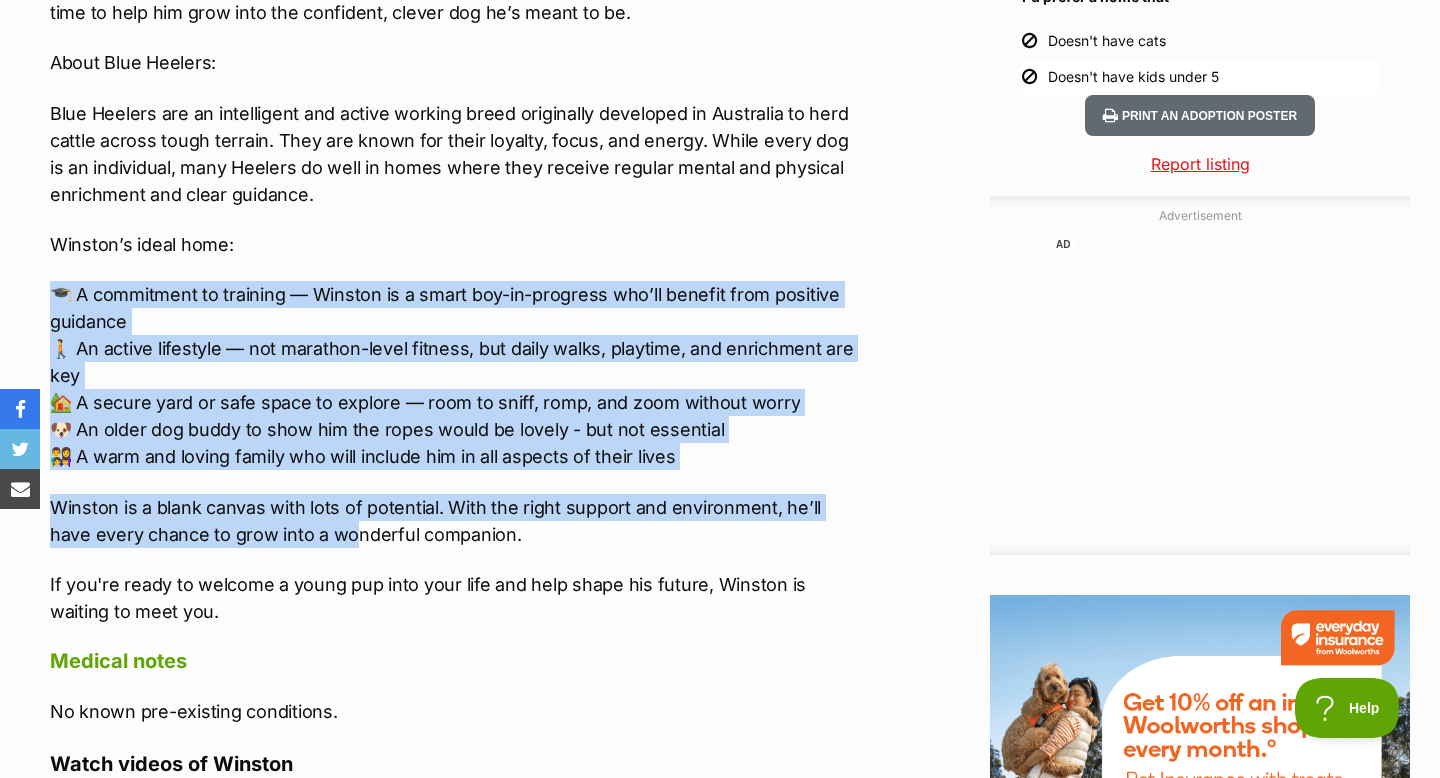 click on "Winston is a blank canvas with lots of potential. With the right support and environment, he’ll have every chance to grow into a wonderful companion." at bounding box center (454, 521) 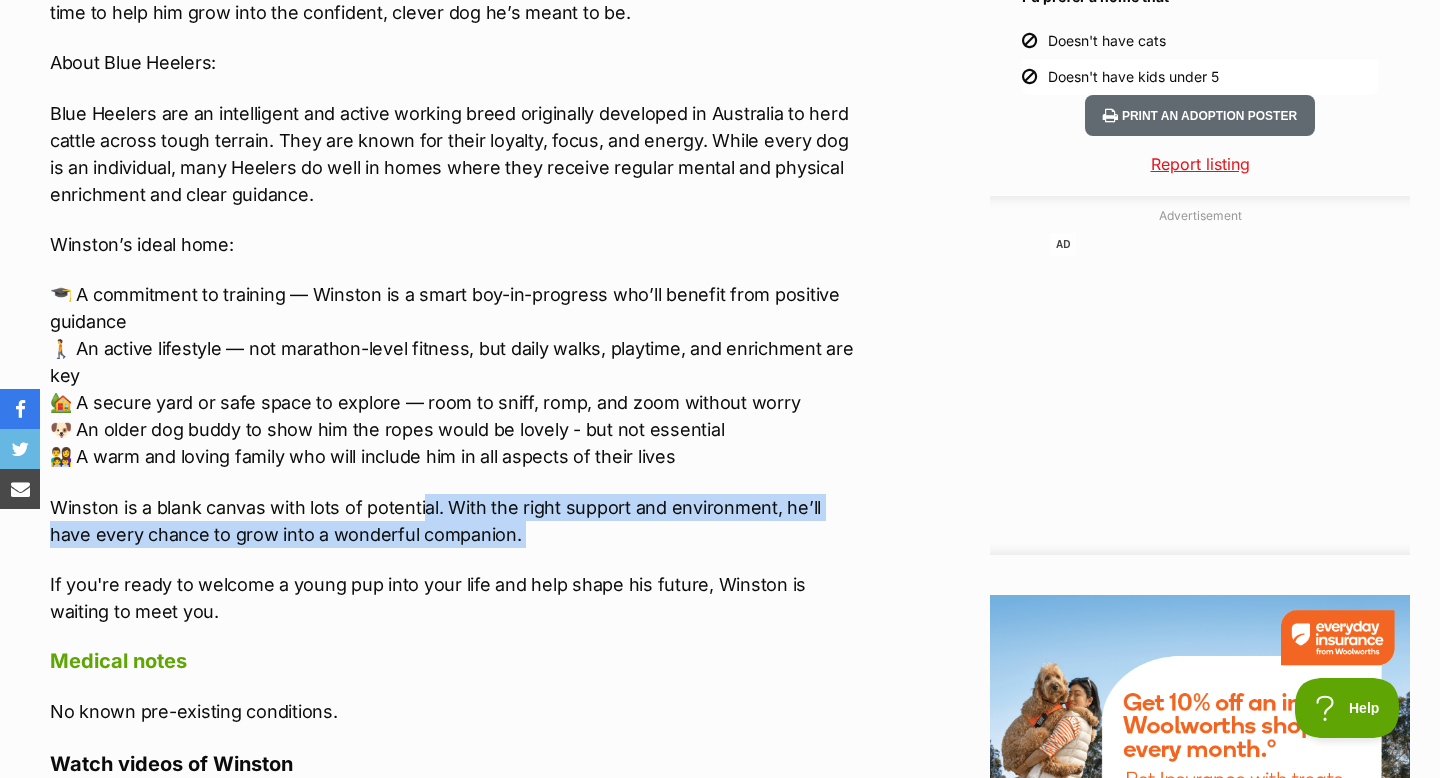 drag, startPoint x: 455, startPoint y: 559, endPoint x: 423, endPoint y: 505, distance: 62.76942 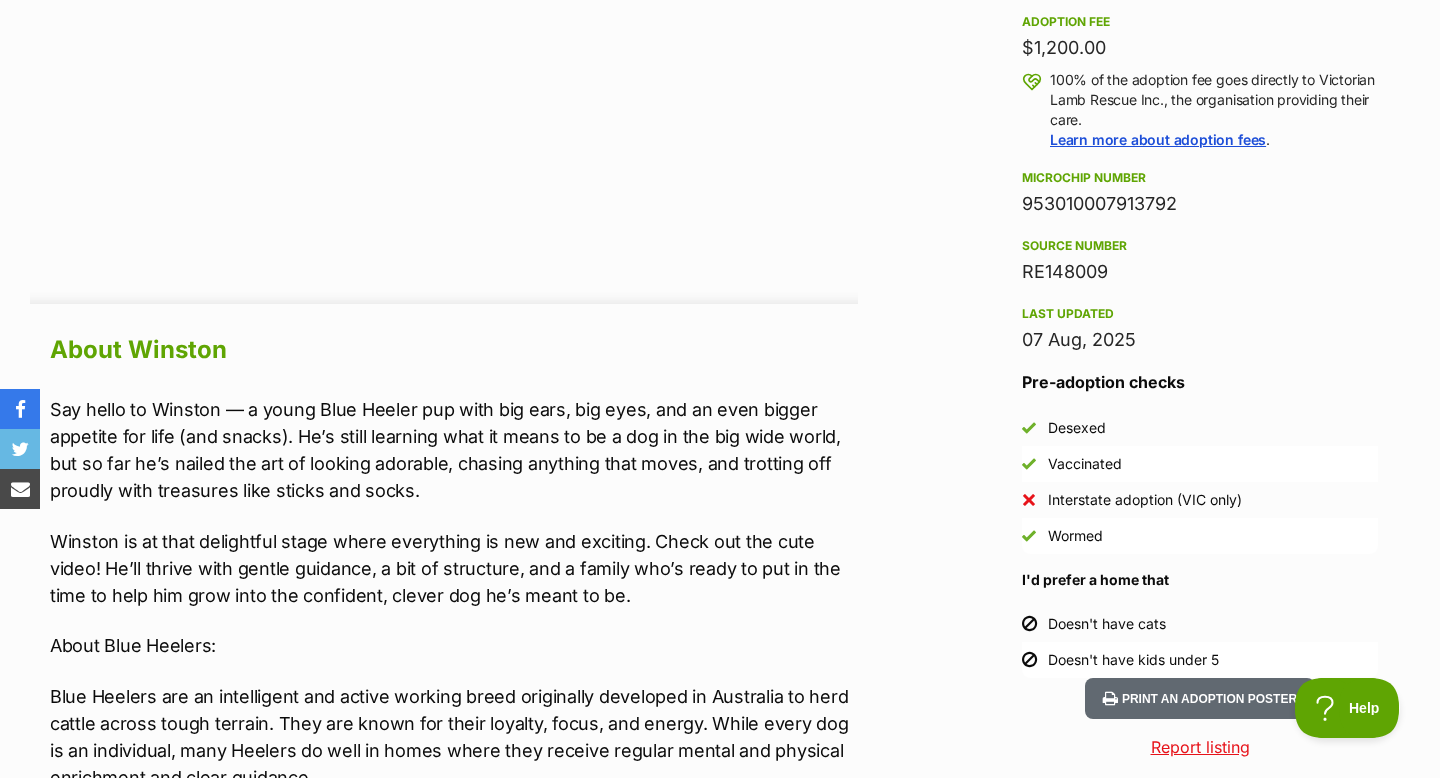 scroll, scrollTop: 1452, scrollLeft: 0, axis: vertical 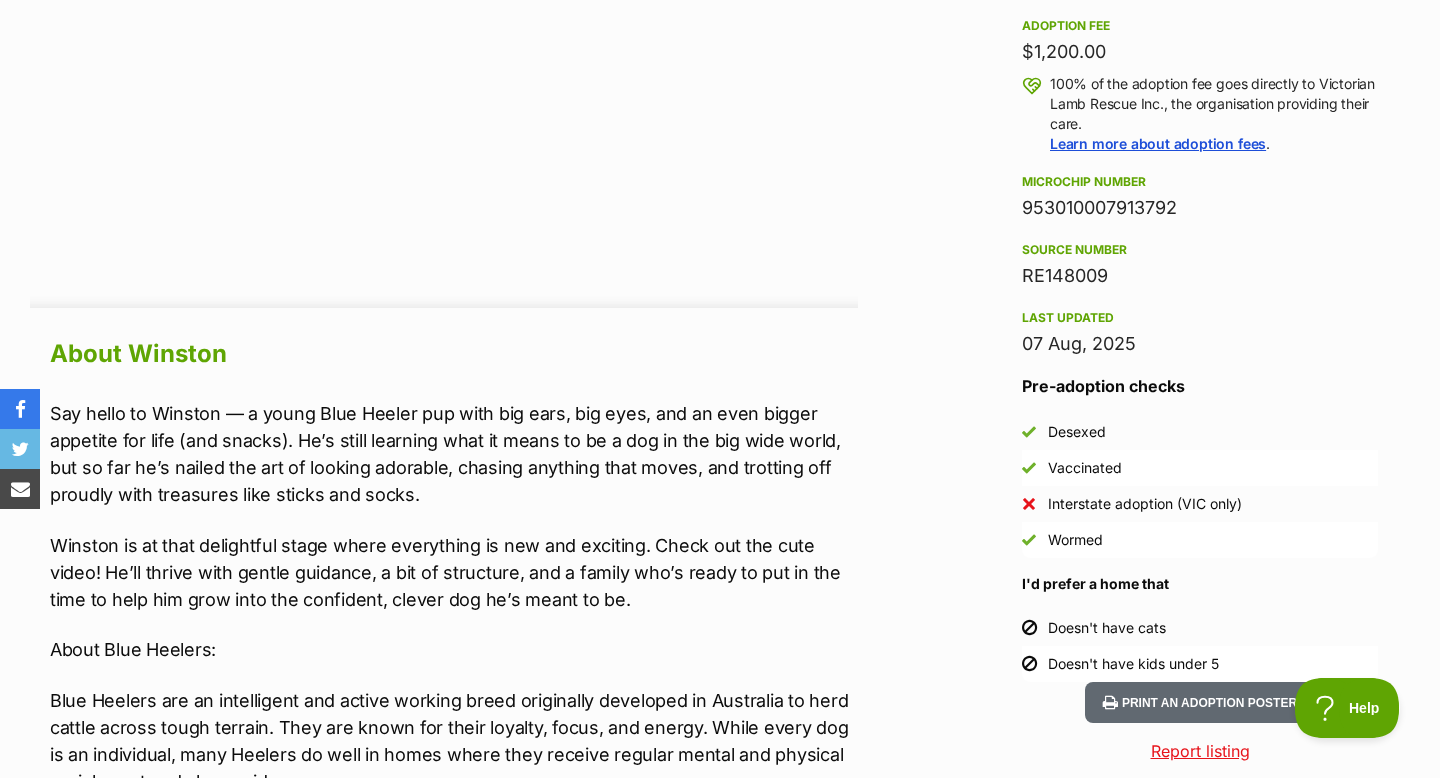 click on "Say hello to Winston — a young Blue Heeler pup with big ears, big eyes, and an even bigger appetite for life (and snacks). He’s still learning what it means to be a dog in the big wide world, but so far he’s nailed the art of looking adorable, chasing anything that moves, and trotting off proudly with treasures like sticks and socks." at bounding box center [454, 454] 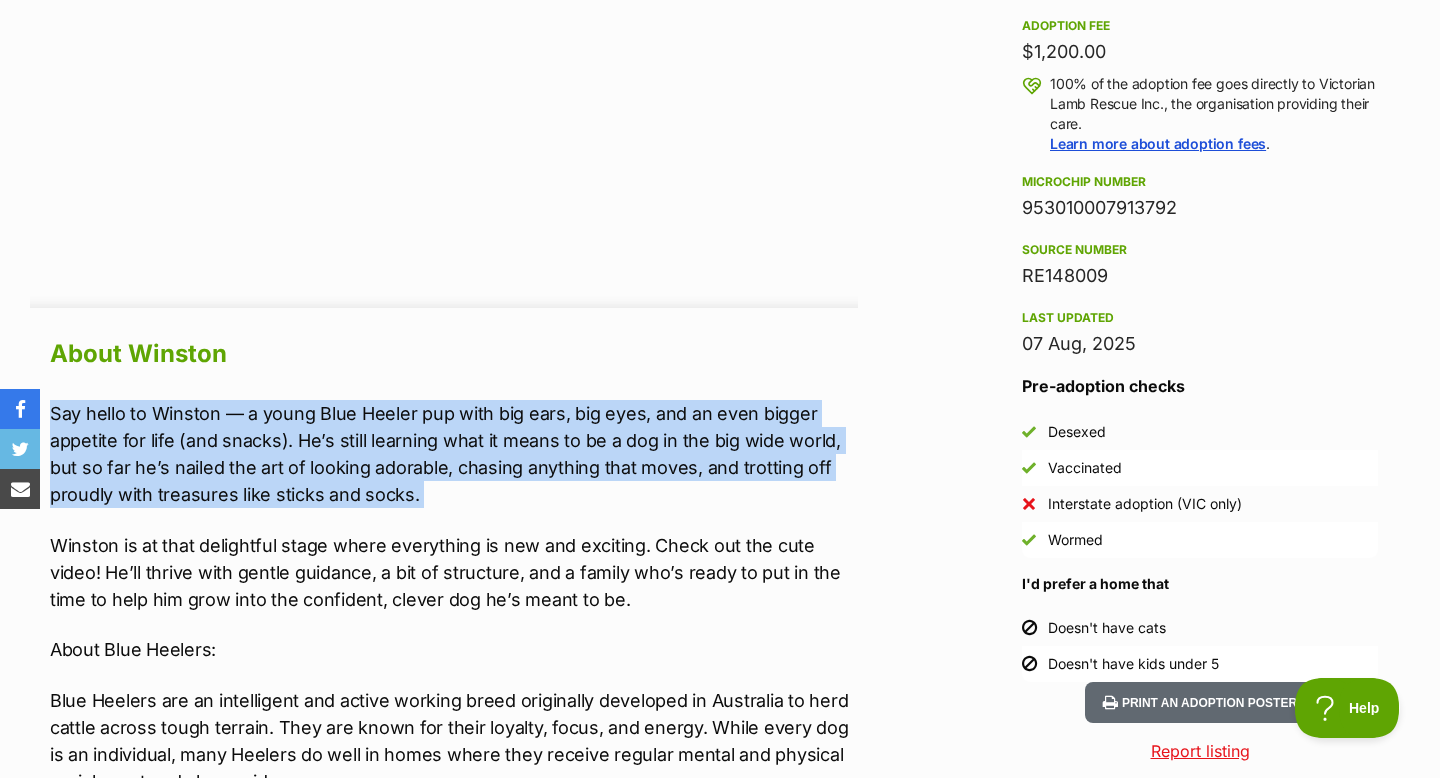 click on "Say hello to Winston — a young Blue Heeler pup with big ears, big eyes, and an even bigger appetite for life (and snacks). He’s still learning what it means to be a dog in the big wide world, but so far he’s nailed the art of looking adorable, chasing anything that moves, and trotting off proudly with treasures like sticks and socks." at bounding box center [454, 454] 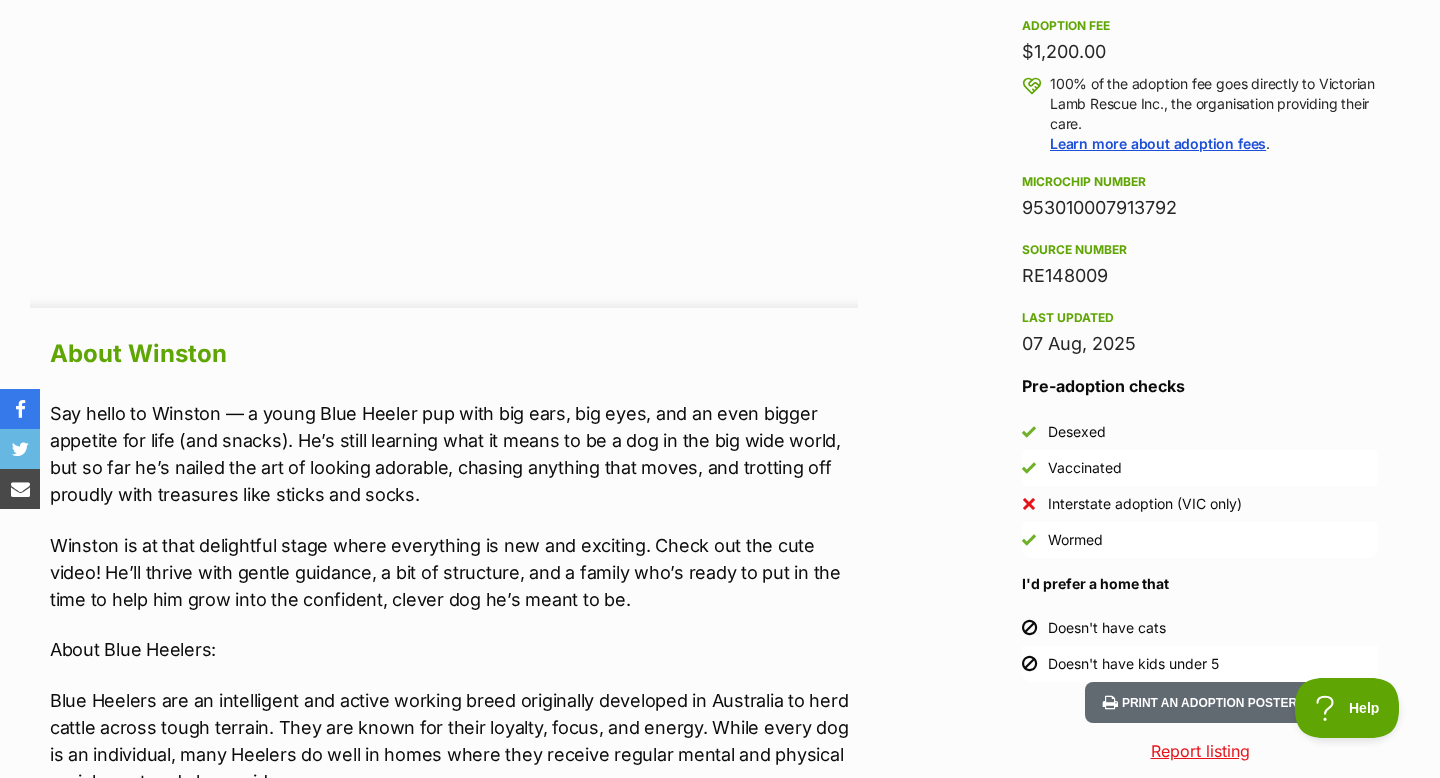 click on "Say hello to Winston — a young Blue Heeler pup with big ears, big eyes, and an even bigger appetite for life (and snacks). He’s still learning what it means to be a dog in the big wide world, but so far he’s nailed the art of looking adorable, chasing anything that moves, and trotting off proudly with treasures like sticks and socks." at bounding box center [454, 454] 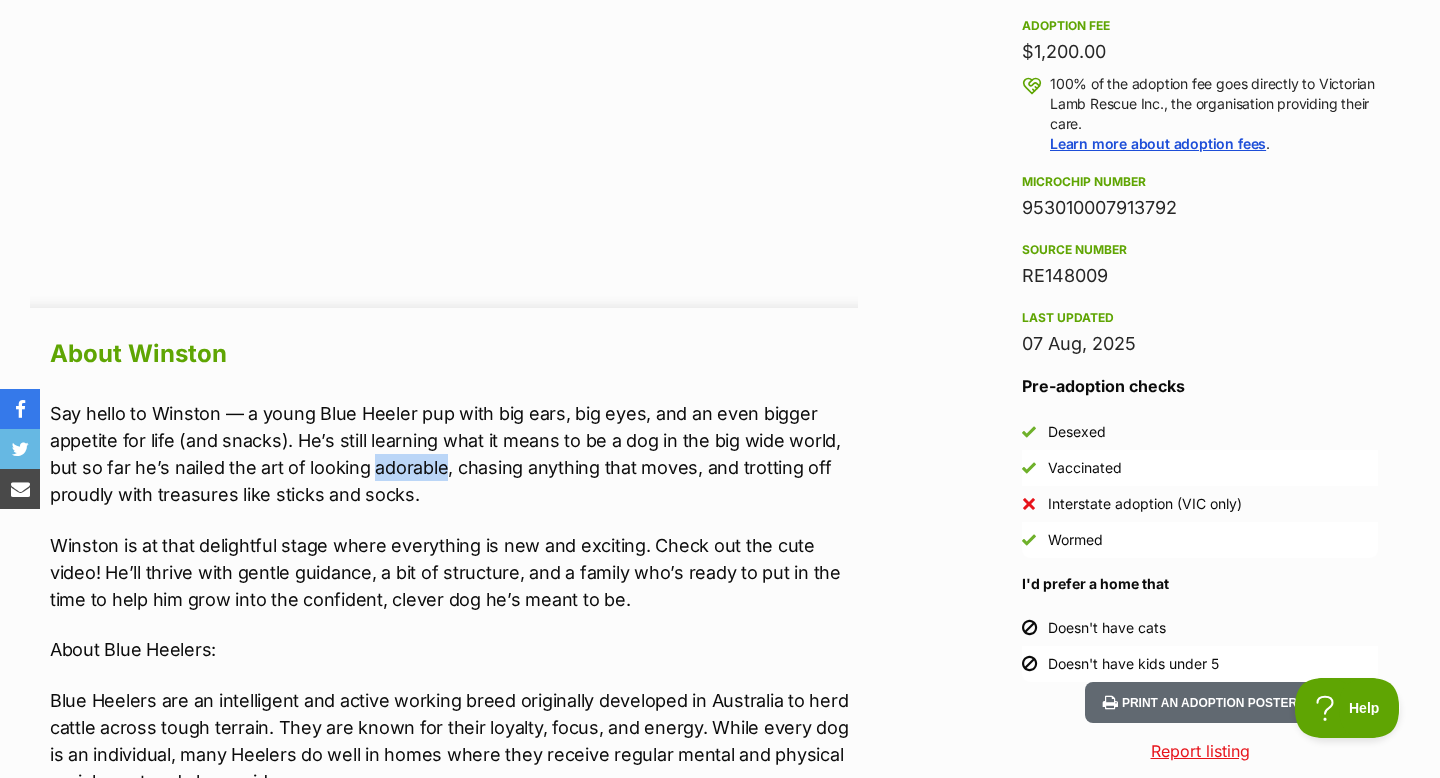 click on "Say hello to Winston — a young Blue Heeler pup with big ears, big eyes, and an even bigger appetite for life (and snacks). He’s still learning what it means to be a dog in the big wide world, but so far he’s nailed the art of looking adorable, chasing anything that moves, and trotting off proudly with treasures like sticks and socks." at bounding box center [454, 454] 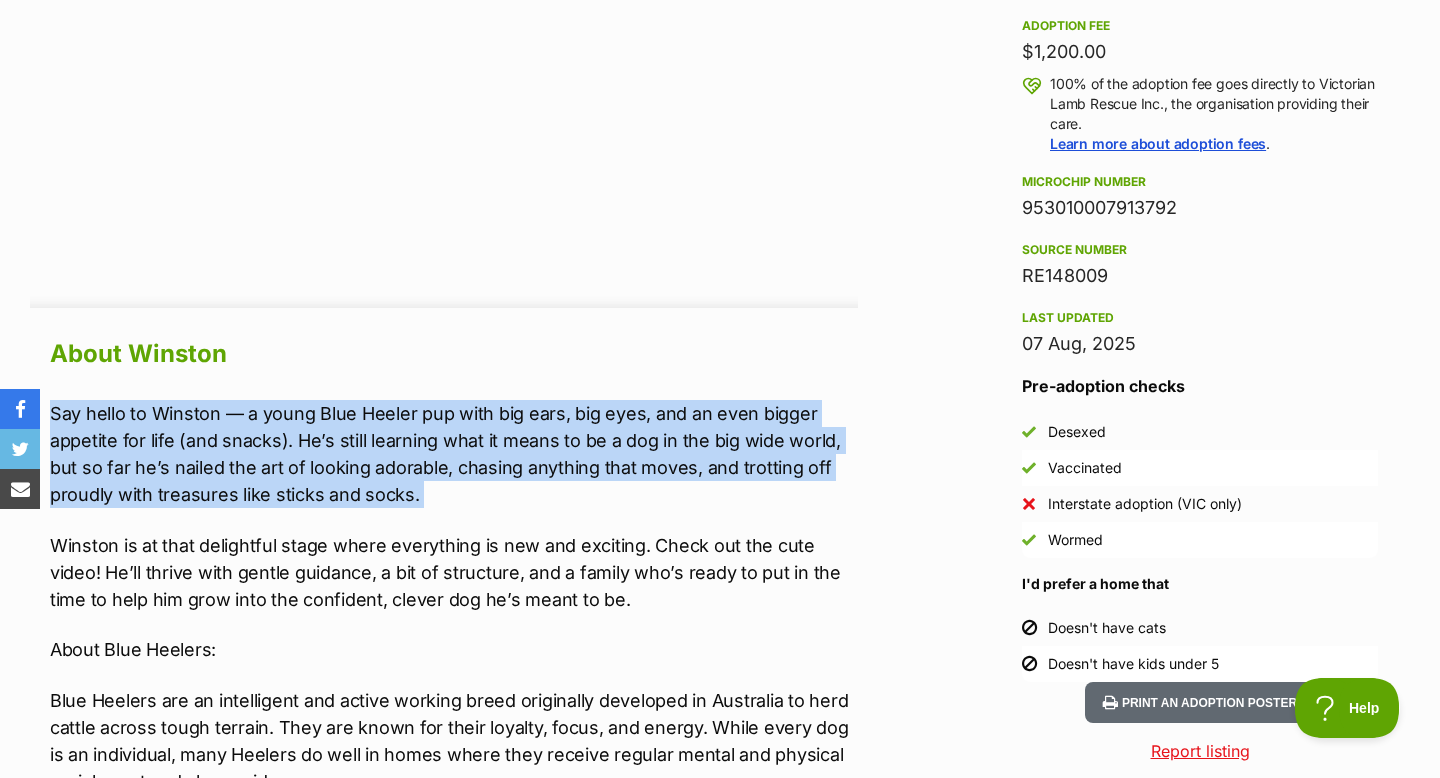 click on "Say hello to Winston — a young Blue Heeler pup with big ears, big eyes, and an even bigger appetite for life (and snacks). He’s still learning what it means to be a dog in the big wide world, but so far he’s nailed the art of looking adorable, chasing anything that moves, and trotting off proudly with treasures like sticks and socks." at bounding box center (454, 454) 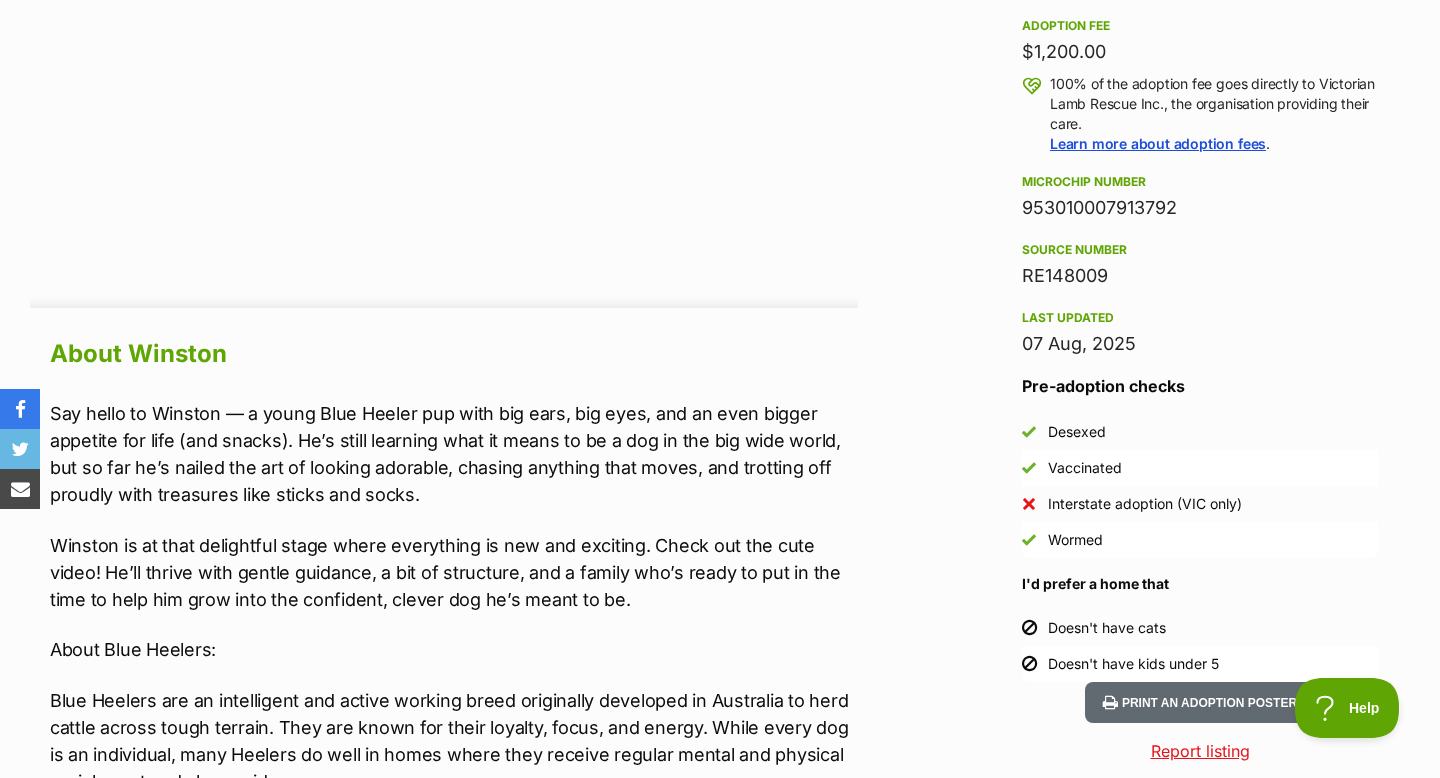 click on "Say hello to Winston — a young Blue Heeler pup with big ears, big eyes, and an even bigger appetite for life (and snacks). He’s still learning what it means to be a dog in the big wide world, but so far he’s nailed the art of looking adorable, chasing anything that moves, and trotting off proudly with treasures like sticks and socks." at bounding box center [454, 454] 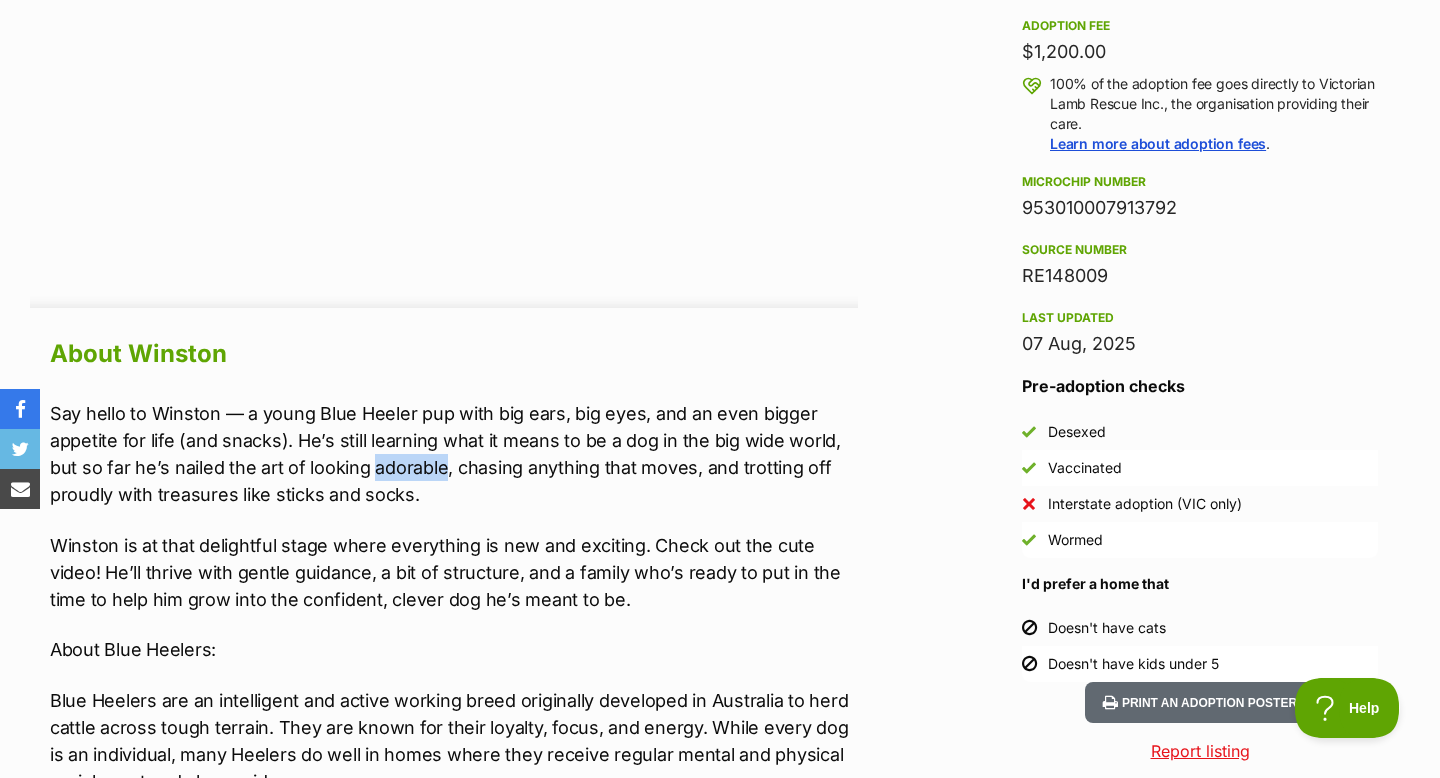 click on "Say hello to Winston — a young Blue Heeler pup with big ears, big eyes, and an even bigger appetite for life (and snacks). He’s still learning what it means to be a dog in the big wide world, but so far he’s nailed the art of looking adorable, chasing anything that moves, and trotting off proudly with treasures like sticks and socks." at bounding box center (454, 454) 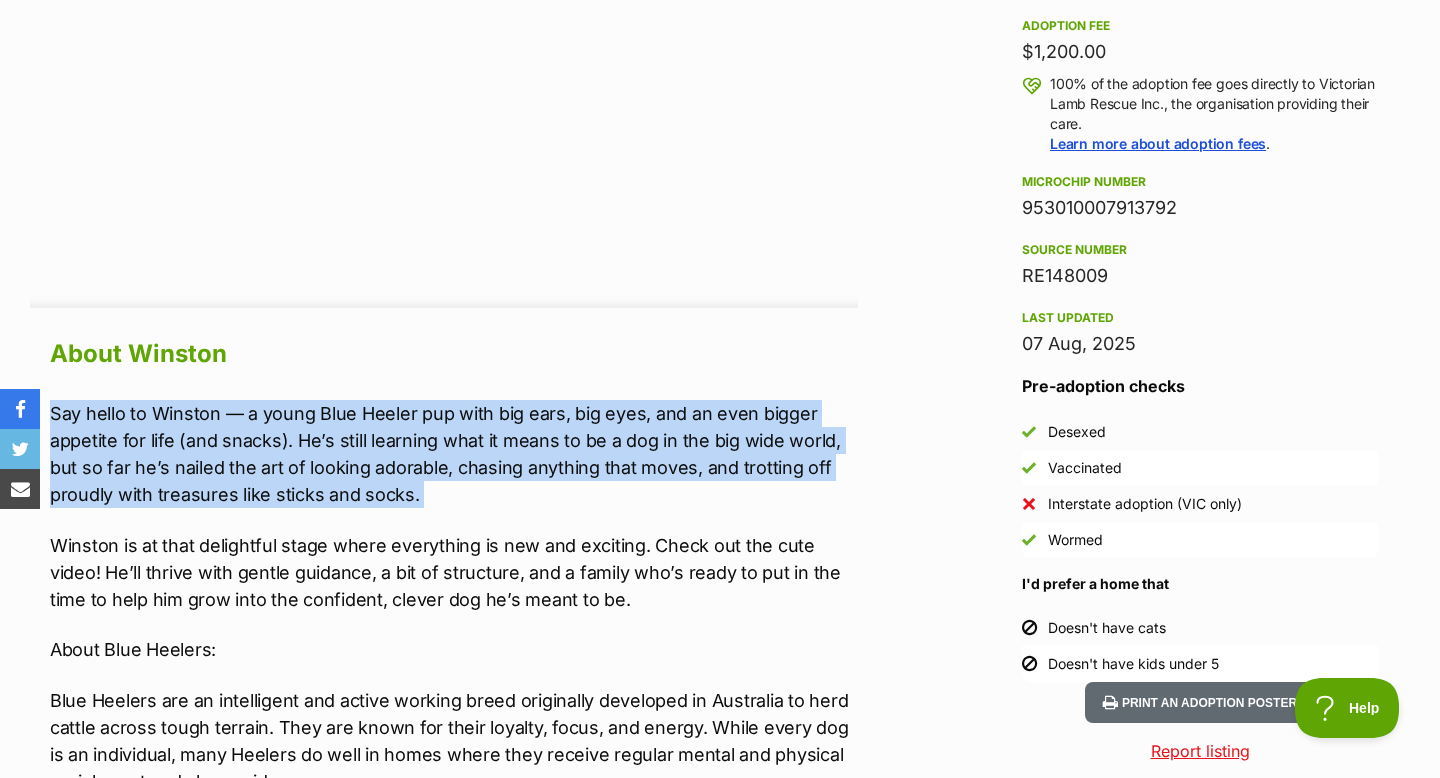 click on "Say hello to Winston — a young Blue Heeler pup with big ears, big eyes, and an even bigger appetite for life (and snacks). He’s still learning what it means to be a dog in the big wide world, but so far he’s nailed the art of looking adorable, chasing anything that moves, and trotting off proudly with treasures like sticks and socks." at bounding box center (454, 454) 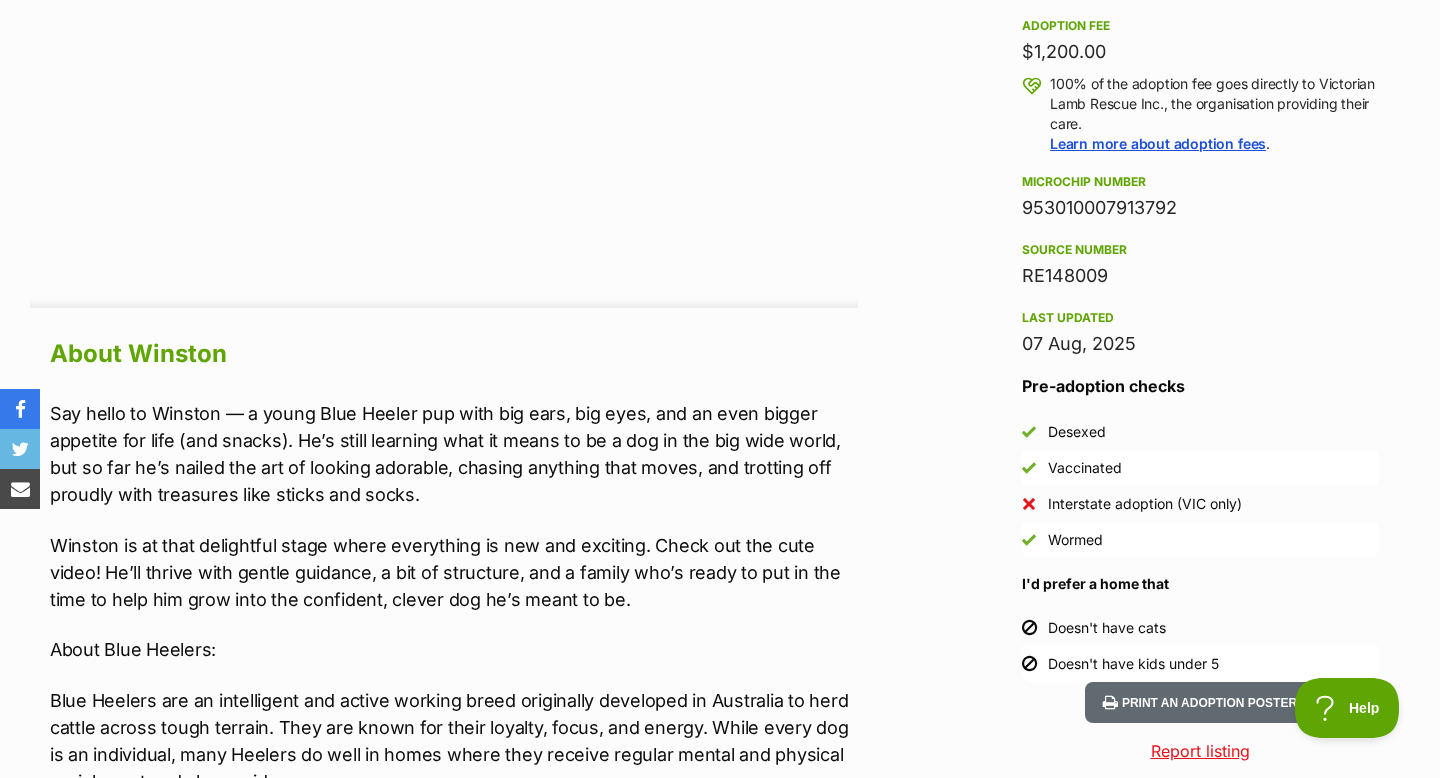 click on "Say hello to Winston — a young Blue Heeler pup with big ears, big eyes, and an even bigger appetite for life (and snacks). He’s still learning what it means to be a dog in the big wide world, but so far he’s nailed the art of looking adorable, chasing anything that moves, and trotting off proudly with treasures like sticks and socks." at bounding box center (454, 454) 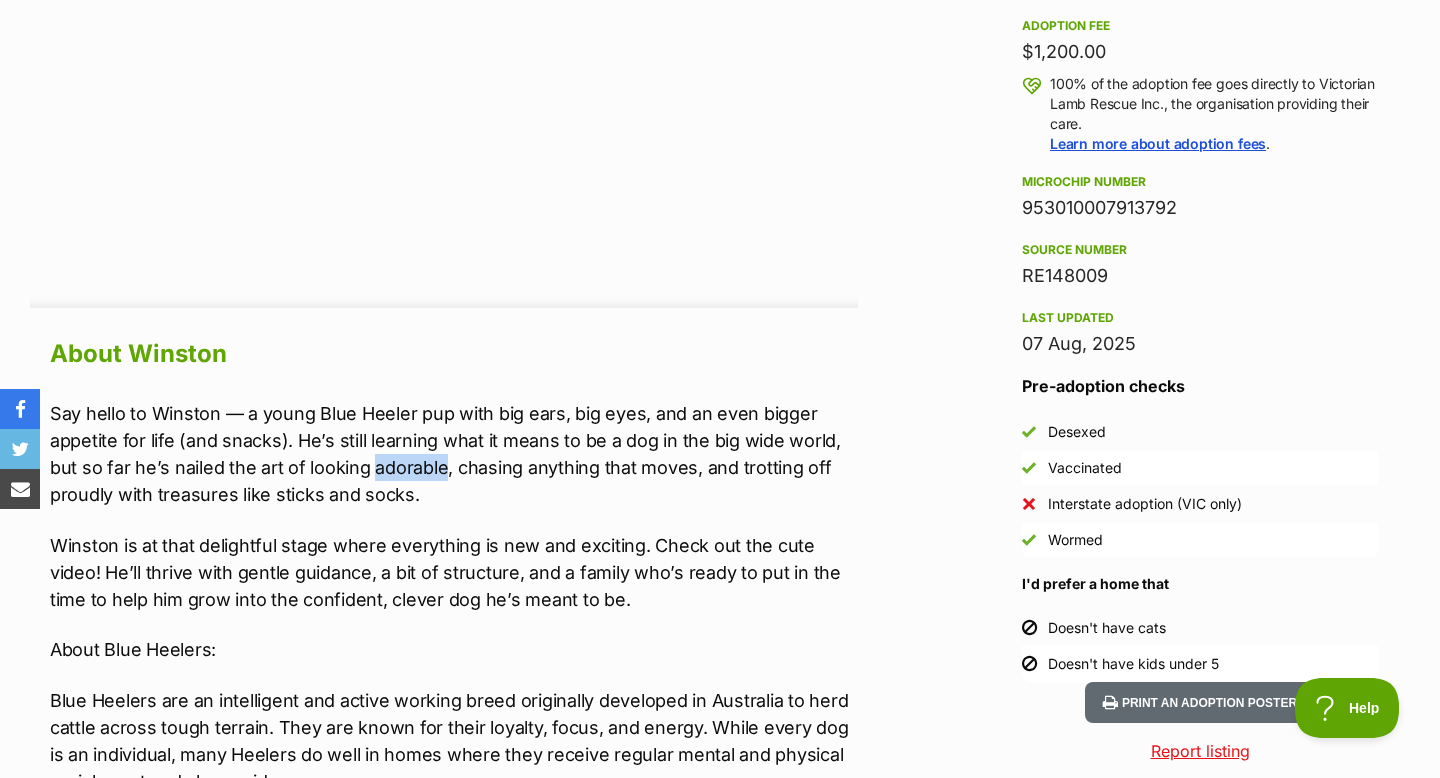 click on "Say hello to Winston — a young Blue Heeler pup with big ears, big eyes, and an even bigger appetite for life (and snacks). He’s still learning what it means to be a dog in the big wide world, but so far he’s nailed the art of looking adorable, chasing anything that moves, and trotting off proudly with treasures like sticks and socks." at bounding box center (454, 454) 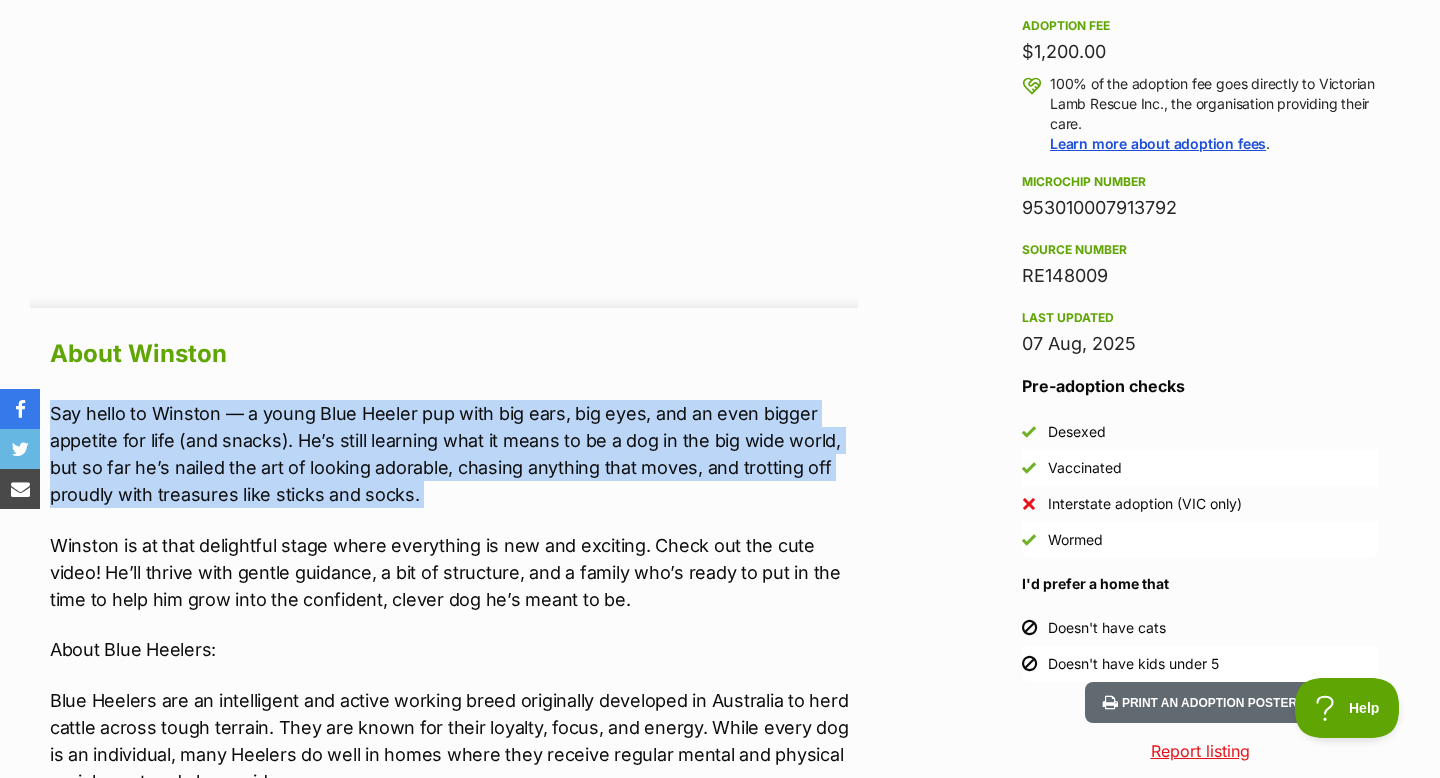click on "Say hello to Winston — a young Blue Heeler pup with big ears, big eyes, and an even bigger appetite for life (and snacks). He’s still learning what it means to be a dog in the big wide world, but so far he’s nailed the art of looking adorable, chasing anything that moves, and trotting off proudly with treasures like sticks and socks." at bounding box center (454, 454) 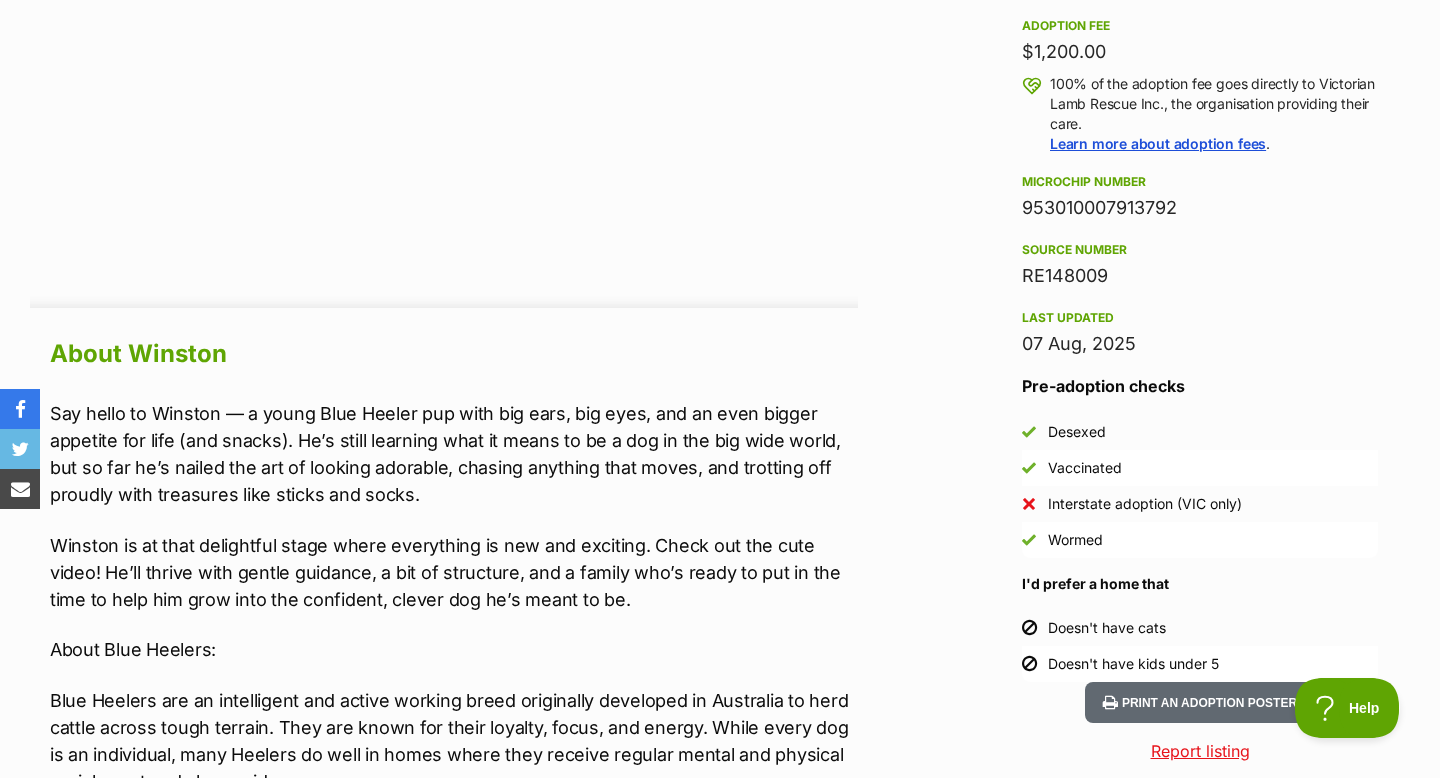 click on "Say hello to Winston — a young Blue Heeler pup with big ears, big eyes, and an even bigger appetite for life (and snacks). He’s still learning what it means to be a dog in the big wide world, but so far he’s nailed the art of looking adorable, chasing anything that moves, and trotting off proudly with treasures like sticks and socks." at bounding box center (454, 454) 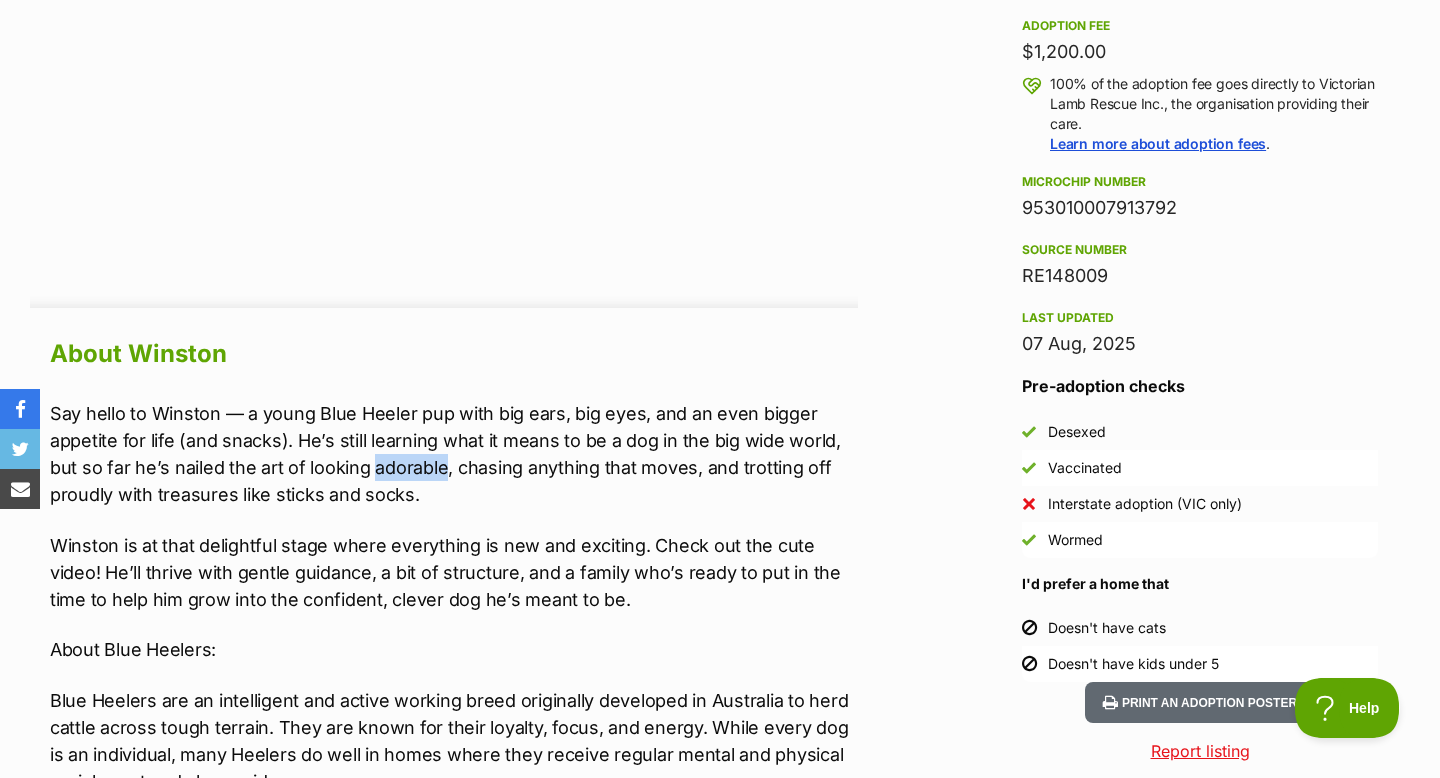 click on "Say hello to Winston — a young Blue Heeler pup with big ears, big eyes, and an even bigger appetite for life (and snacks). He’s still learning what it means to be a dog in the big wide world, but so far he’s nailed the art of looking adorable, chasing anything that moves, and trotting off proudly with treasures like sticks and socks." at bounding box center (454, 454) 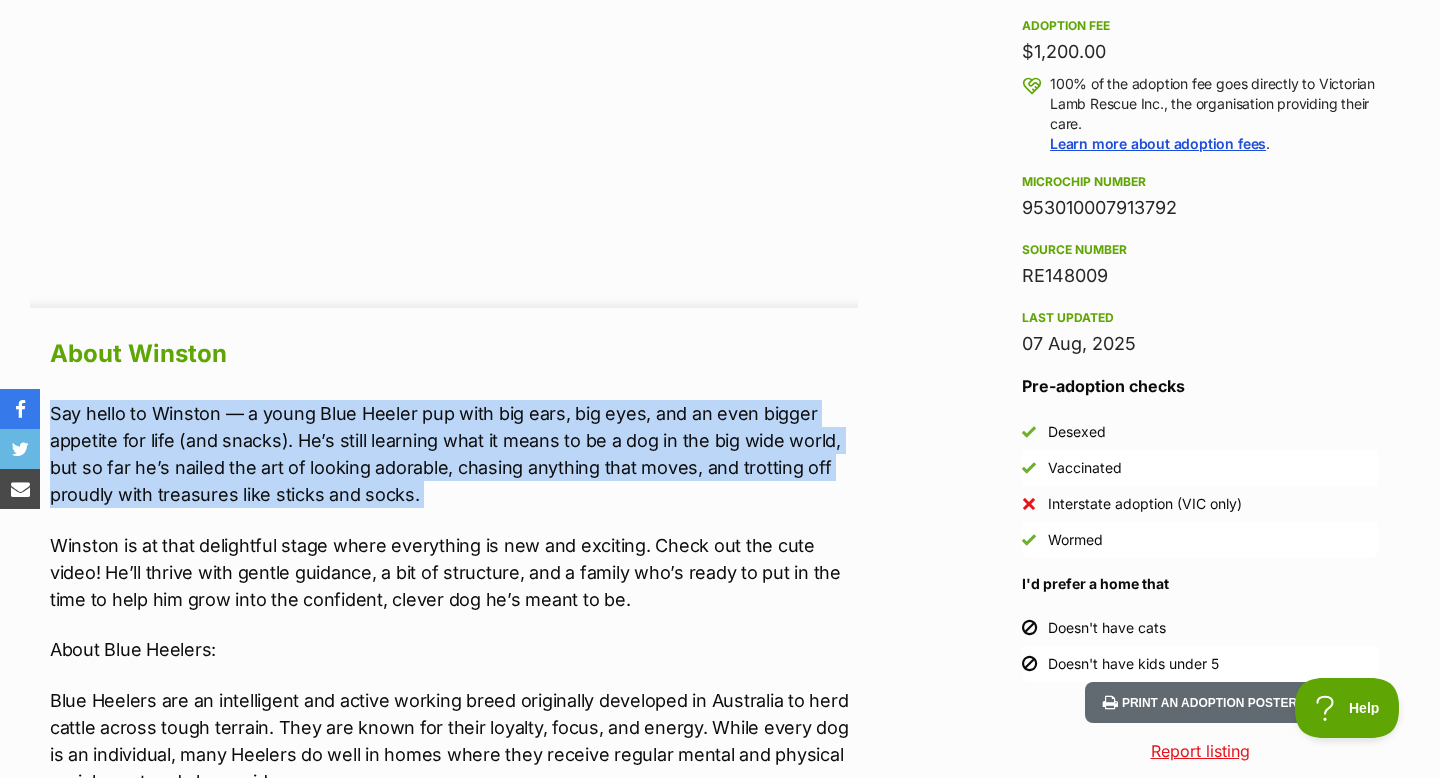 click on "Say hello to Winston — a young Blue Heeler pup with big ears, big eyes, and an even bigger appetite for life (and snacks). He’s still learning what it means to be a dog in the big wide world, but so far he’s nailed the art of looking adorable, chasing anything that moves, and trotting off proudly with treasures like sticks and socks." at bounding box center (454, 454) 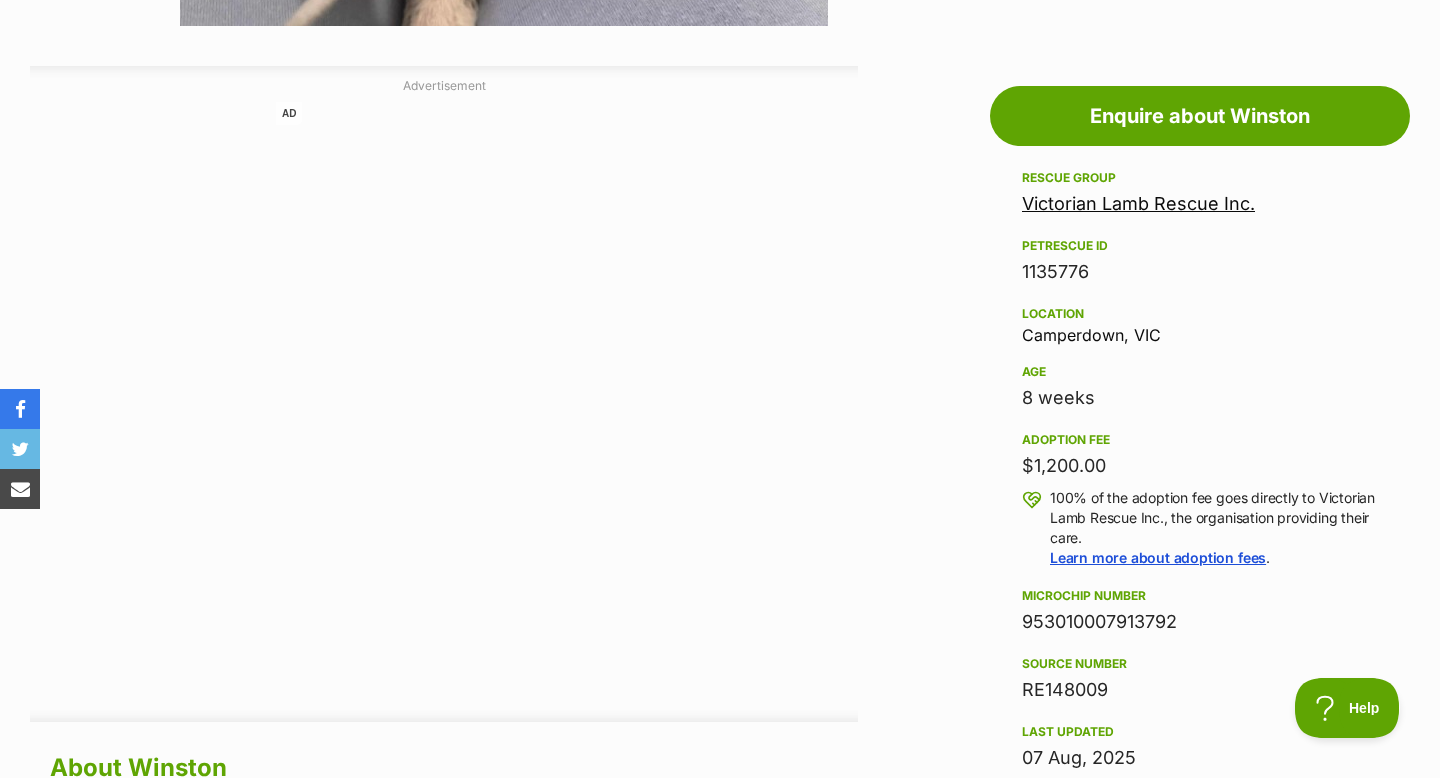 scroll, scrollTop: 1045, scrollLeft: 0, axis: vertical 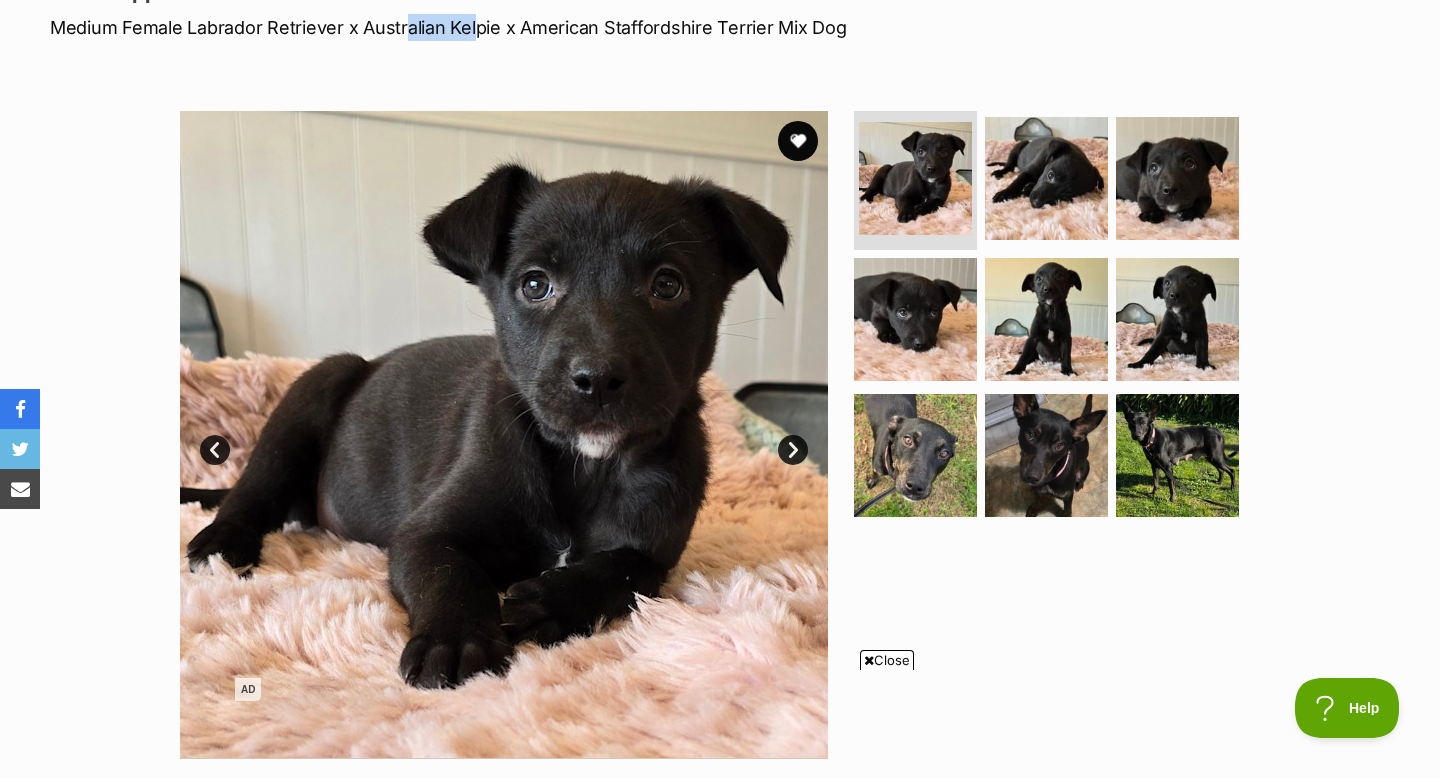 click on "Medium Female Labrador Retriever x Australian Kelpie x American Staffordshire Terrier Mix Dog" at bounding box center (464, 27) 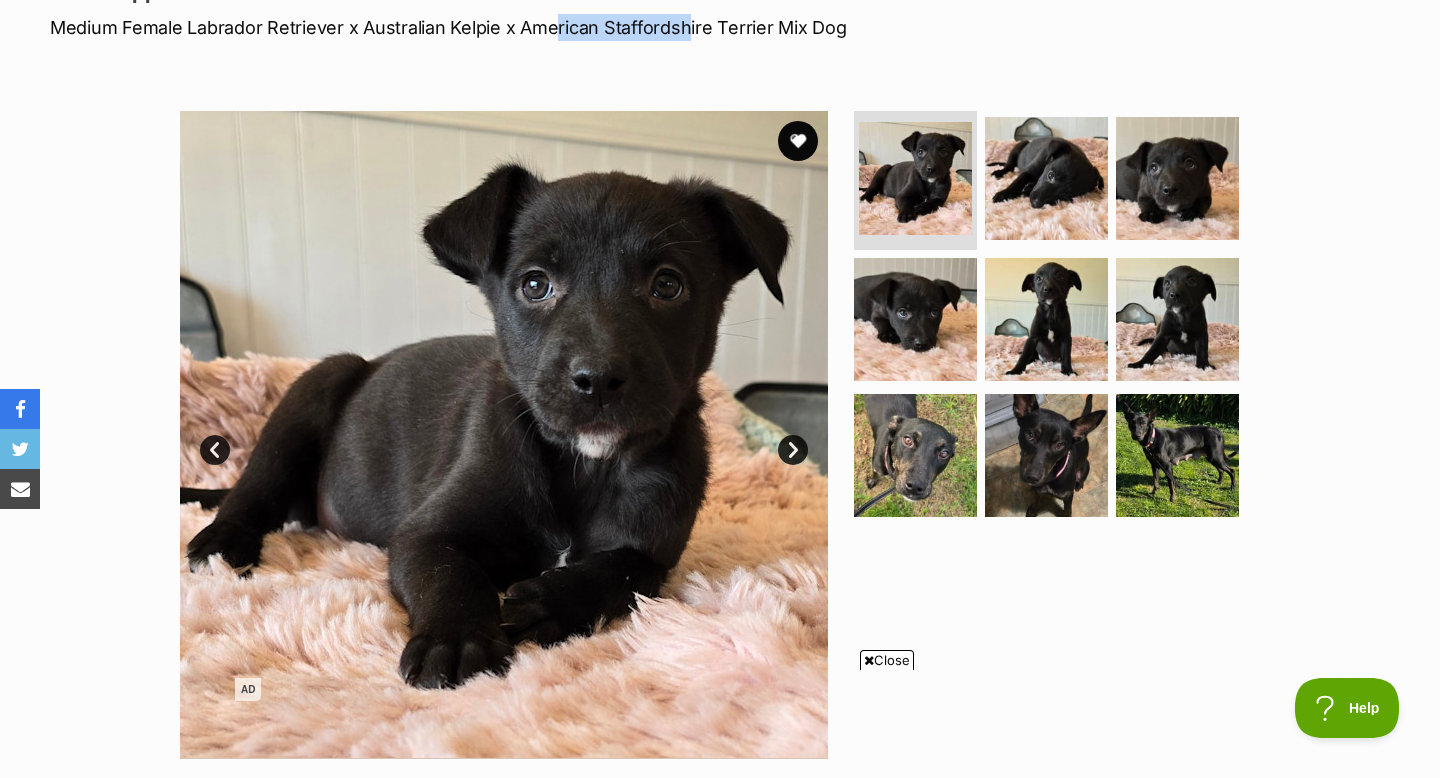 drag, startPoint x: 548, startPoint y: 35, endPoint x: 674, endPoint y: 35, distance: 126 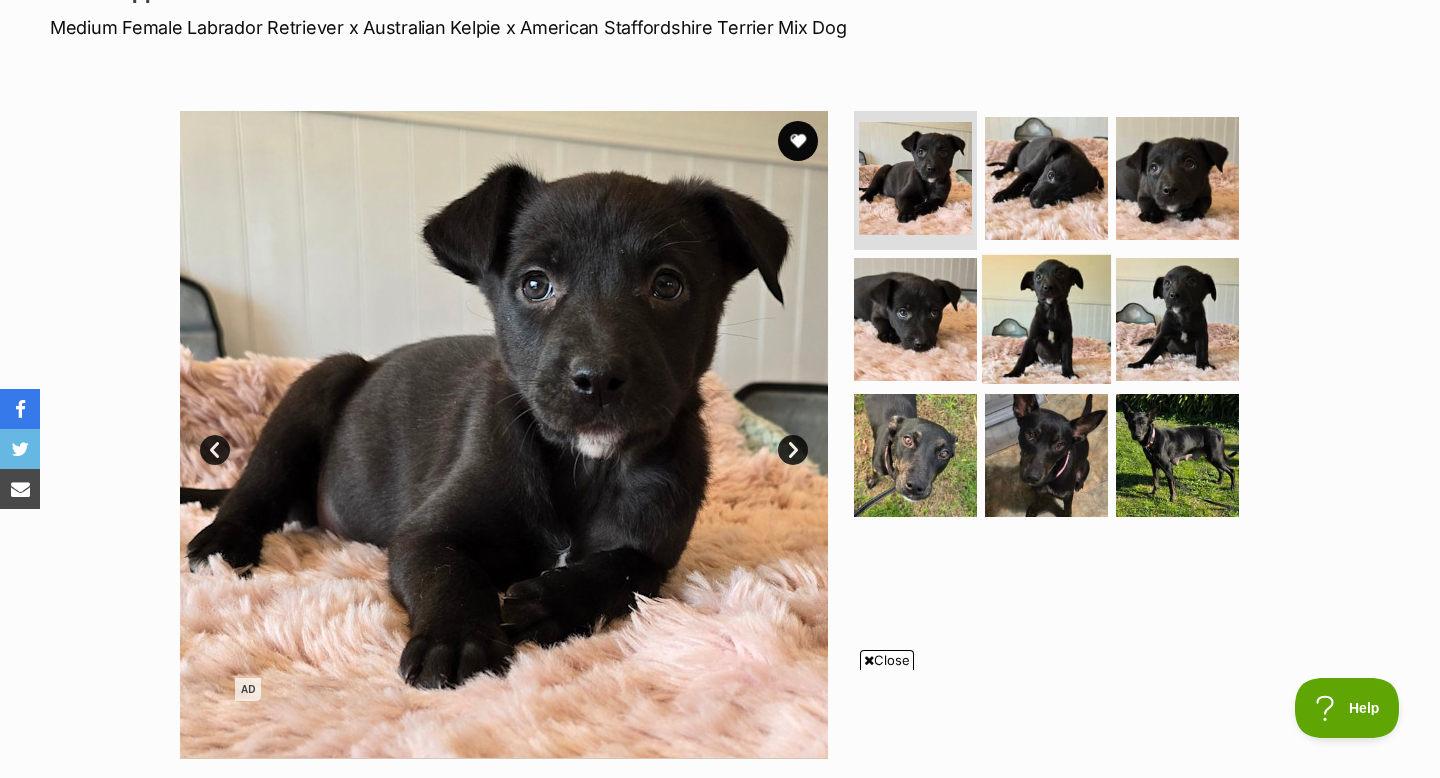 click at bounding box center [1046, 319] 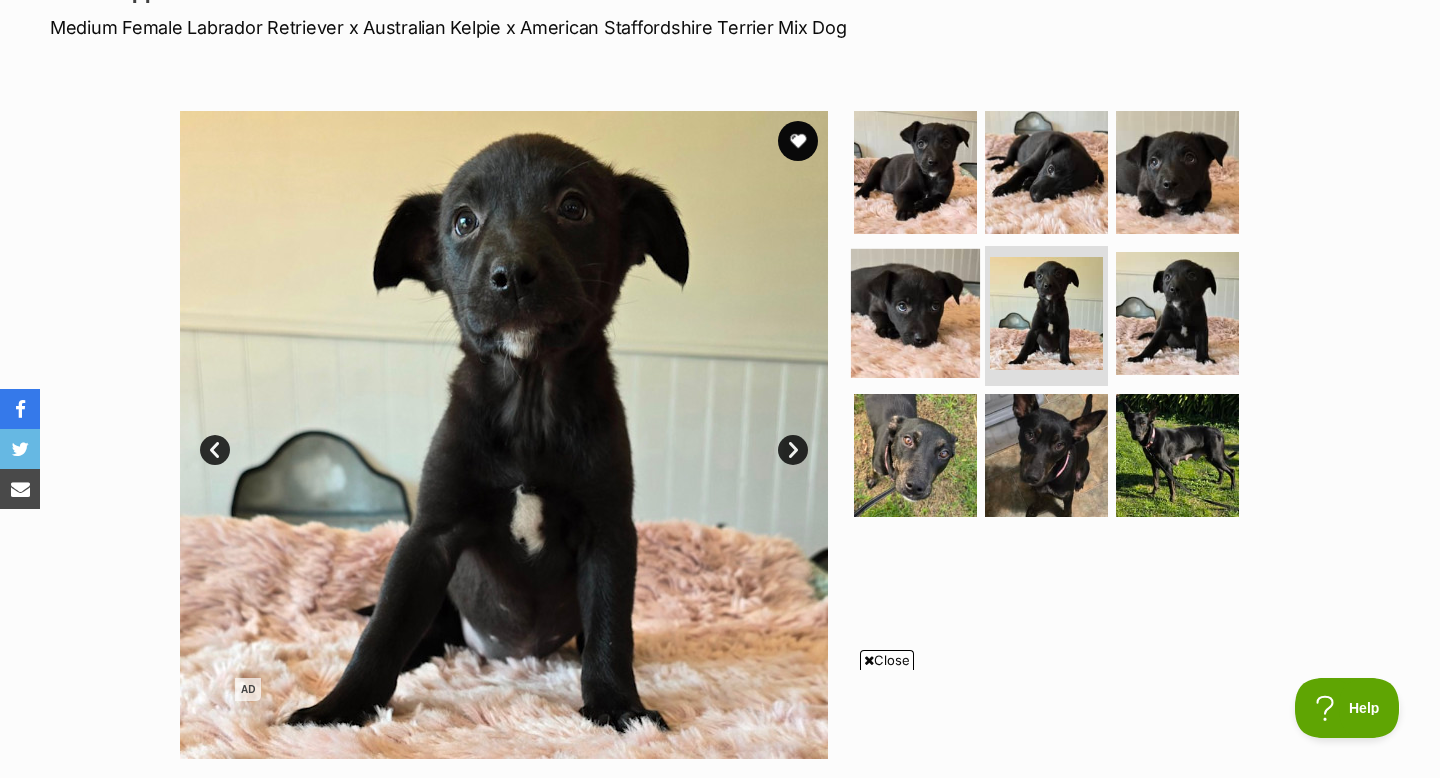 click at bounding box center [915, 313] 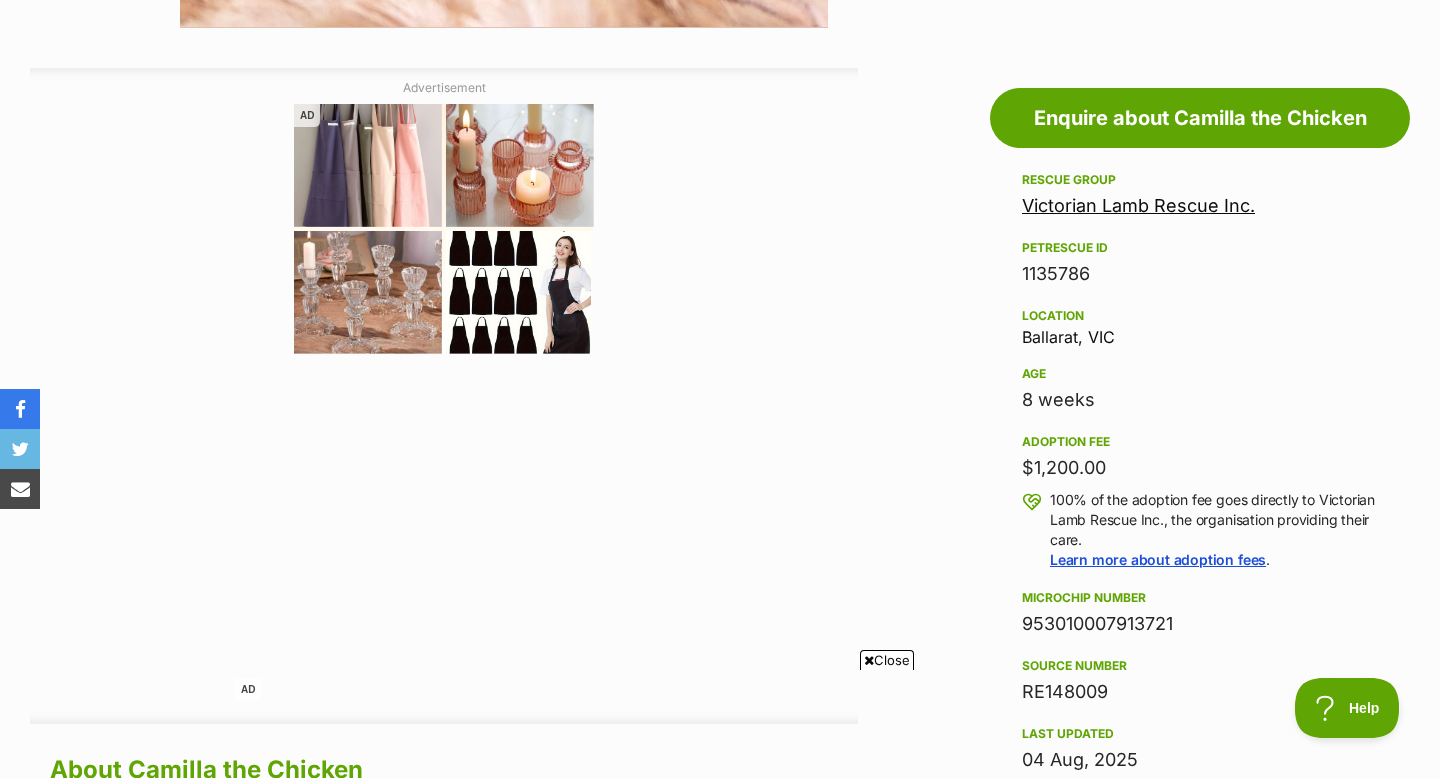 scroll, scrollTop: 1035, scrollLeft: 0, axis: vertical 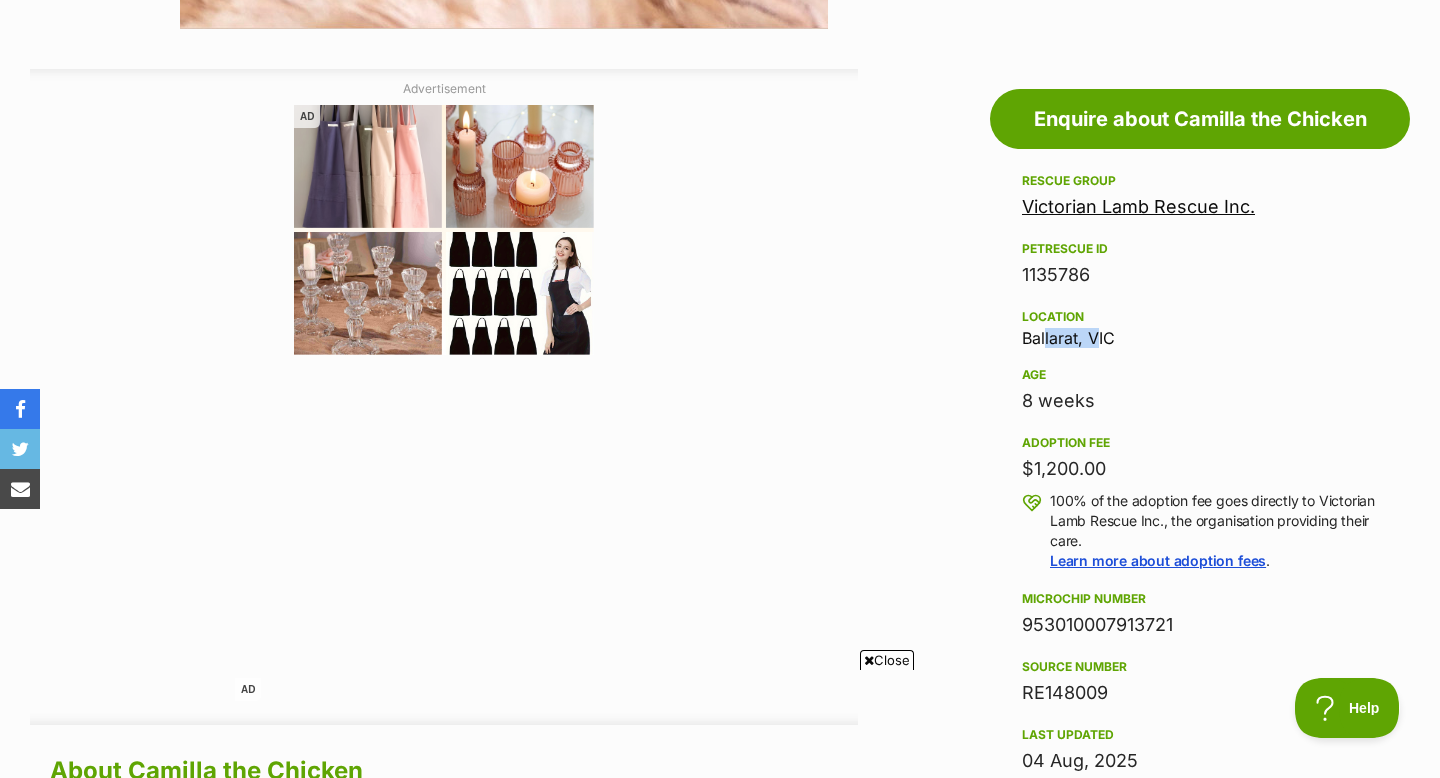 drag, startPoint x: 1038, startPoint y: 343, endPoint x: 1120, endPoint y: 344, distance: 82.006096 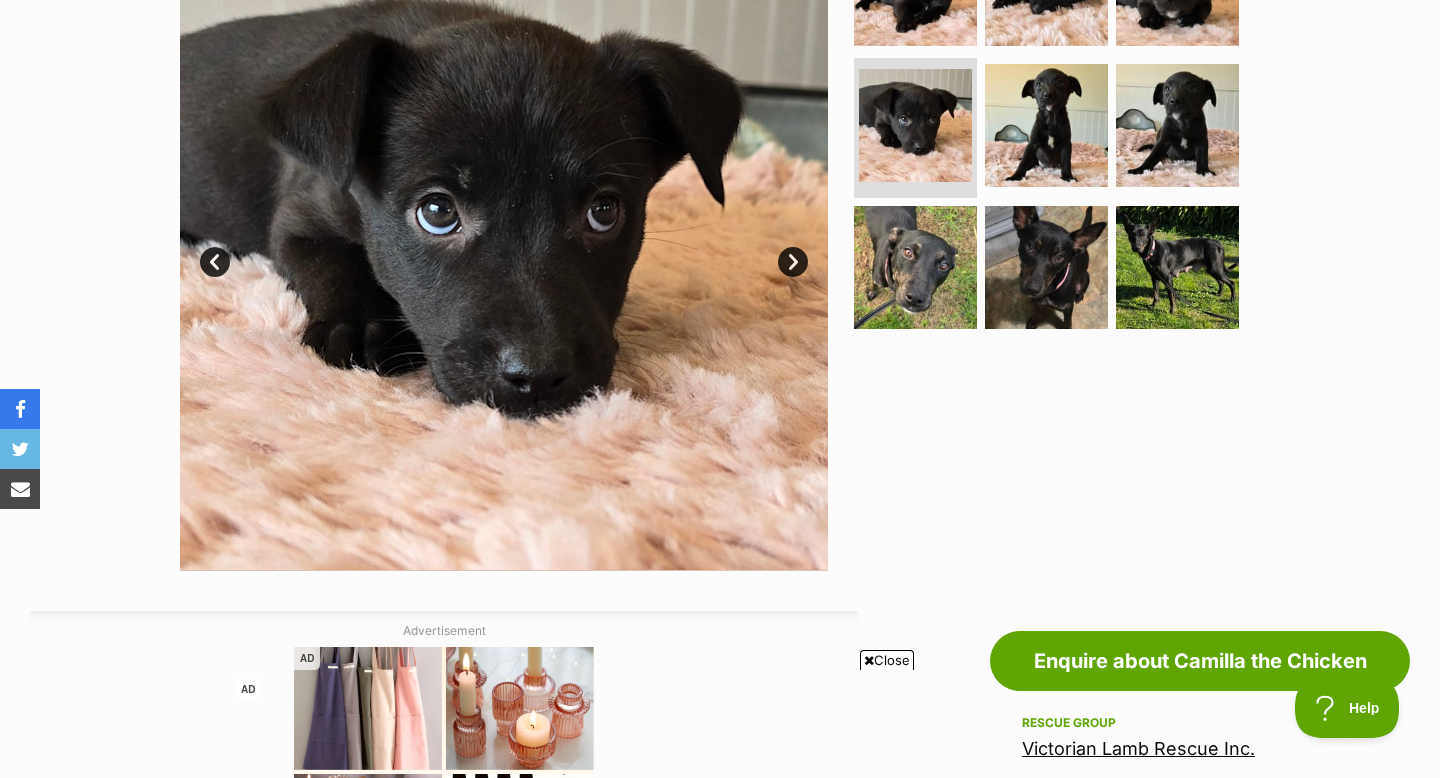 scroll, scrollTop: 465, scrollLeft: 0, axis: vertical 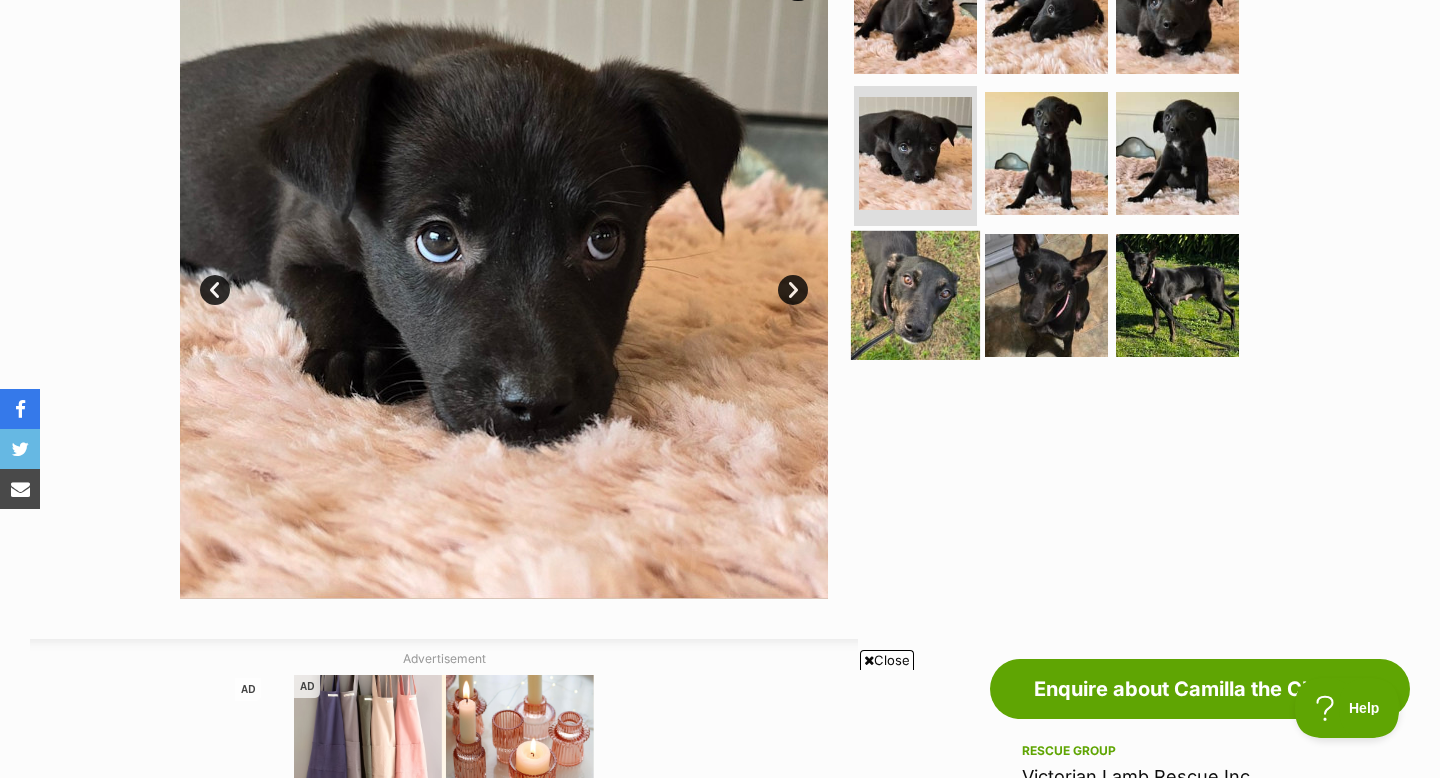 click at bounding box center [915, 295] 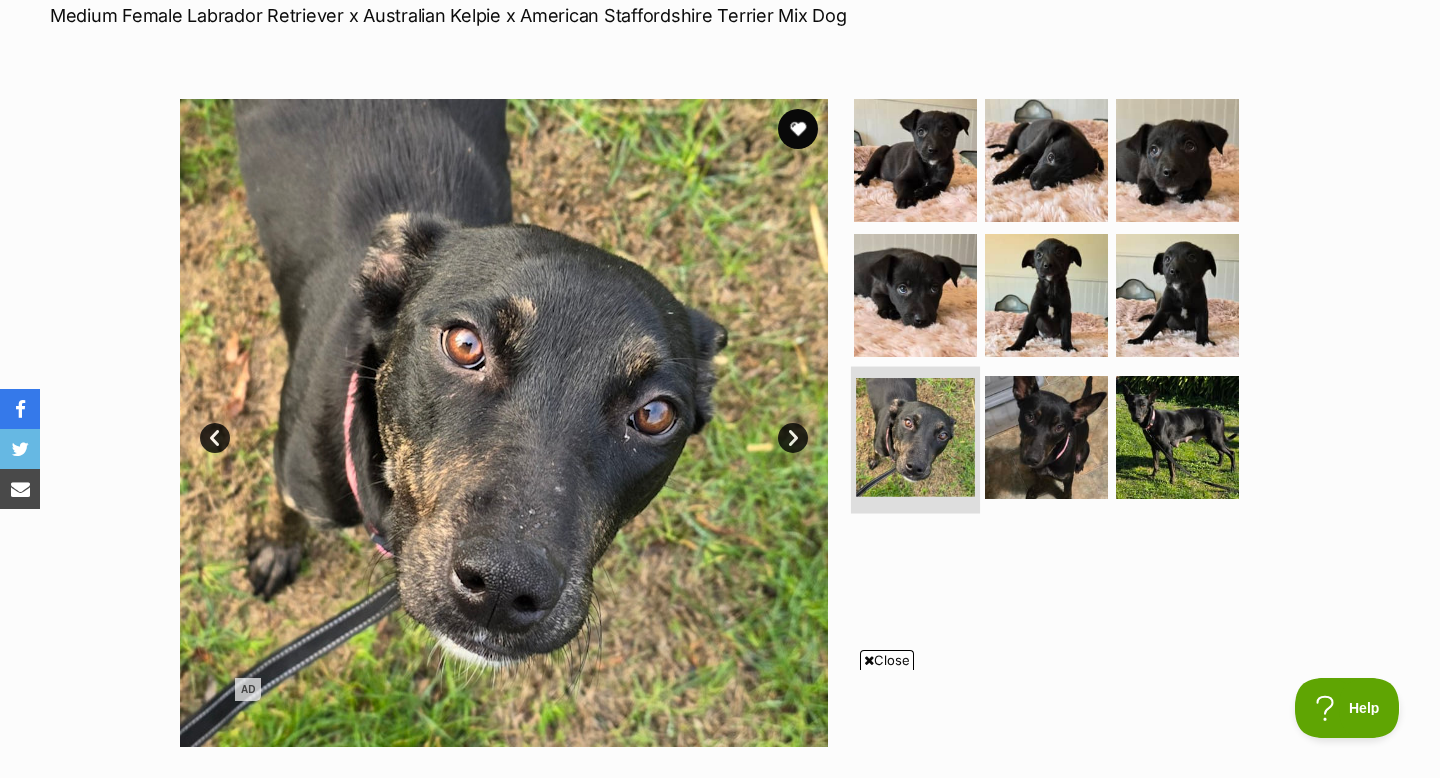 scroll, scrollTop: 315, scrollLeft: 0, axis: vertical 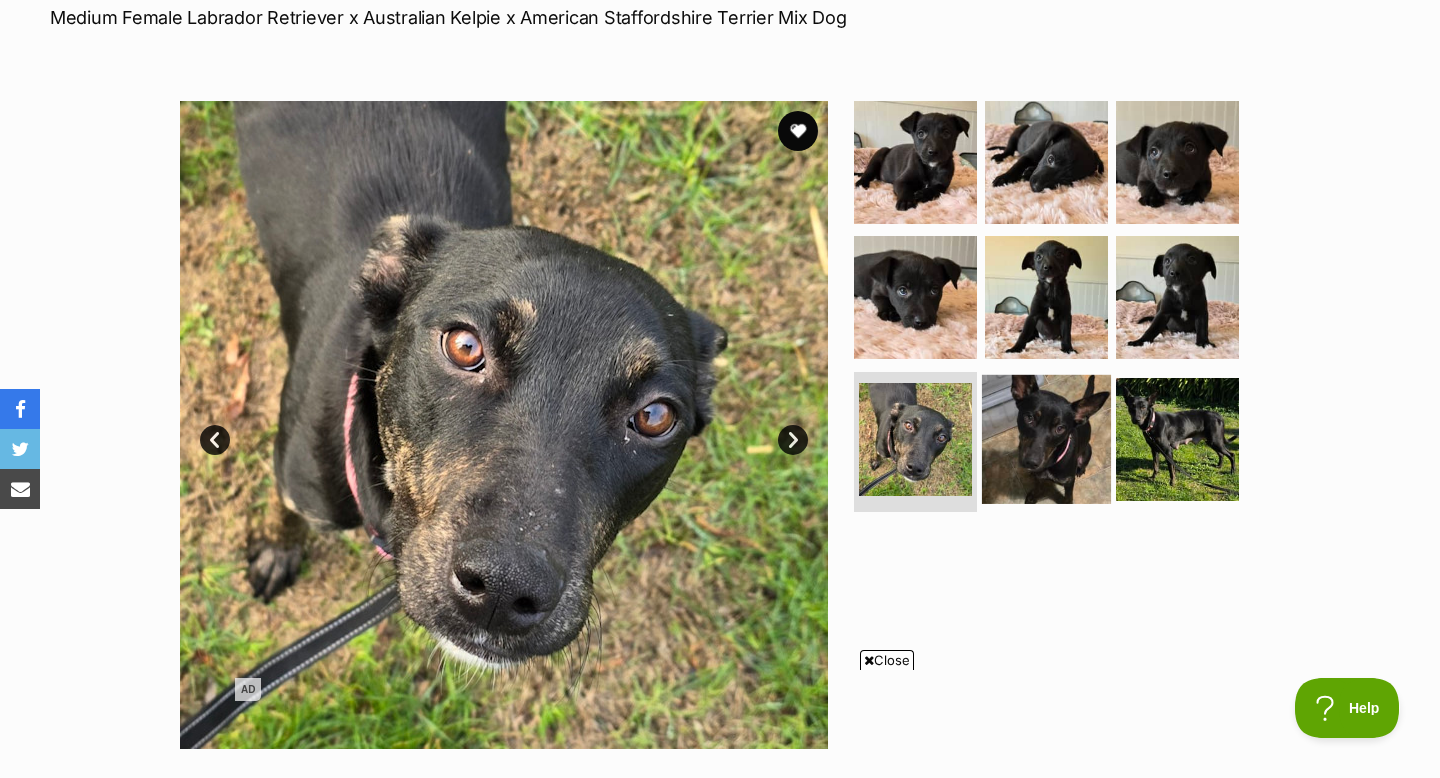 click at bounding box center [1046, 439] 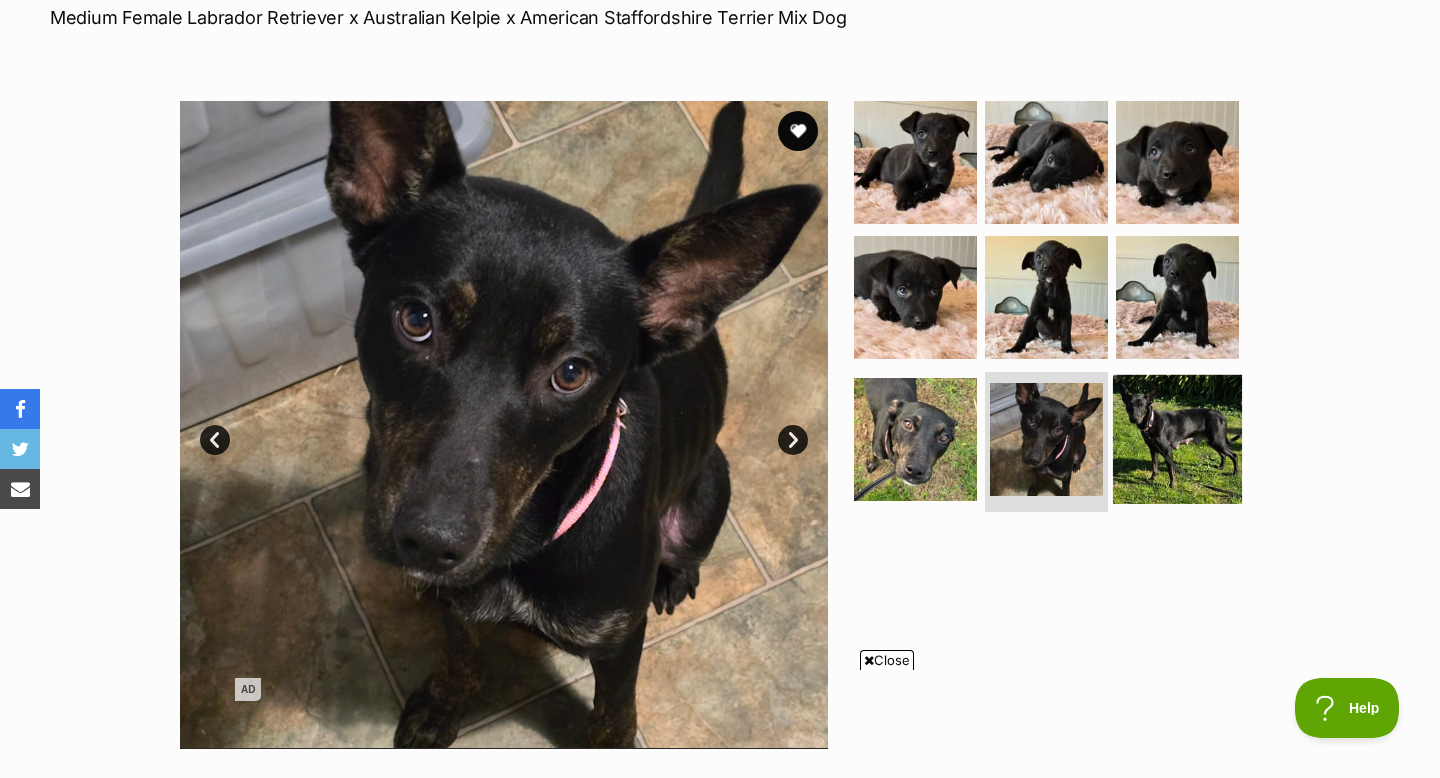 click at bounding box center (1177, 439) 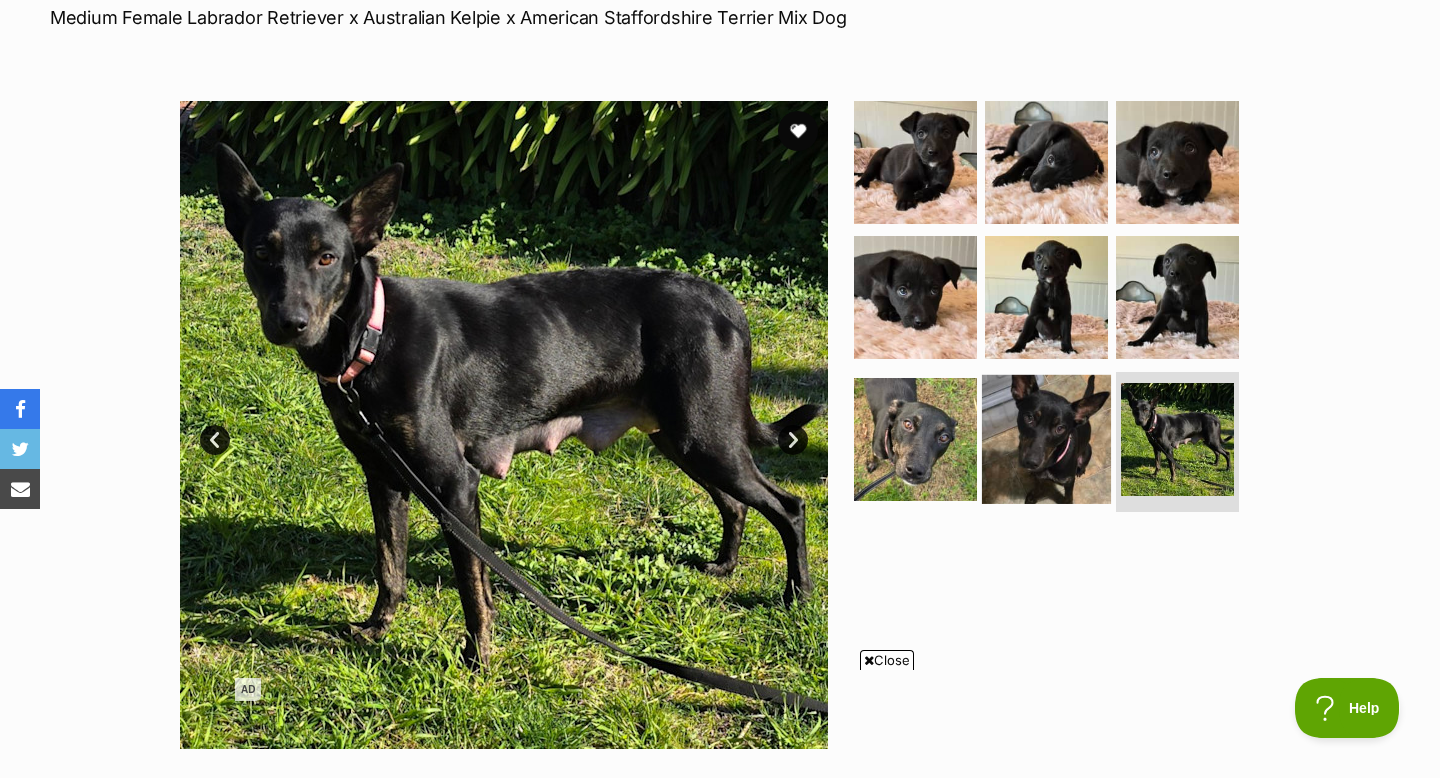 click at bounding box center (1046, 439) 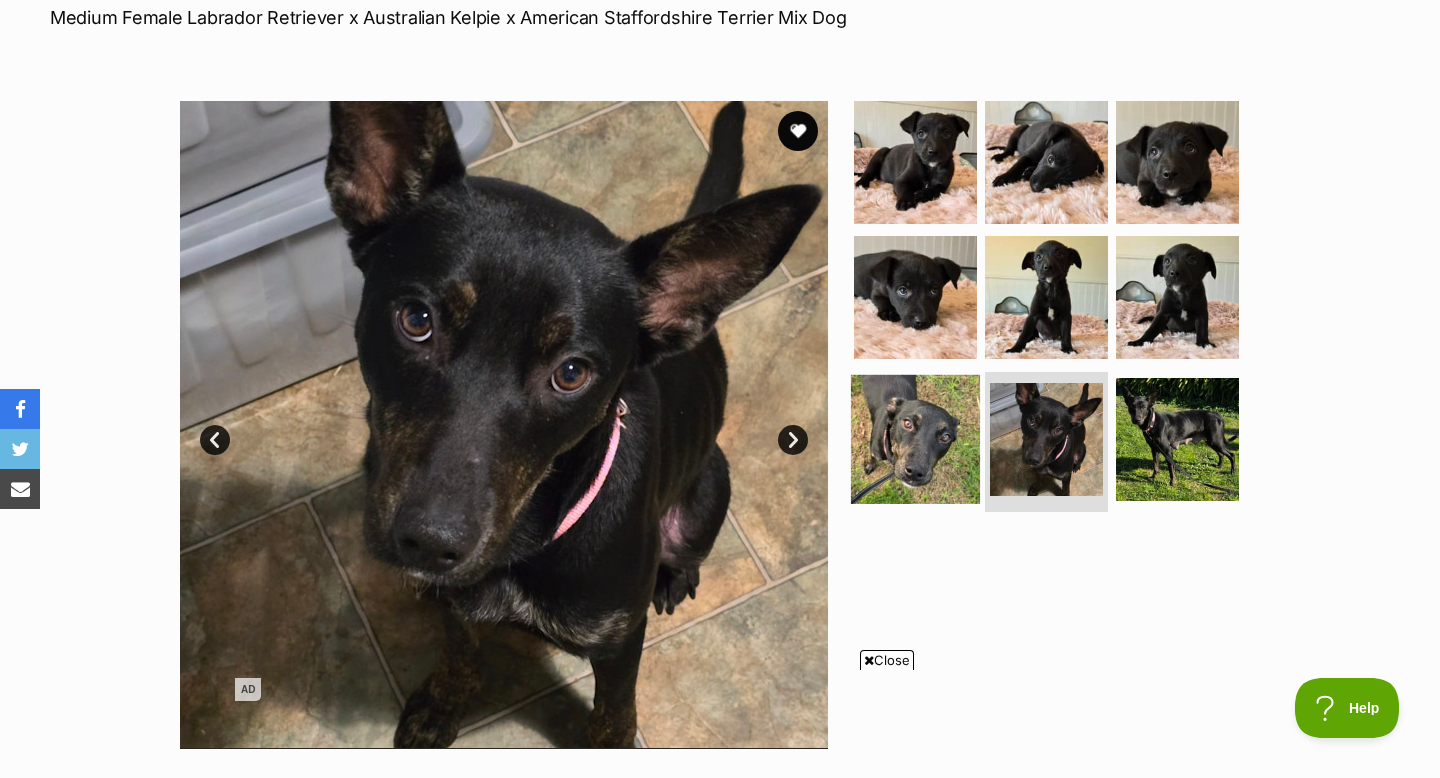 click at bounding box center [915, 439] 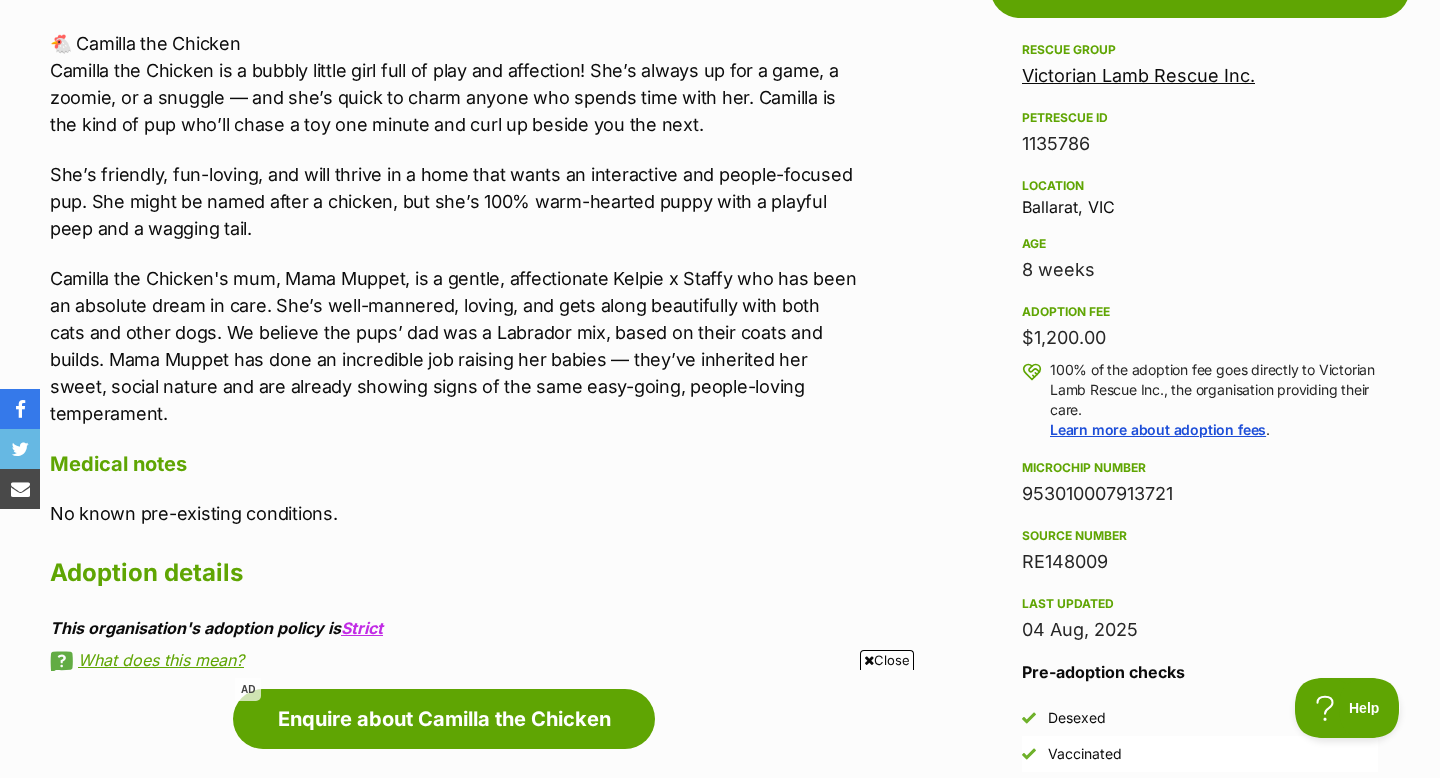 scroll, scrollTop: 1823, scrollLeft: 0, axis: vertical 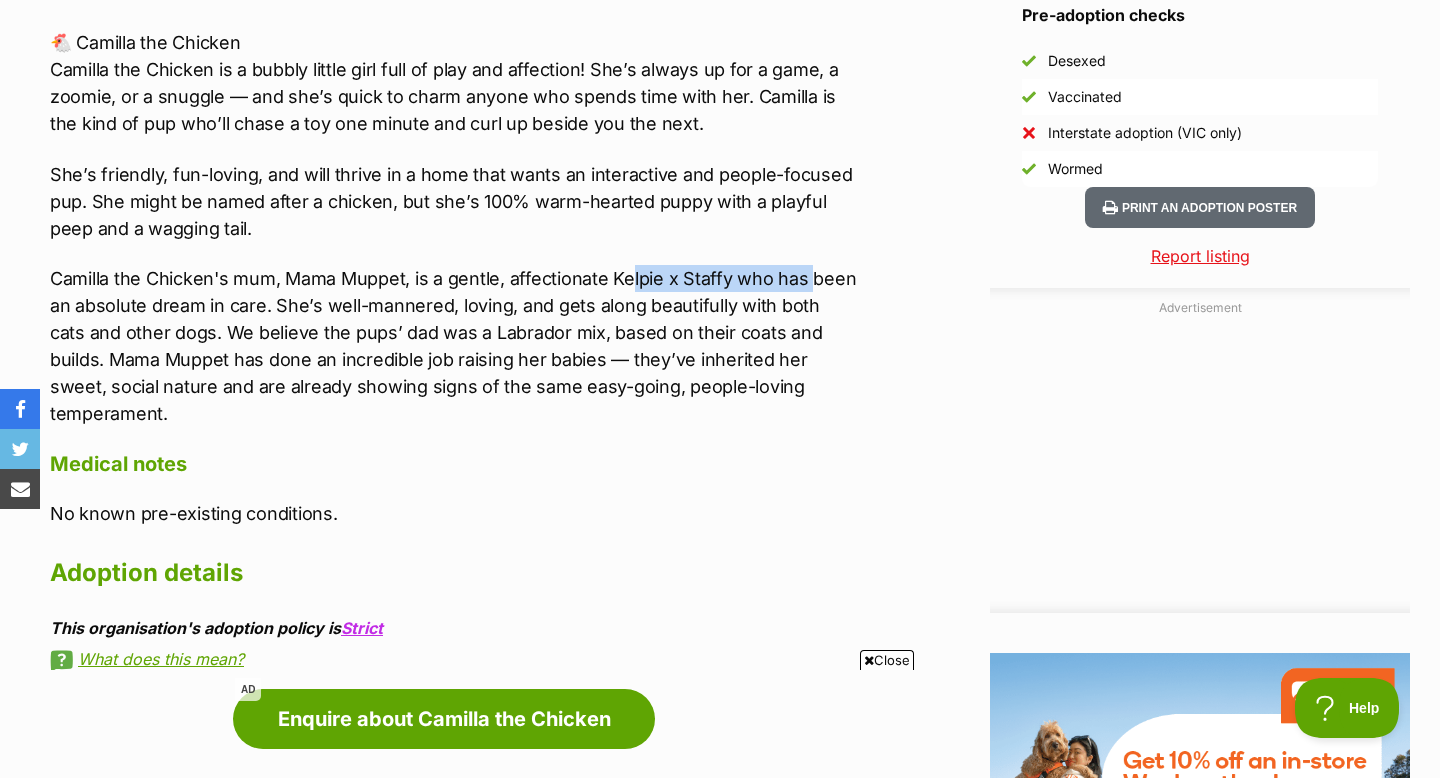 drag, startPoint x: 629, startPoint y: 277, endPoint x: 813, endPoint y: 276, distance: 184.00272 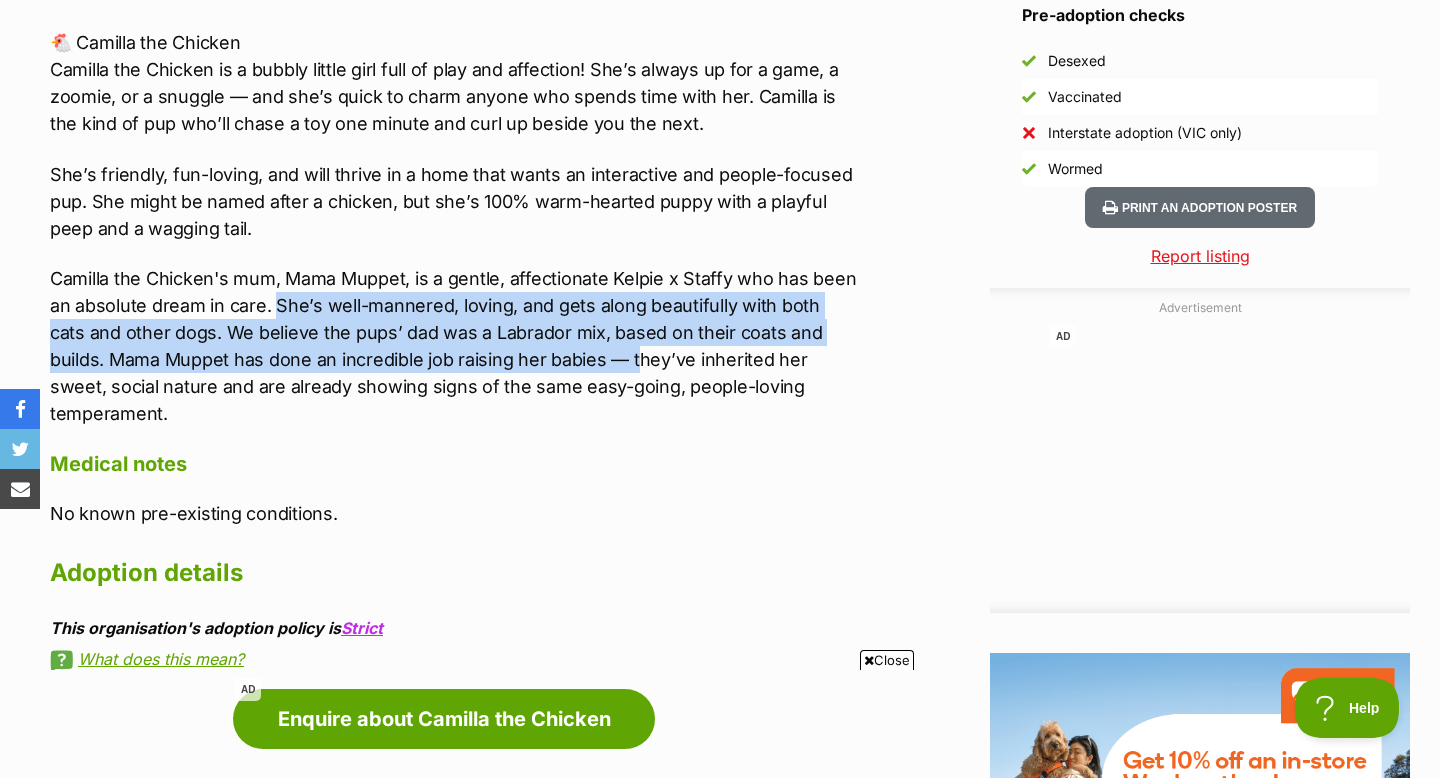drag, startPoint x: 275, startPoint y: 318, endPoint x: 574, endPoint y: 359, distance: 301.79794 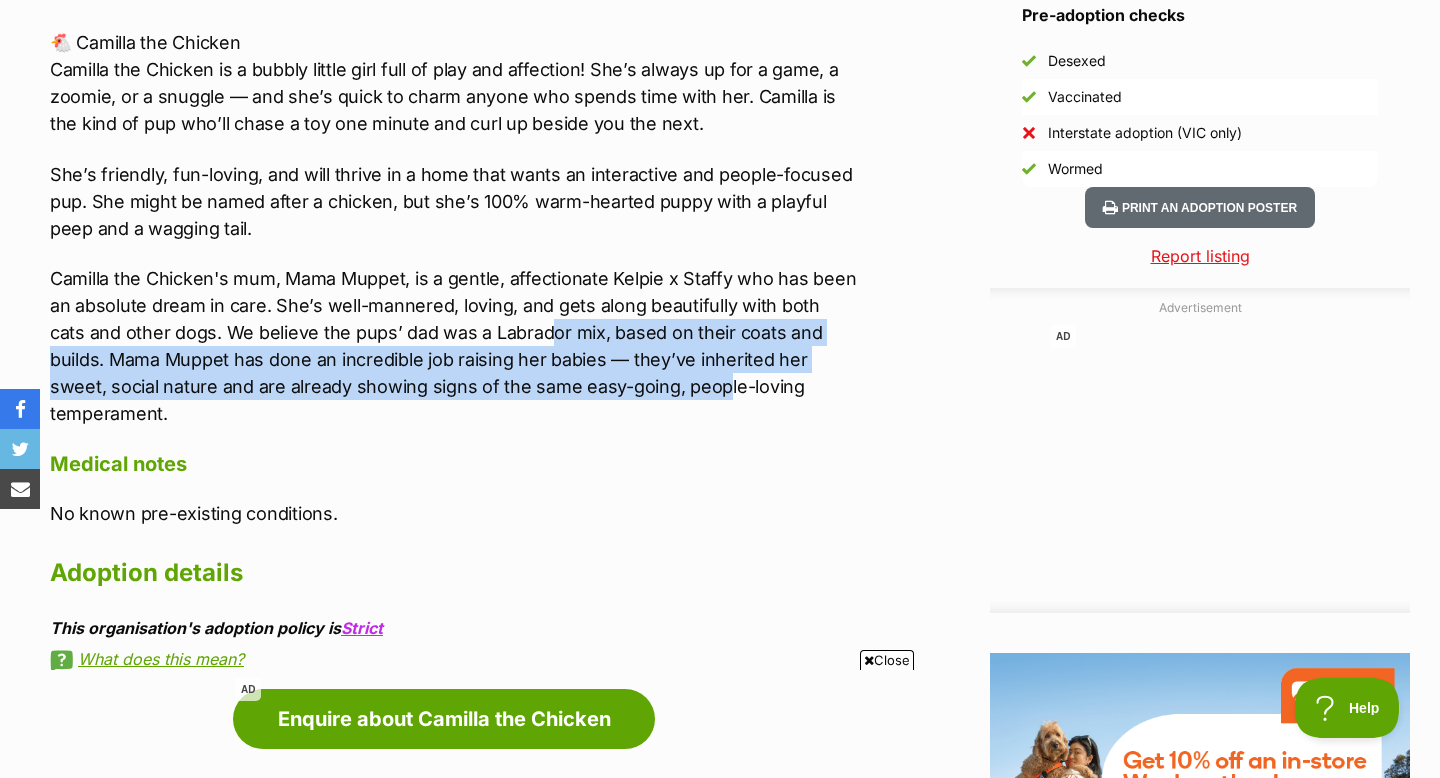 drag, startPoint x: 611, startPoint y: 398, endPoint x: 492, endPoint y: 328, distance: 138.06158 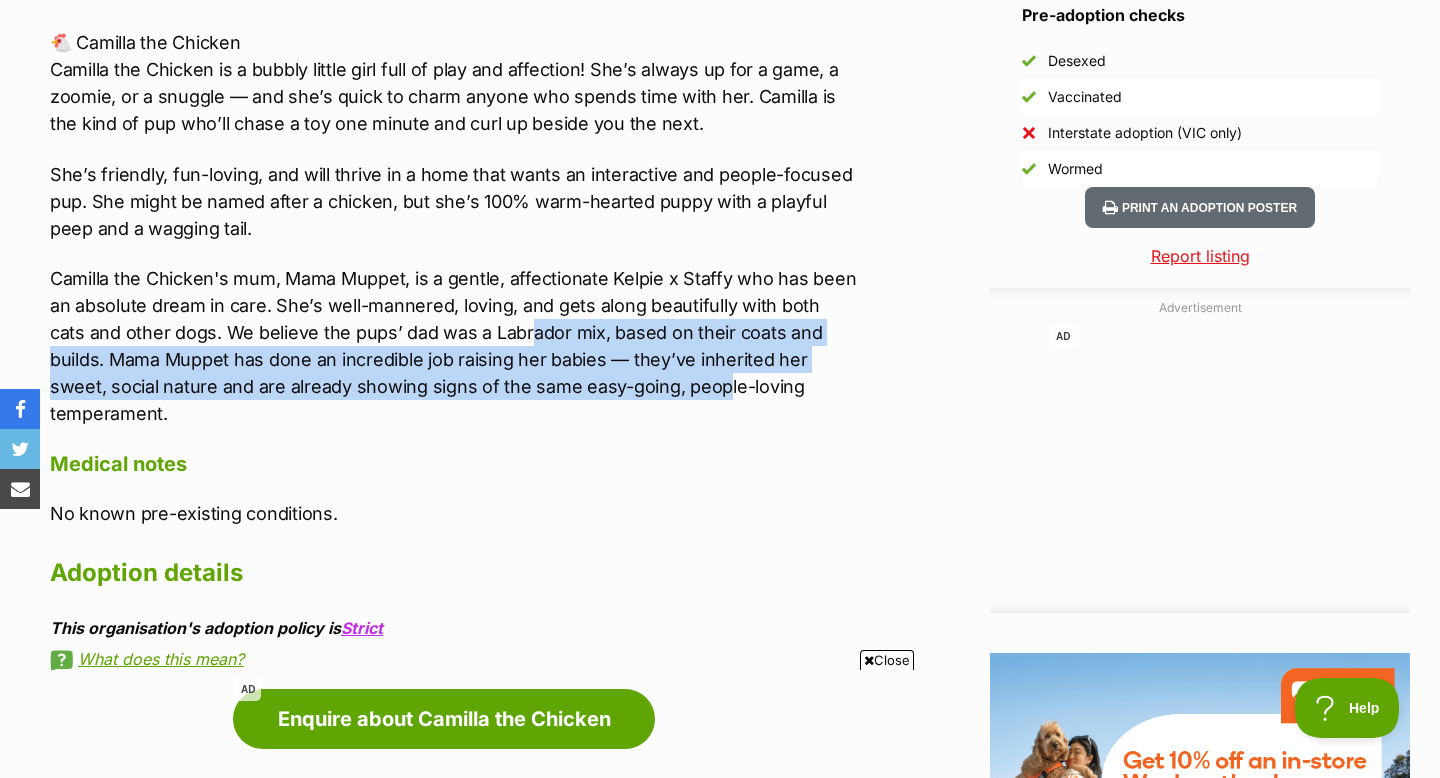 click on "Camilla the Chicken's mum, Mama Muppet, is a gentle, affectionate Kelpie x Staffy who has been an absolute dream in care. She’s well-mannered, loving, and gets along beautifully with both cats and other dogs. We believe the pups’ dad was a Labrador mix, based on their coats and builds. Mama Muppet has done an incredible job raising her babies — they’ve inherited her sweet, social nature and are already showing signs of the same easy-going, people-loving temperament." at bounding box center [454, 346] 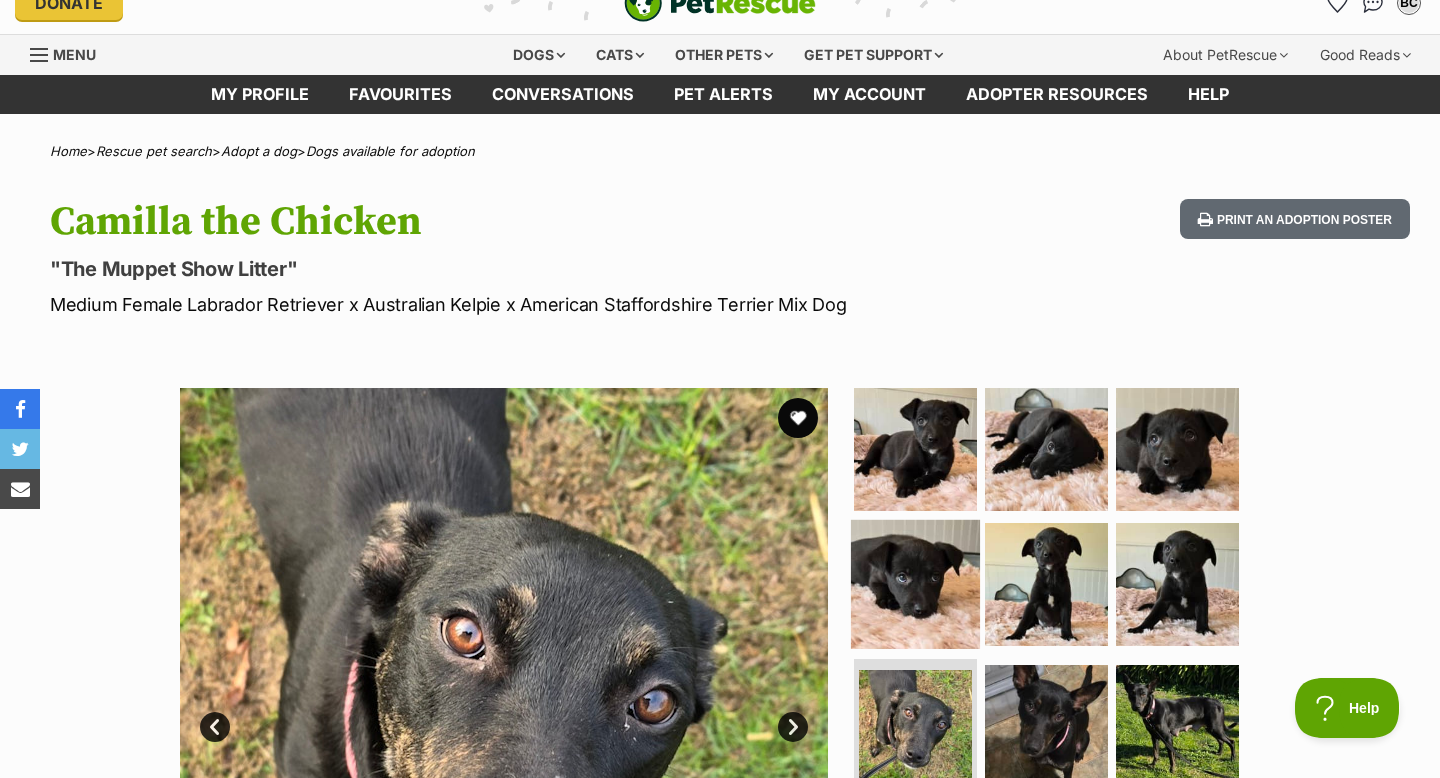 scroll, scrollTop: 22, scrollLeft: 0, axis: vertical 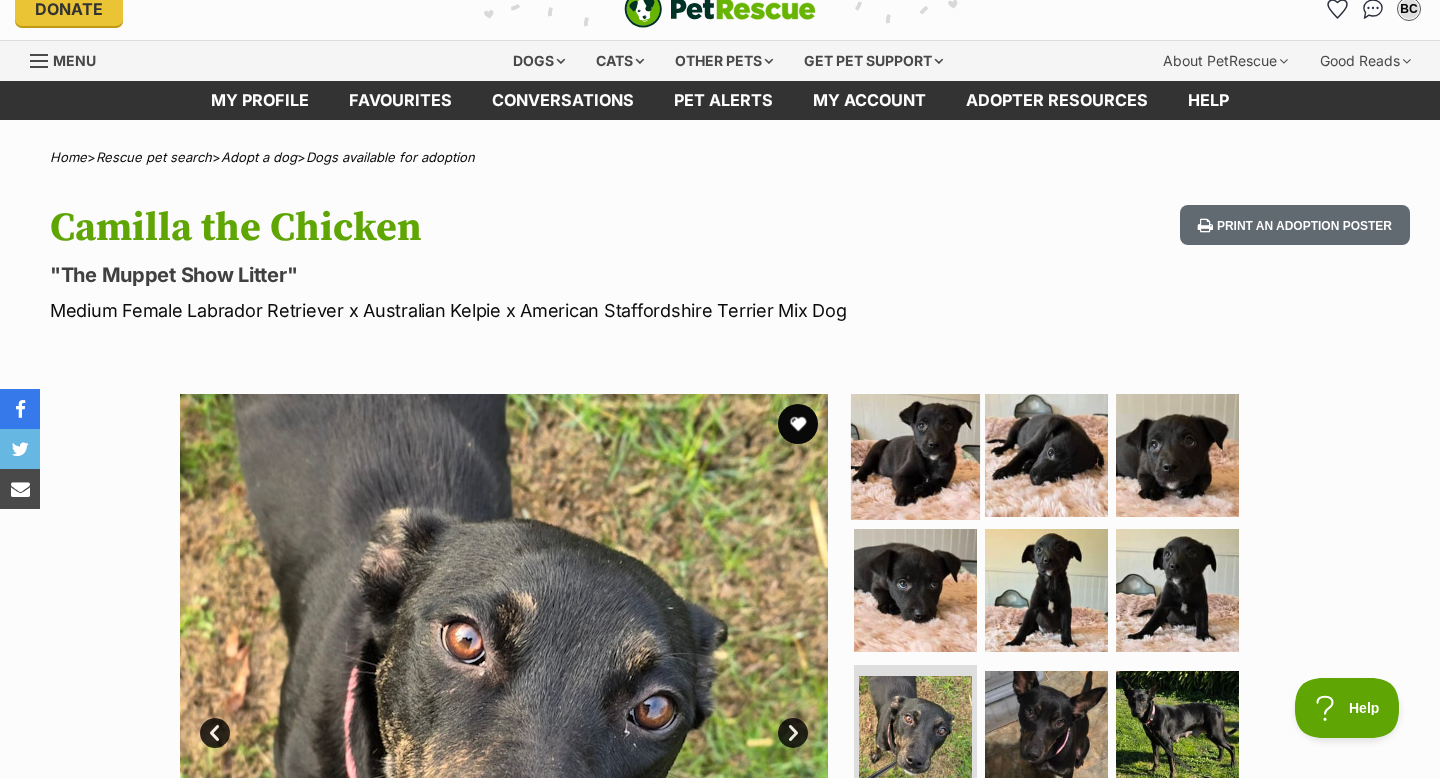 click at bounding box center (915, 454) 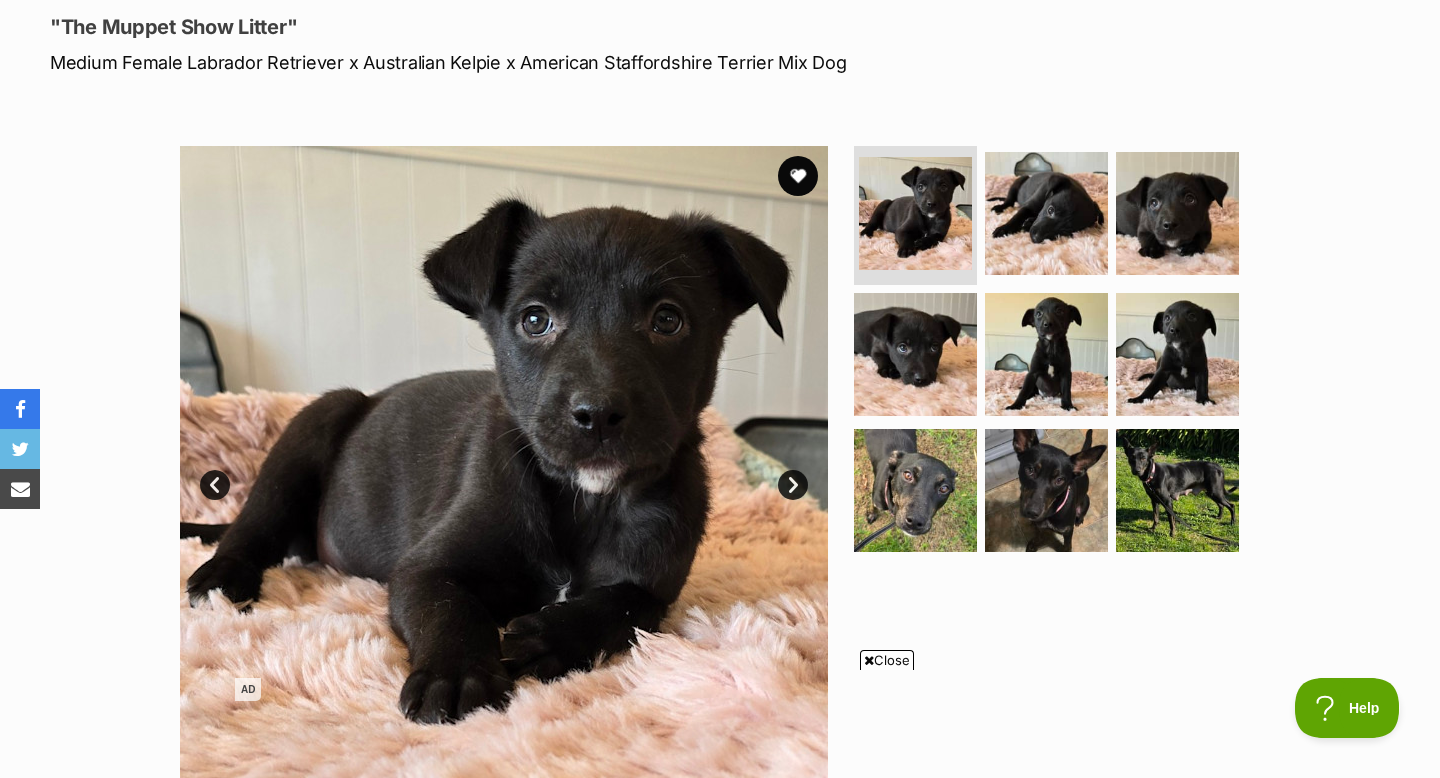 scroll, scrollTop: 277, scrollLeft: 0, axis: vertical 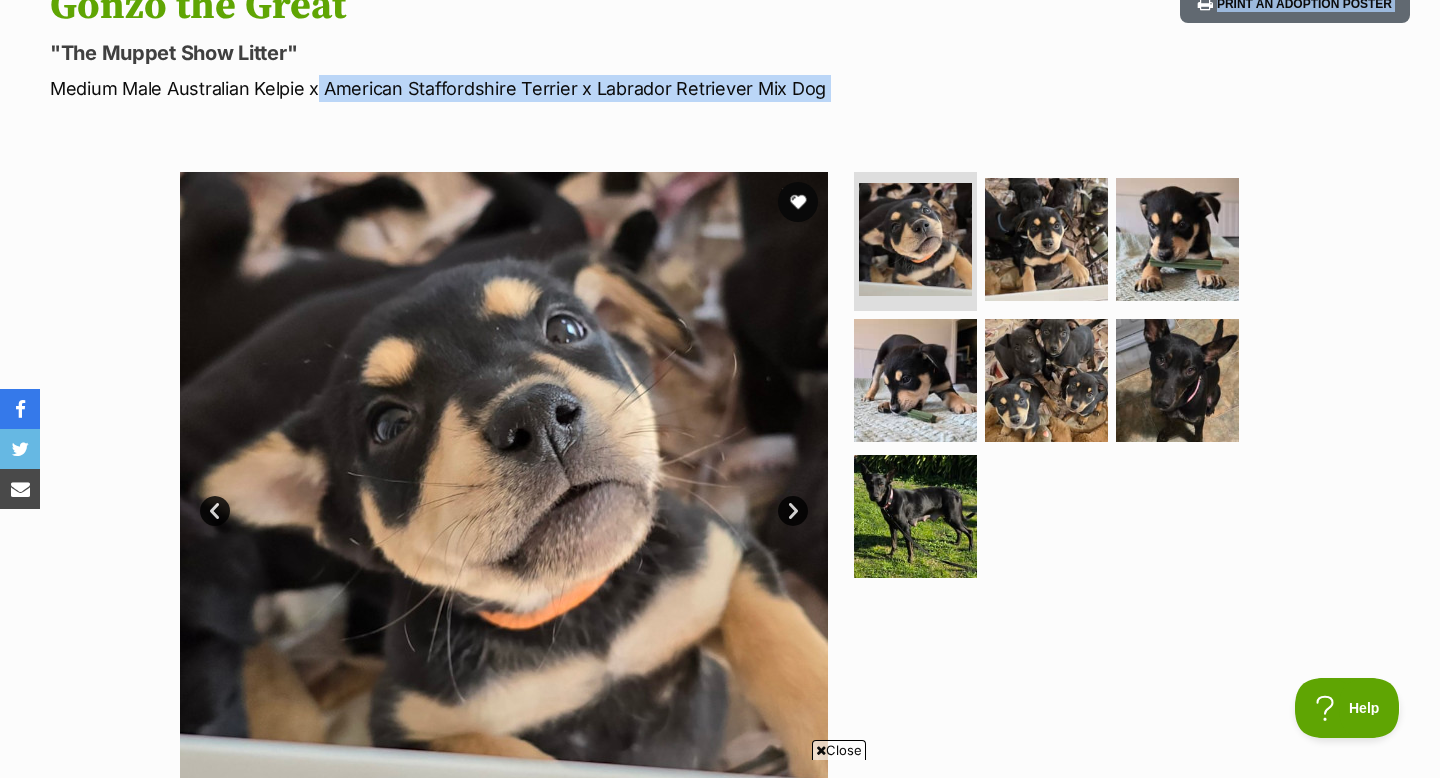 drag, startPoint x: 308, startPoint y: 98, endPoint x: 575, endPoint y: 102, distance: 267.02997 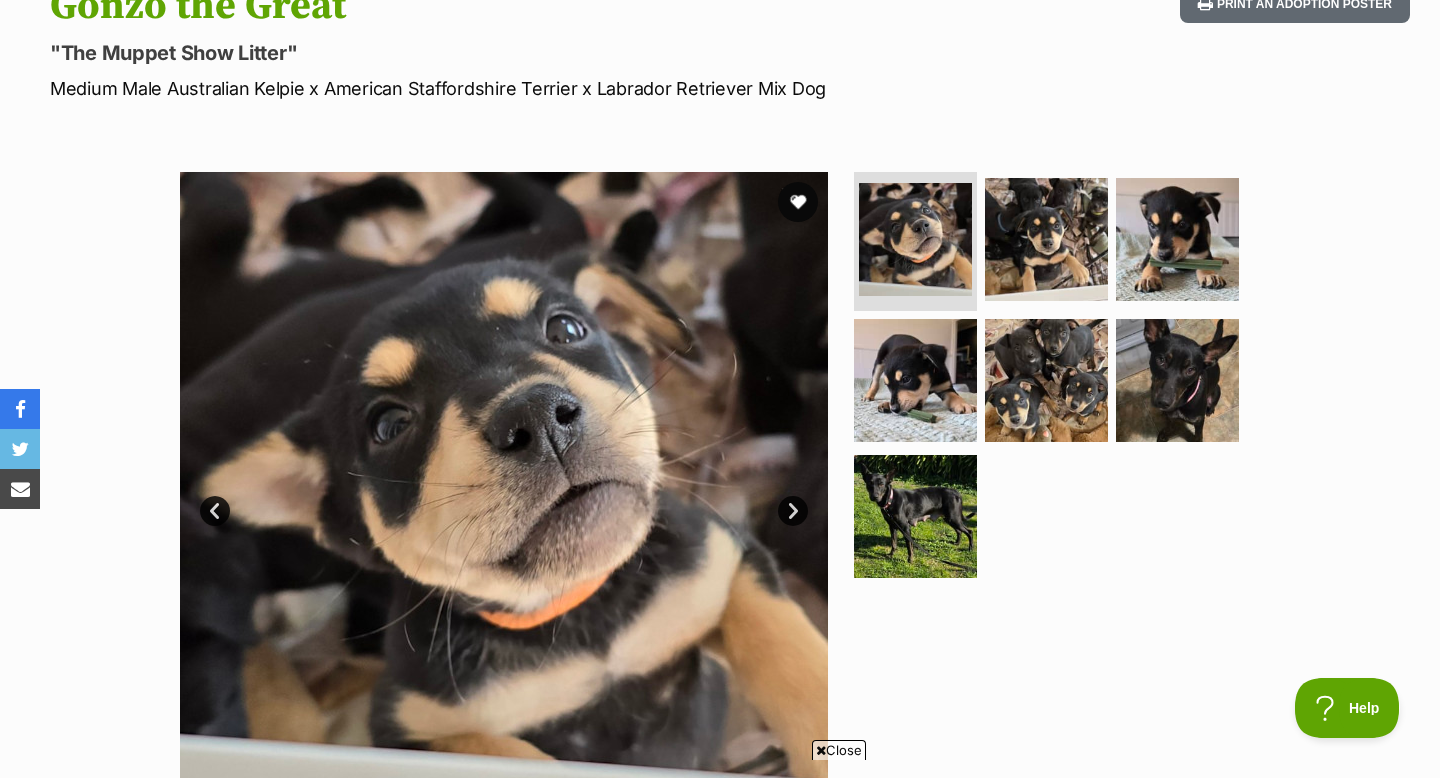 click on "Medium Male Australian Kelpie x American Staffordshire Terrier x Labrador Retriever Mix Dog" at bounding box center [464, 88] 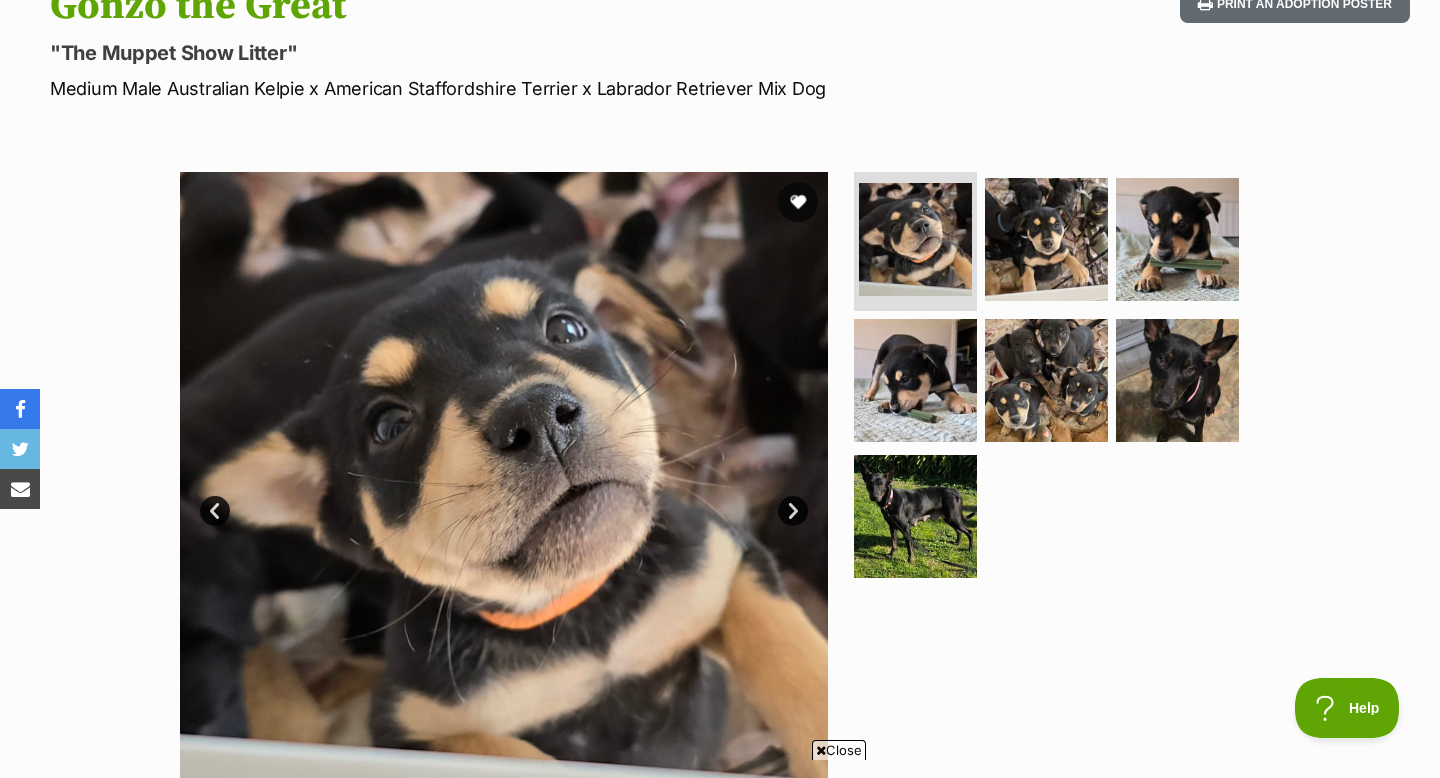 scroll, scrollTop: 275, scrollLeft: 0, axis: vertical 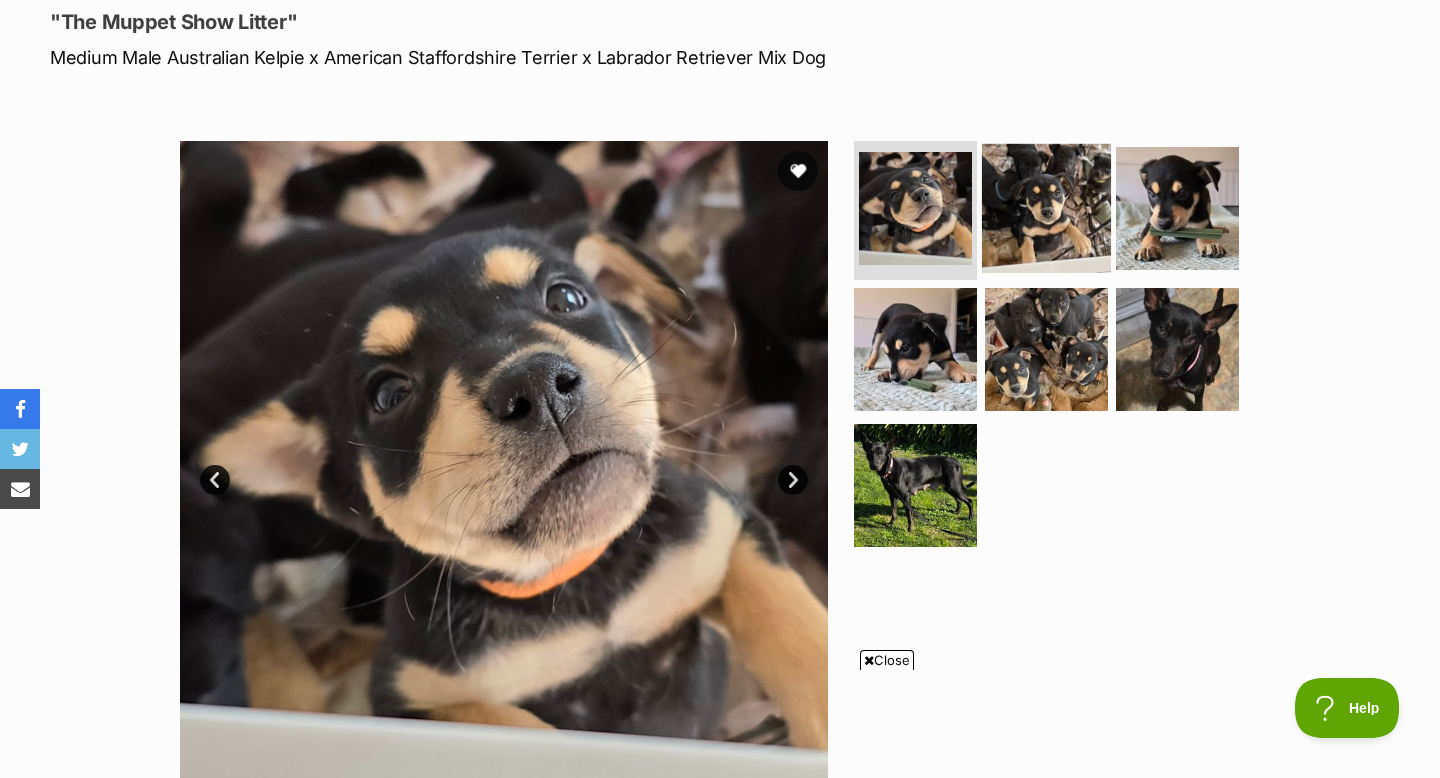 click at bounding box center [1046, 207] 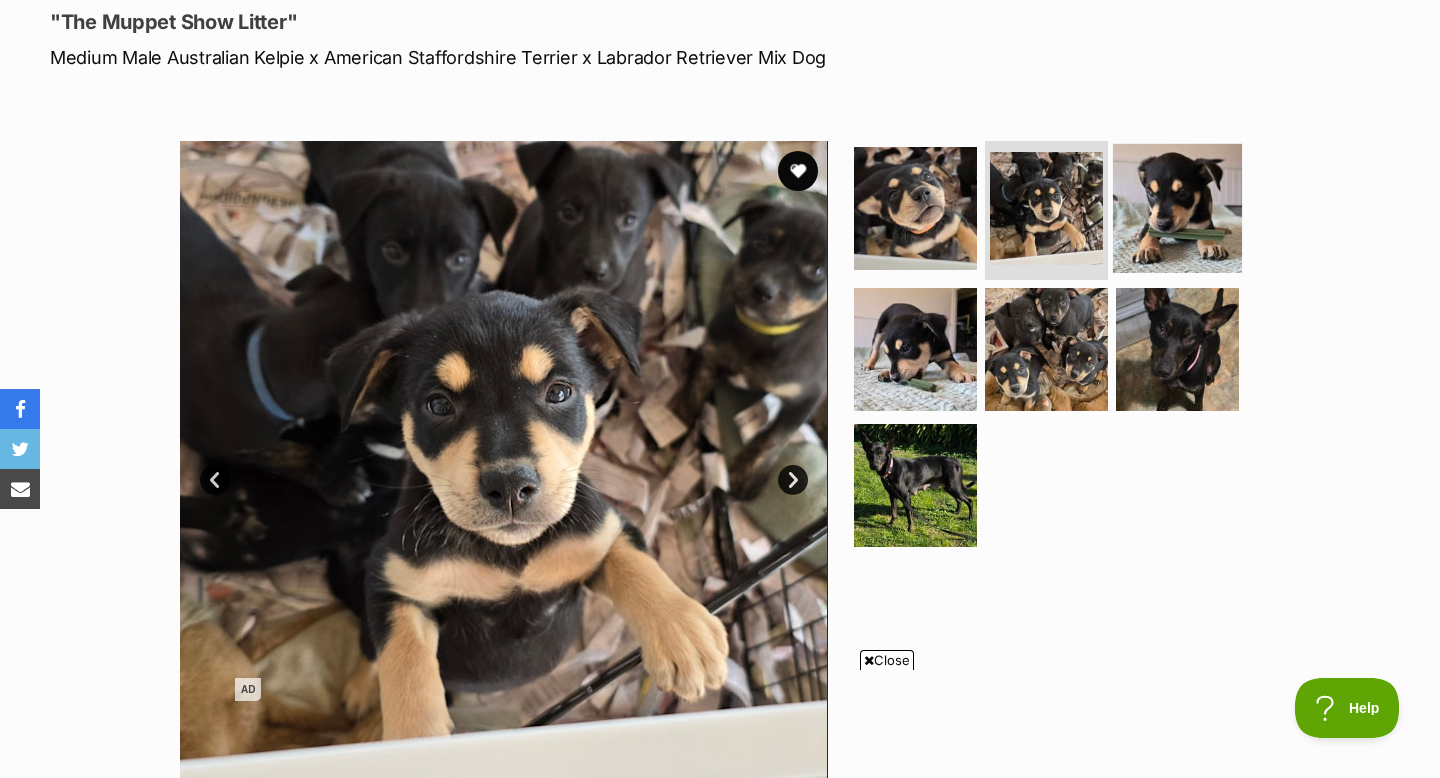click at bounding box center (1177, 207) 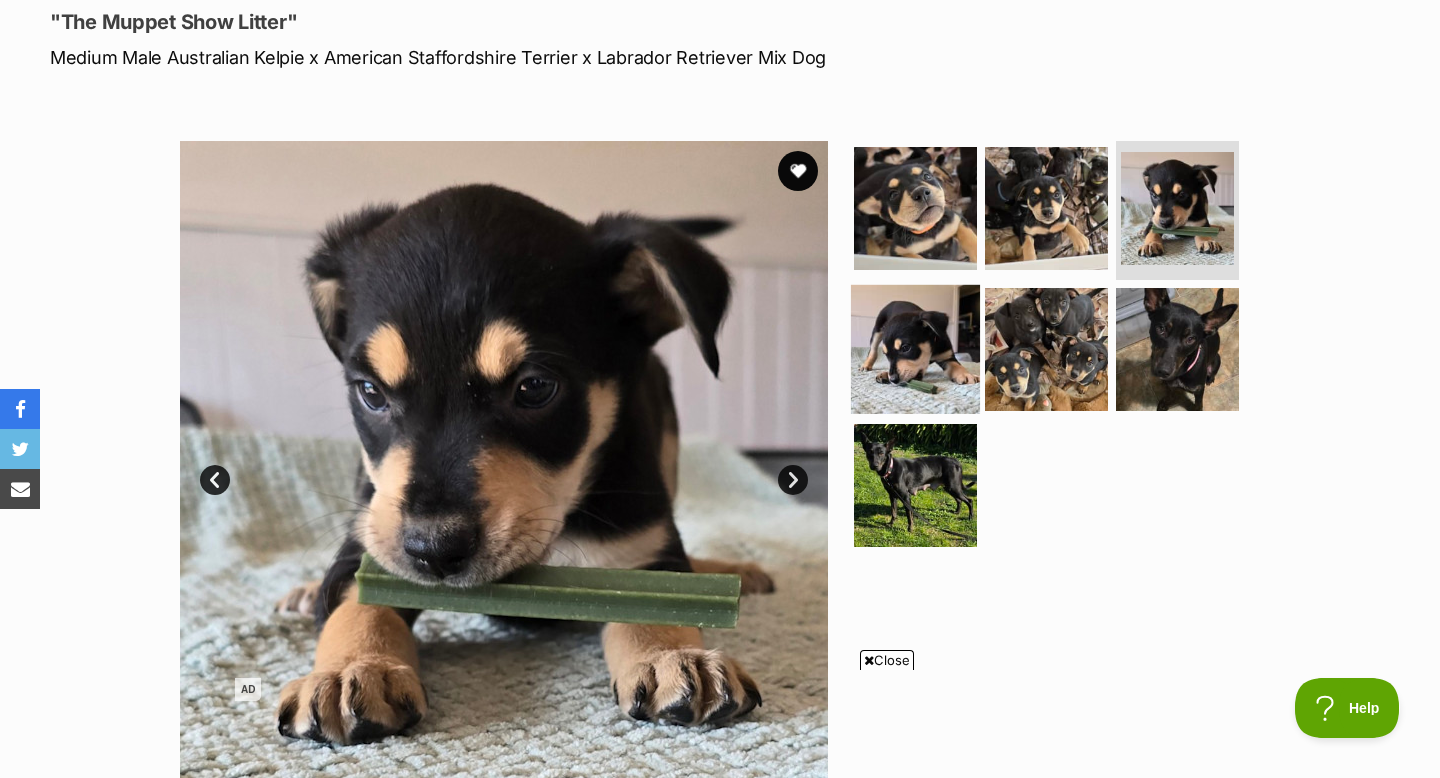 scroll, scrollTop: 0, scrollLeft: 0, axis: both 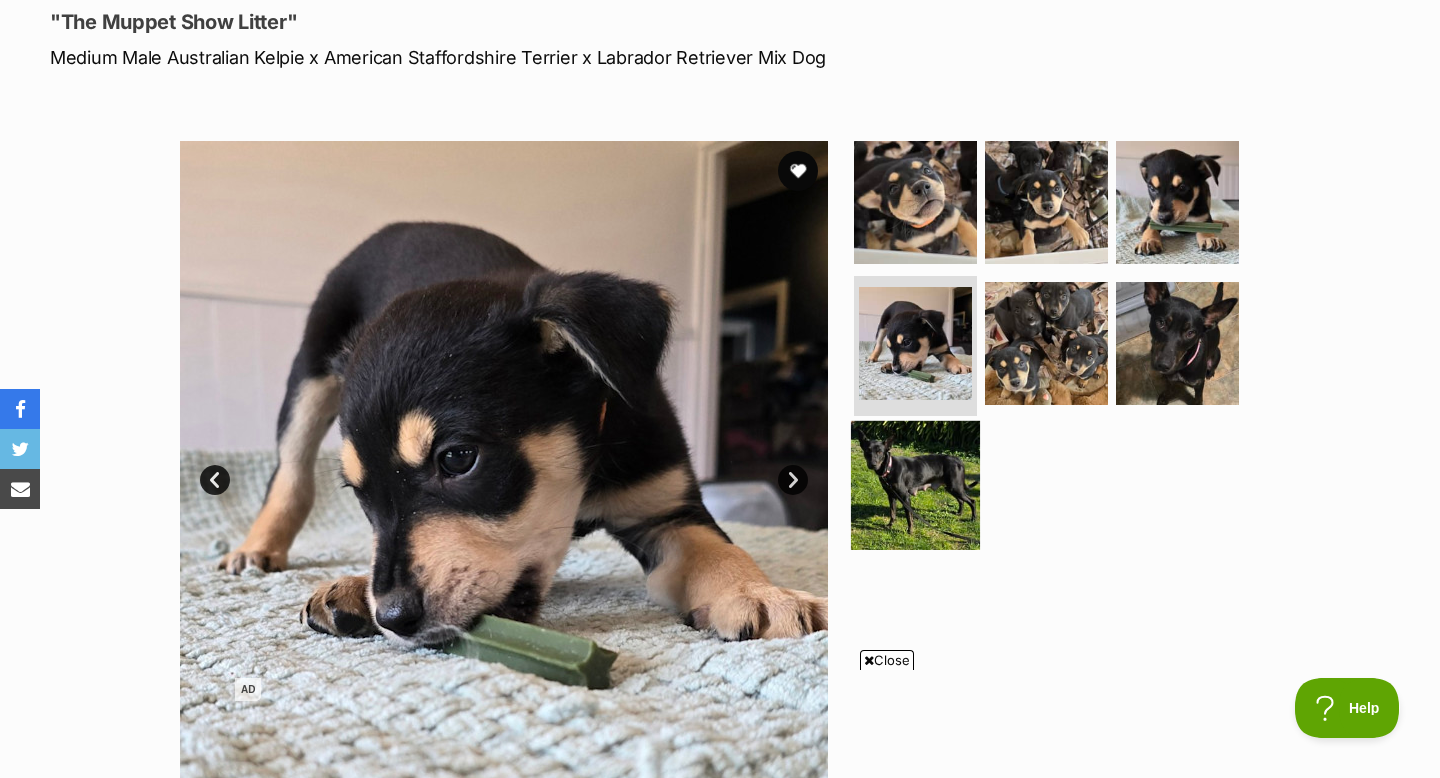 click at bounding box center [915, 485] 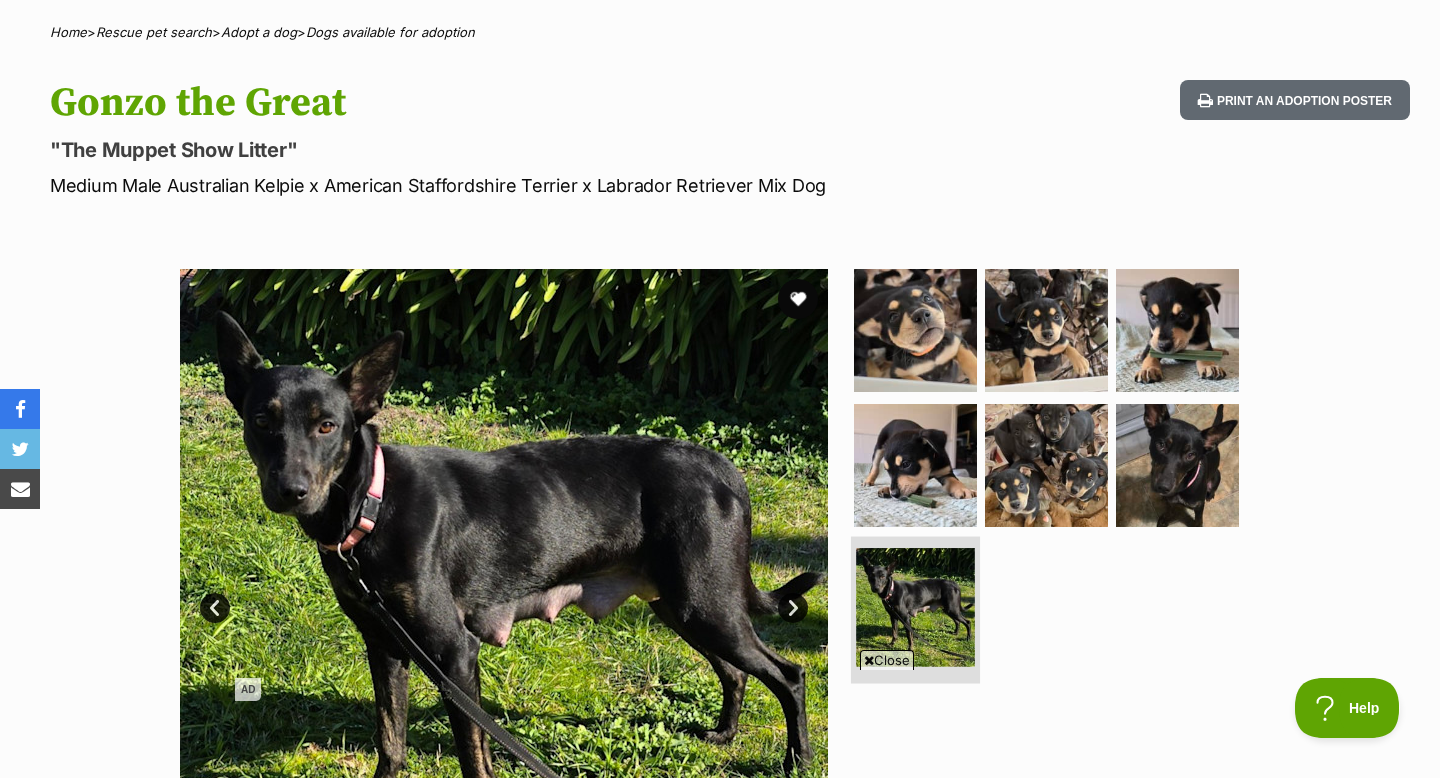 scroll, scrollTop: 142, scrollLeft: 0, axis: vertical 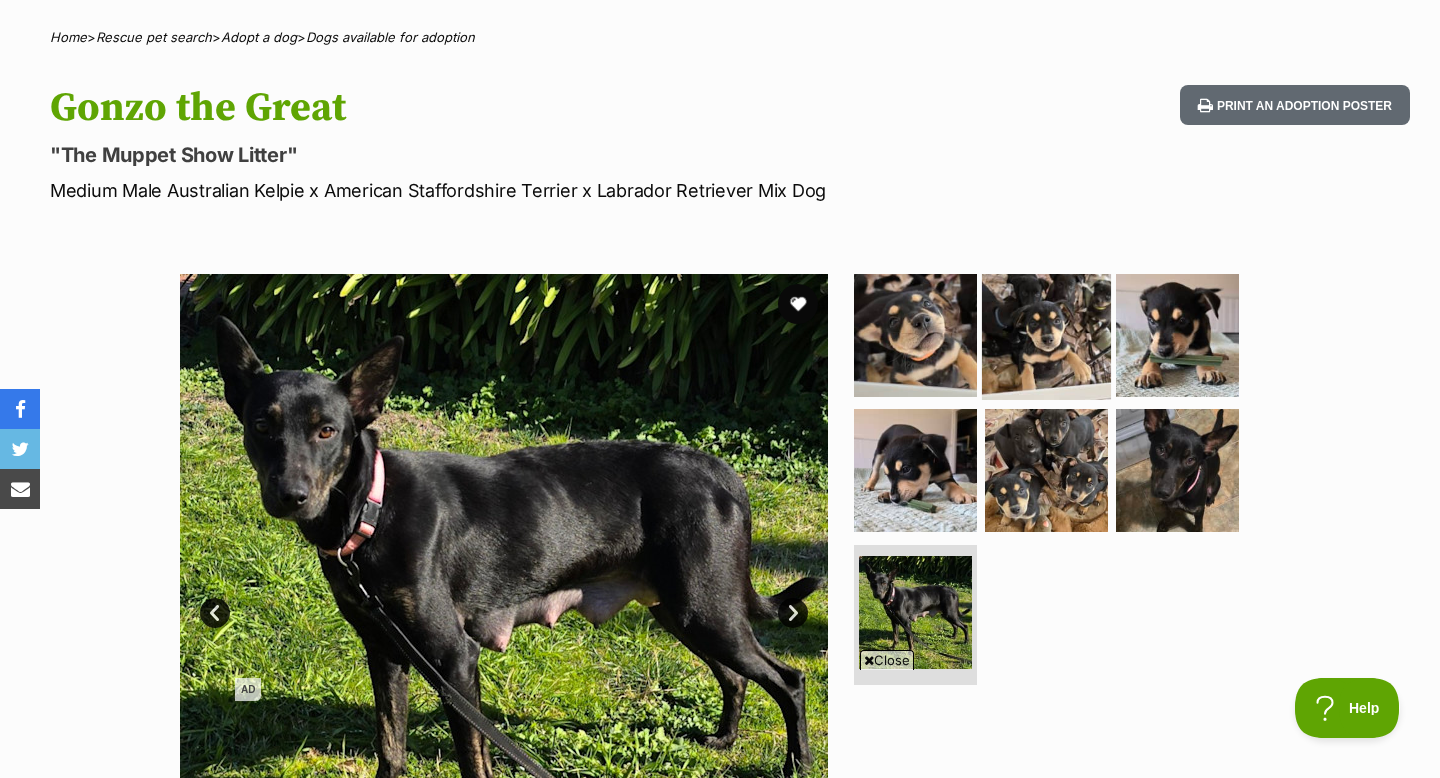 click at bounding box center [1046, 334] 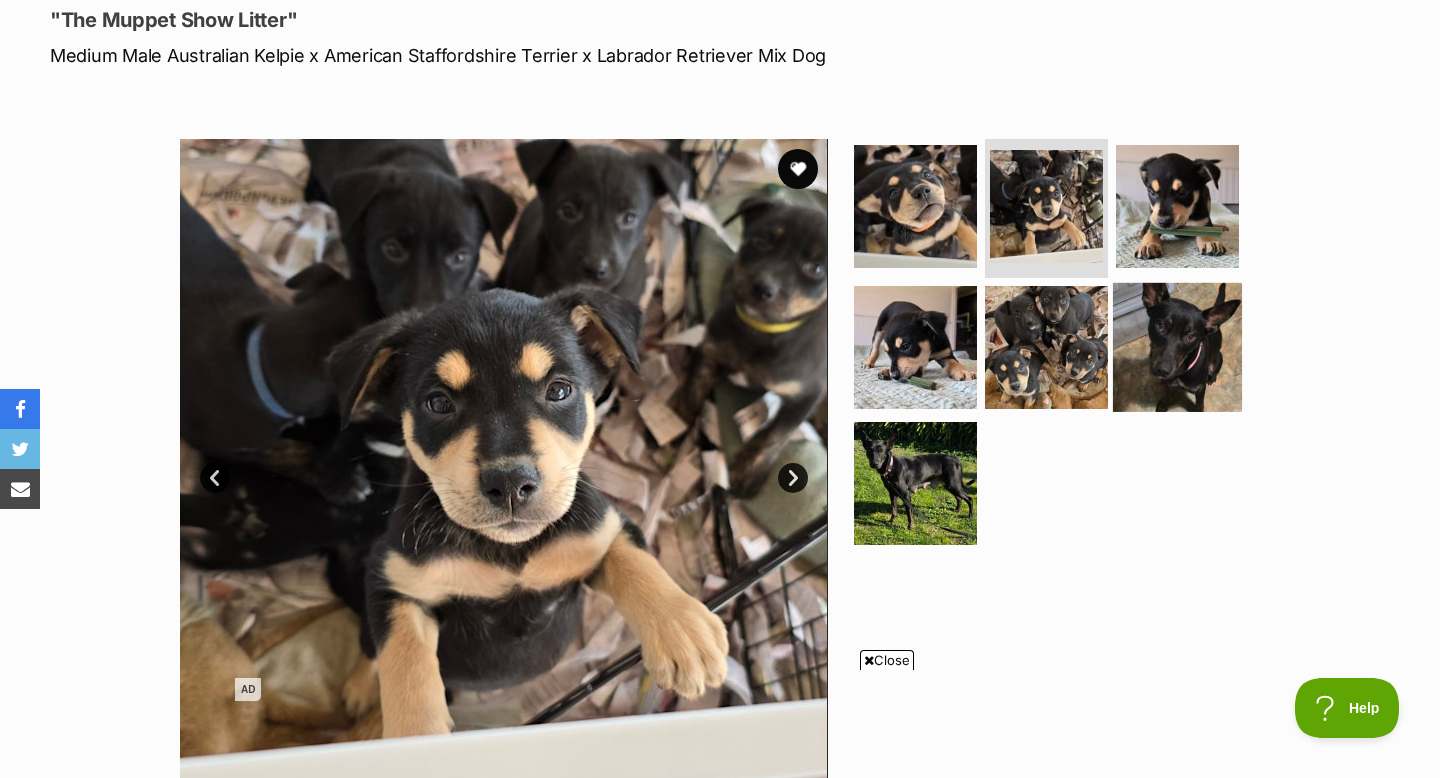 scroll, scrollTop: 278, scrollLeft: 0, axis: vertical 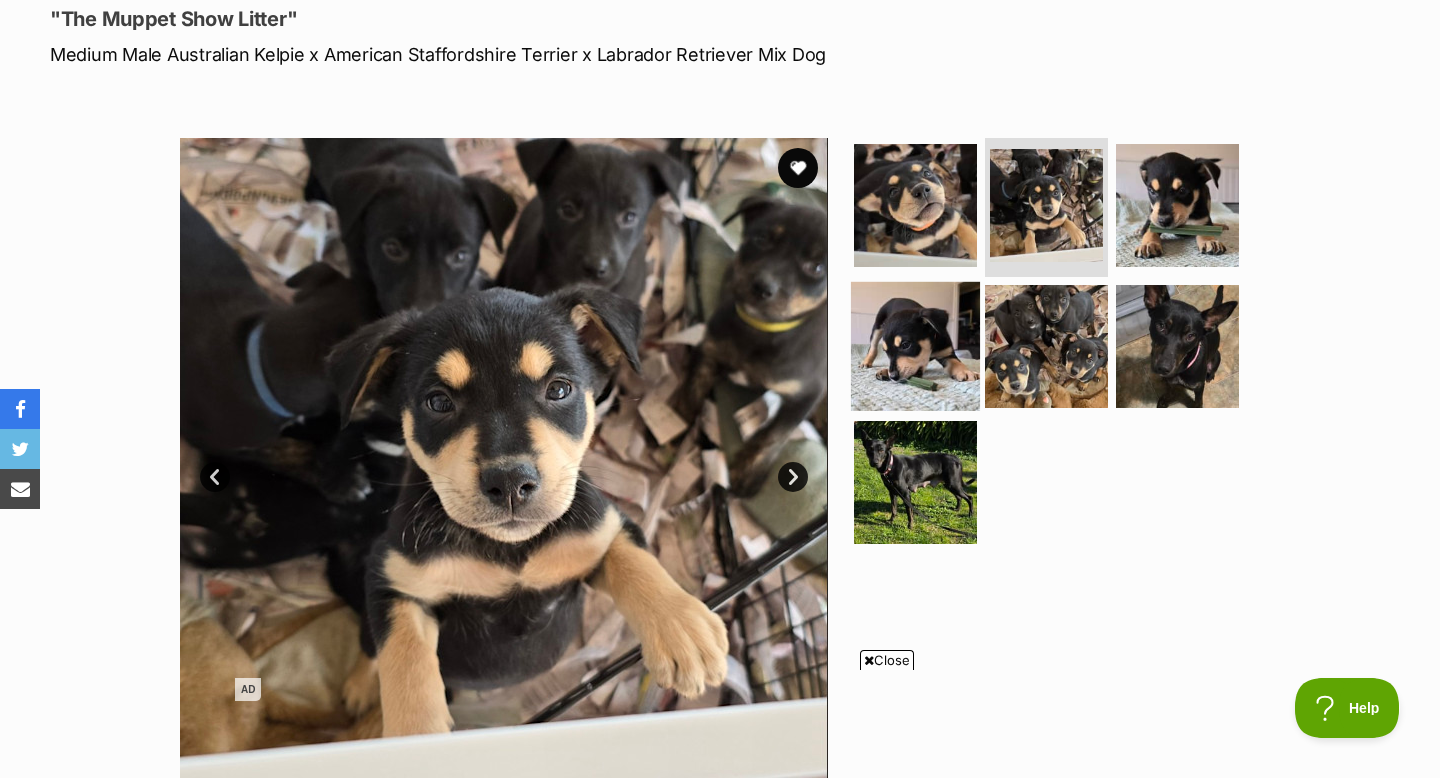 click at bounding box center [915, 346] 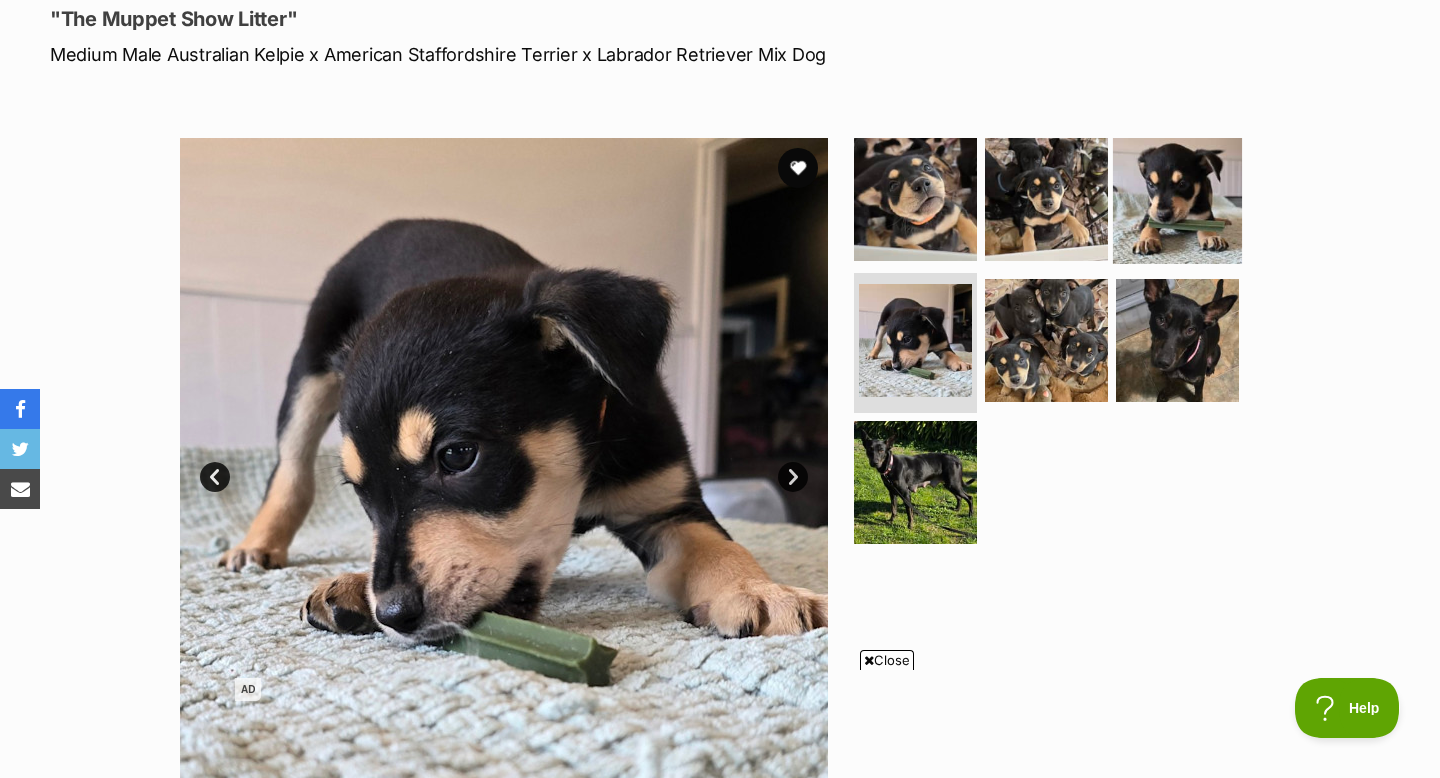 click at bounding box center [1177, 198] 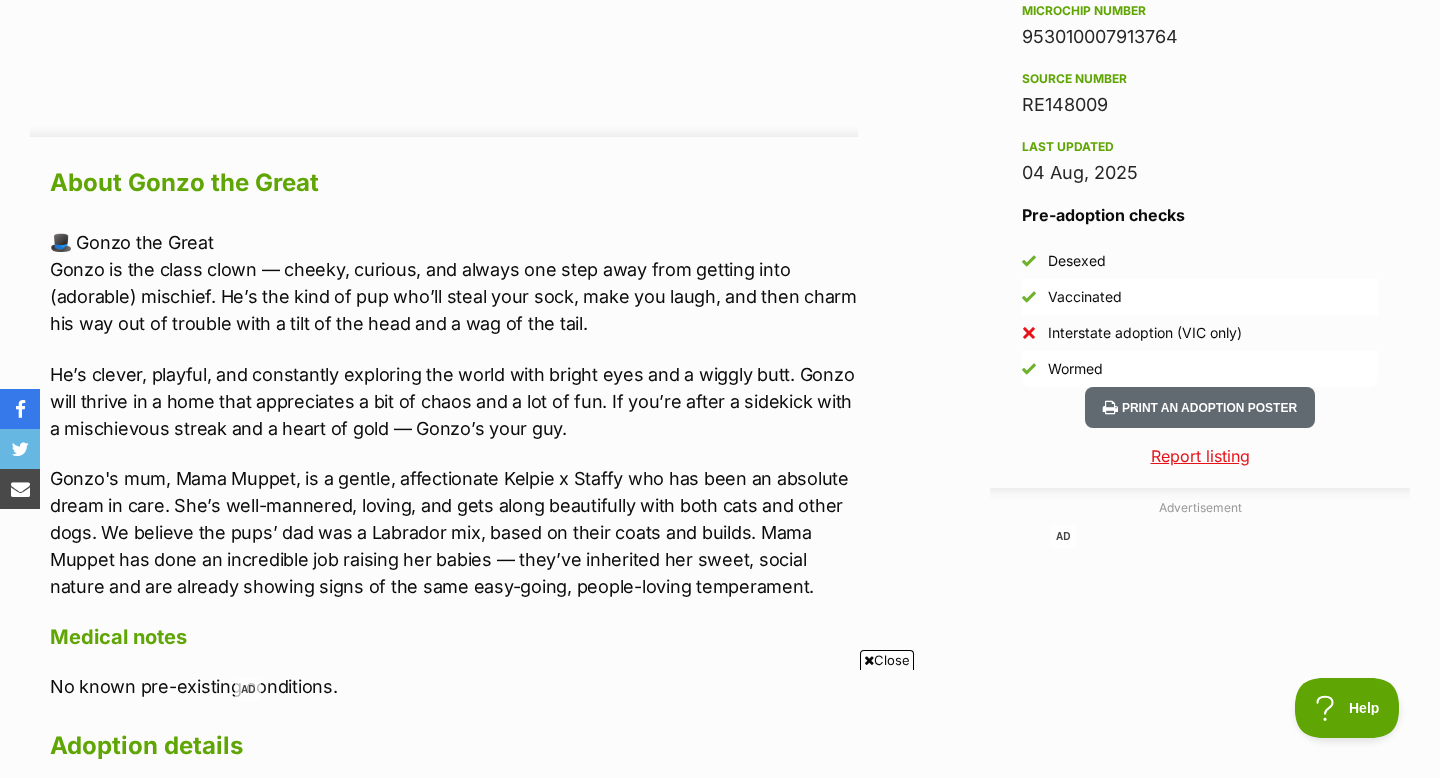 scroll, scrollTop: 1639, scrollLeft: 0, axis: vertical 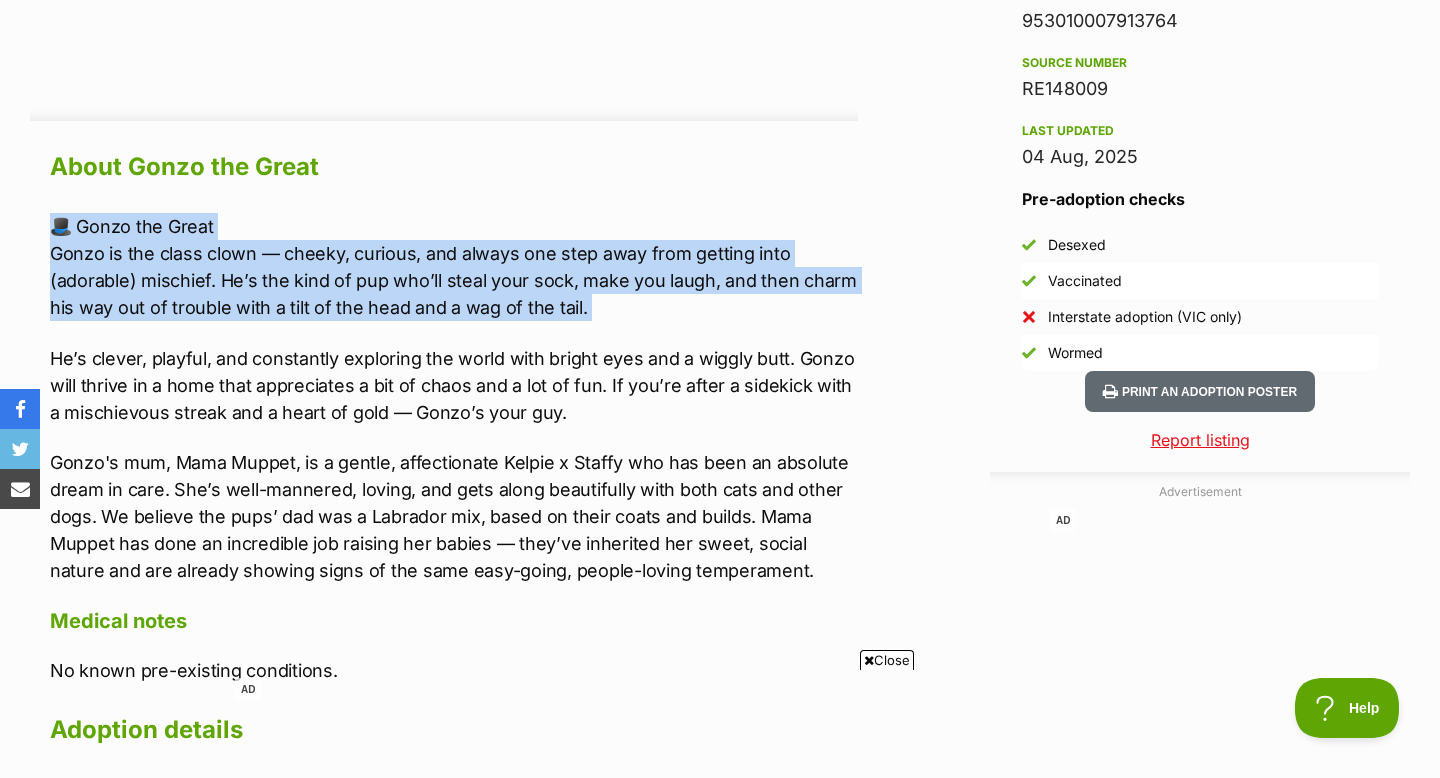 drag, startPoint x: 241, startPoint y: 224, endPoint x: 495, endPoint y: 326, distance: 273.71518 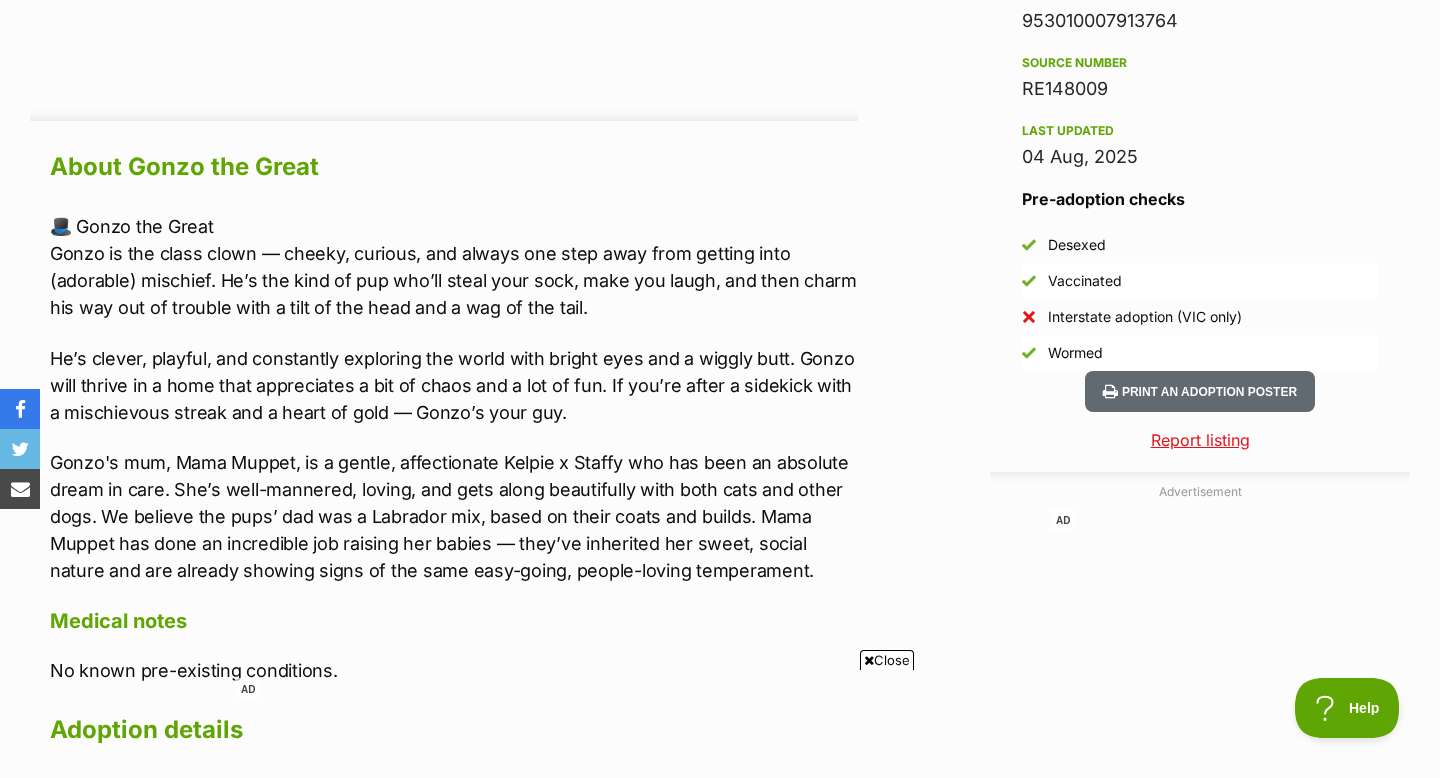 drag, startPoint x: 571, startPoint y: 333, endPoint x: 450, endPoint y: 281, distance: 131.70042 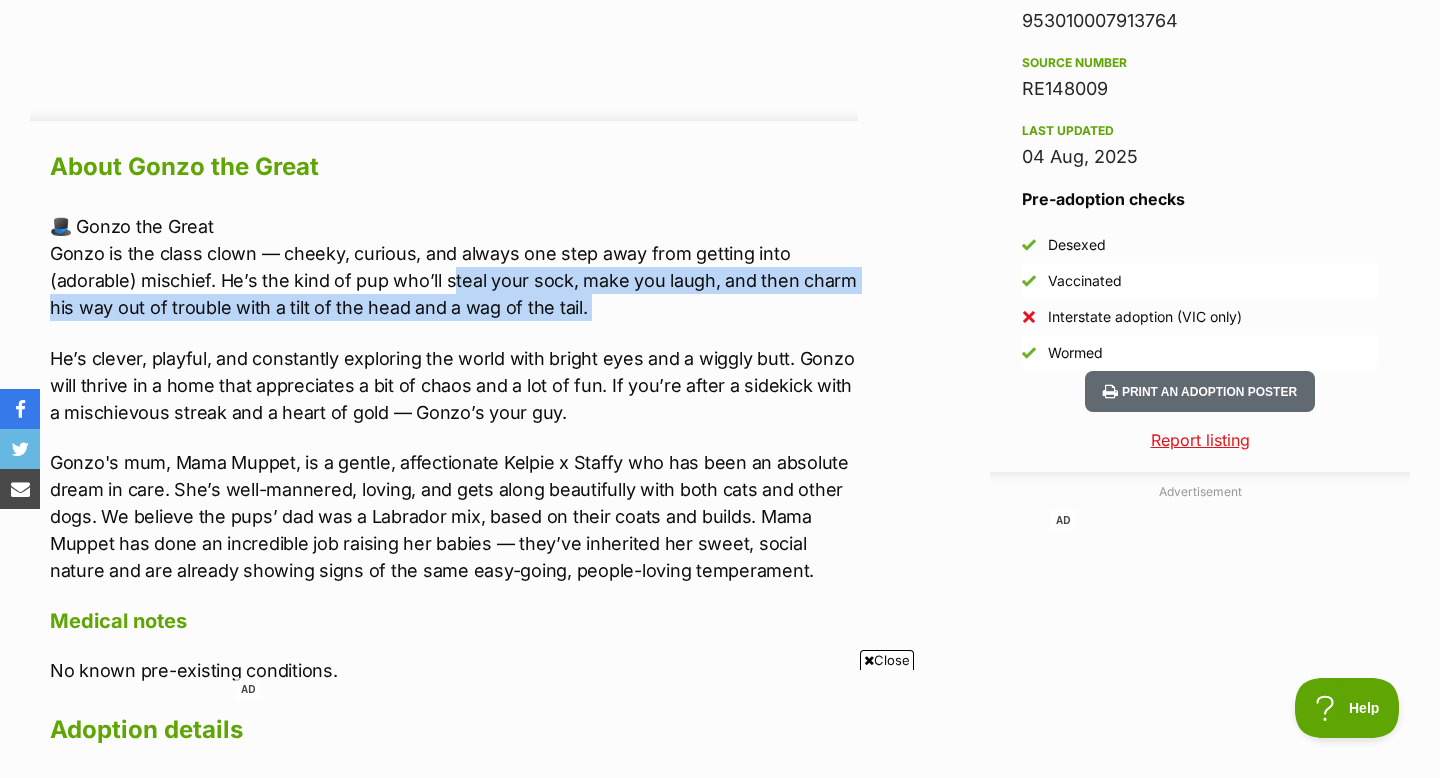 click on "🎩 Gonzo the Great
Gonzo is the class clown — cheeky, curious, and always one step away from getting into (adorable) mischief. He’s the kind of pup who’ll steal your sock, make you laugh, and then charm his way out of trouble with a tilt of the head and a wag of the tail." at bounding box center (454, 267) 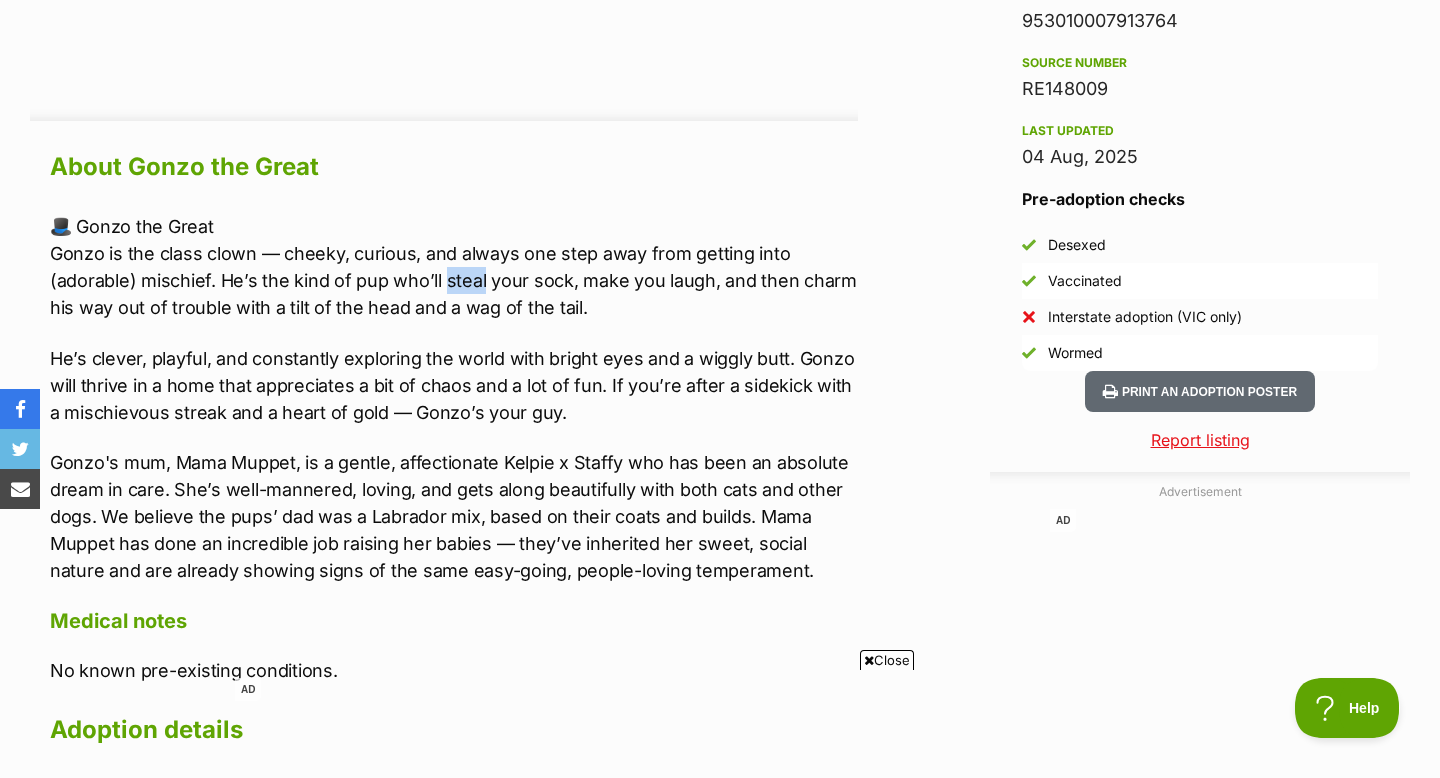 click on "🎩 Gonzo the Great
Gonzo is the class clown — cheeky, curious, and always one step away from getting into (adorable) mischief. He’s the kind of pup who’ll steal your sock, make you laugh, and then charm his way out of trouble with a tilt of the head and a wag of the tail." at bounding box center (454, 267) 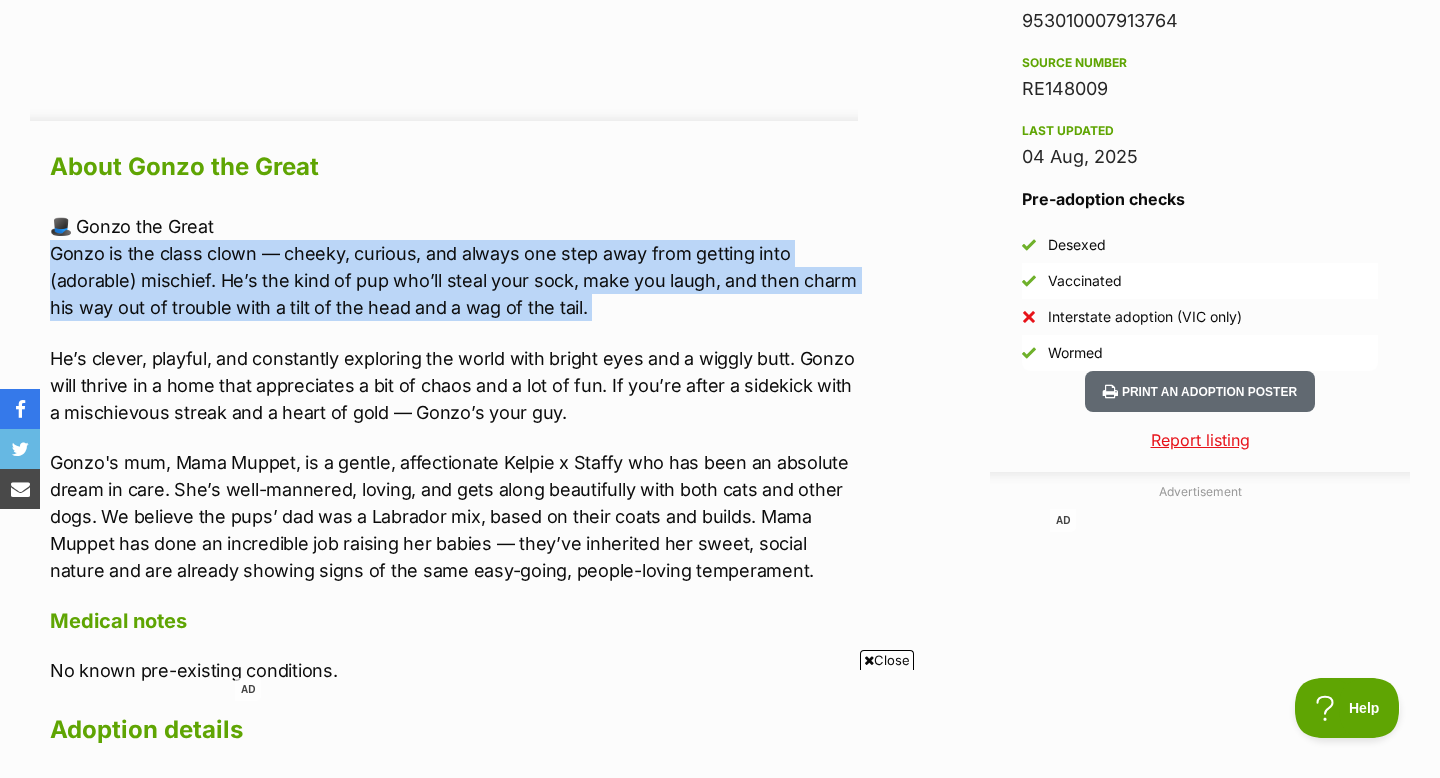 click on "🎩 Gonzo the Great
Gonzo is the class clown — cheeky, curious, and always one step away from getting into (adorable) mischief. He’s the kind of pup who’ll steal your sock, make you laugh, and then charm his way out of trouble with a tilt of the head and a wag of the tail." at bounding box center [454, 267] 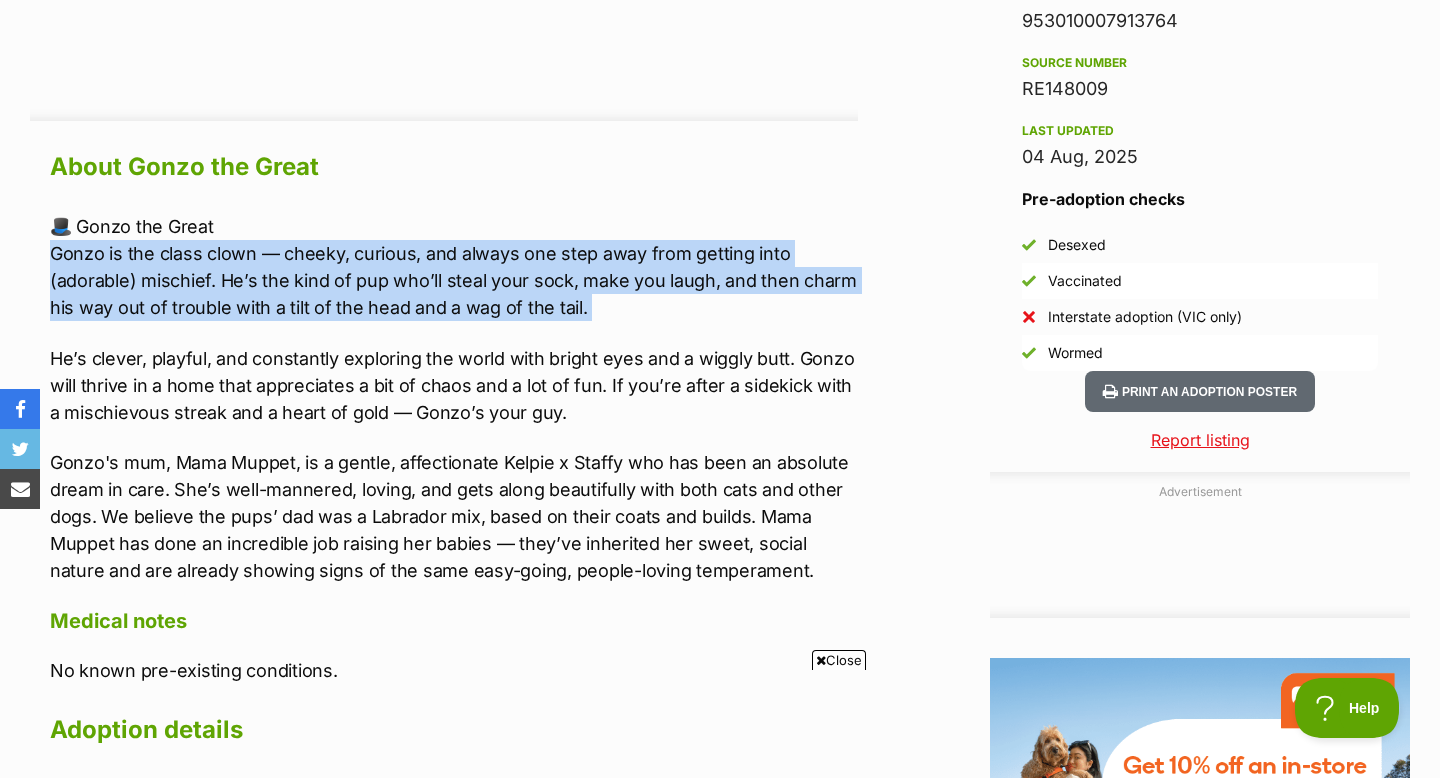 click on "🎩 Gonzo the Great
Gonzo is the class clown — cheeky, curious, and always one step away from getting into (adorable) mischief. He’s the kind of pup who’ll steal your sock, make you laugh, and then charm his way out of trouble with a tilt of the head and a wag of the tail." at bounding box center [454, 267] 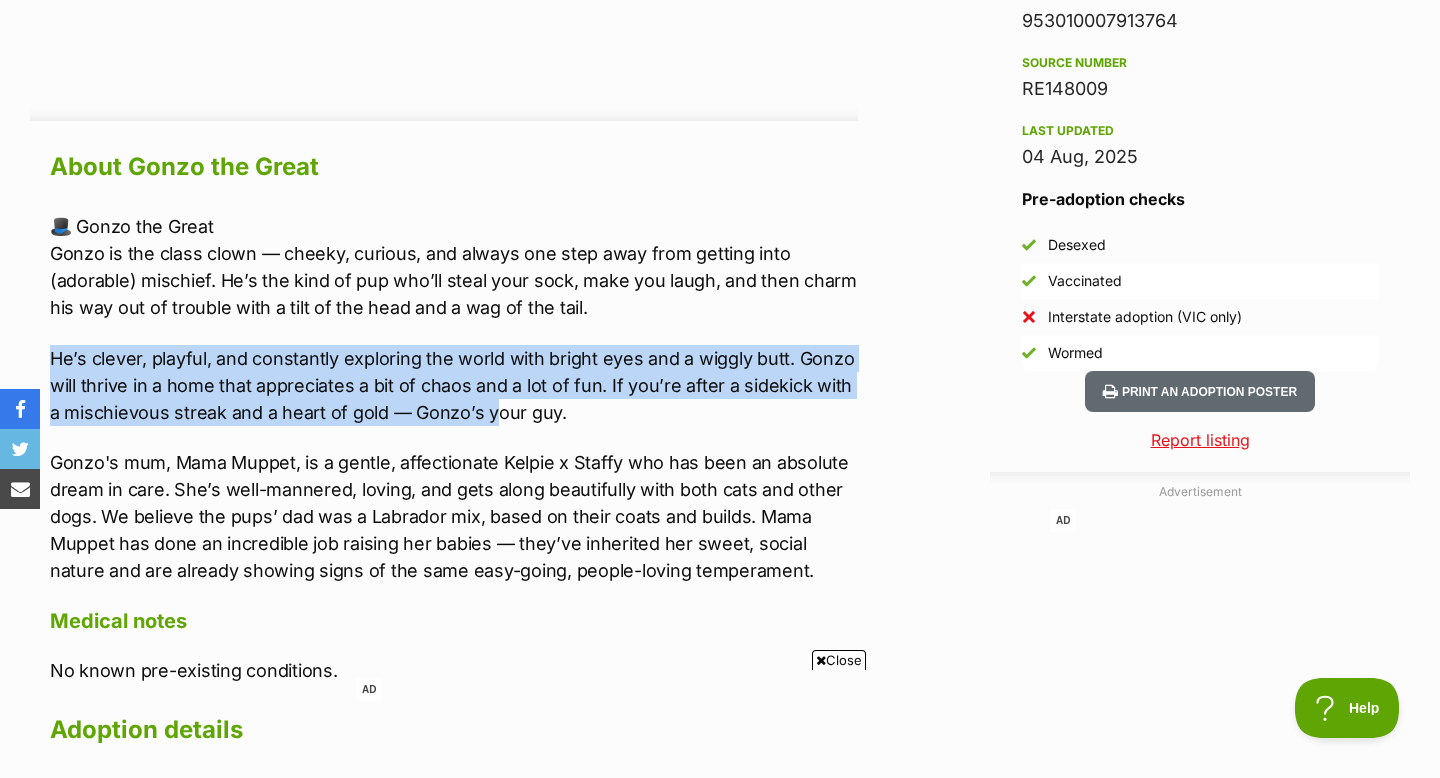 drag, startPoint x: 392, startPoint y: 343, endPoint x: 499, endPoint y: 423, distance: 133.60014 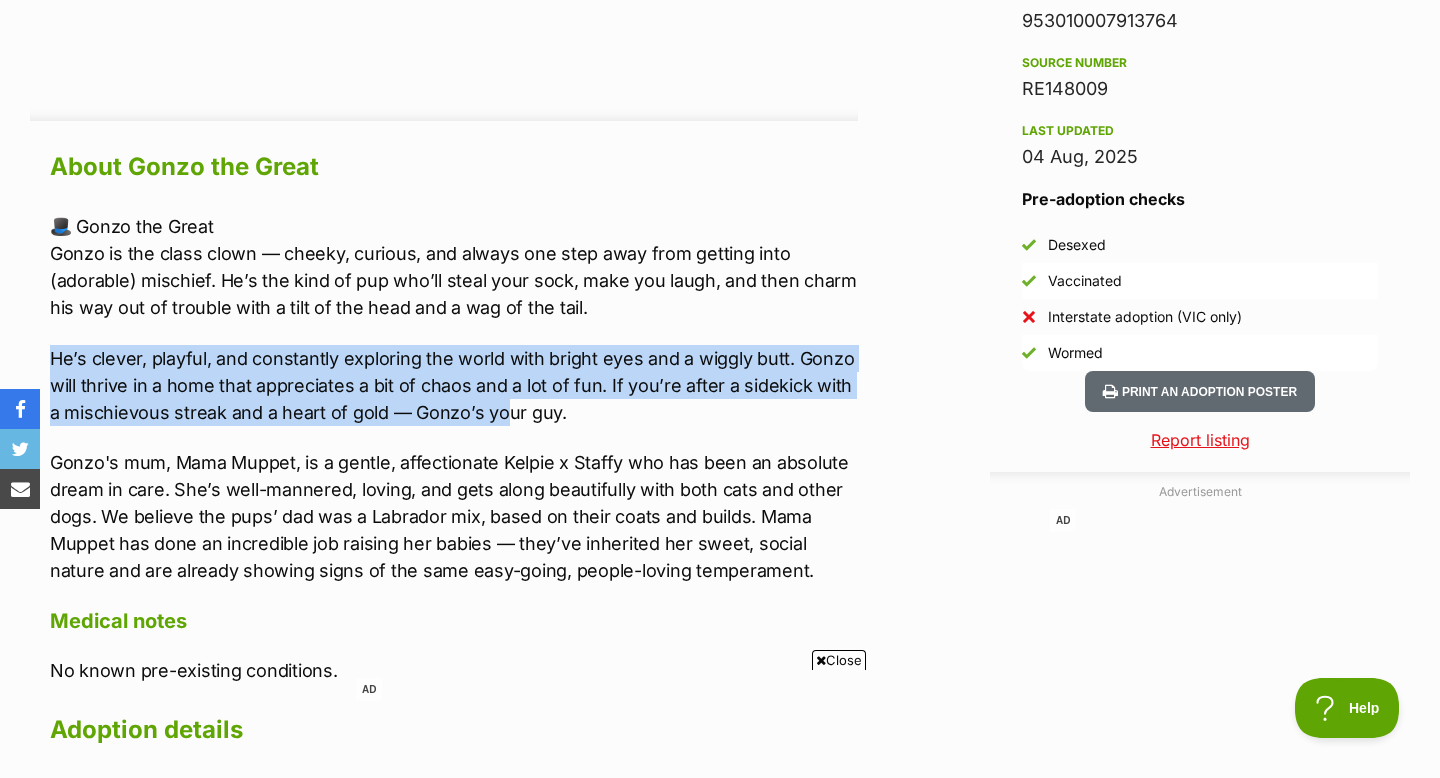 click on "He’s clever, playful, and constantly exploring the world with bright eyes and a wiggly butt. Gonzo will thrive in a home that appreciates a bit of chaos and a lot of fun. If you’re after a sidekick with a mischievous streak and a heart of gold — Gonzo’s your guy." at bounding box center [454, 385] 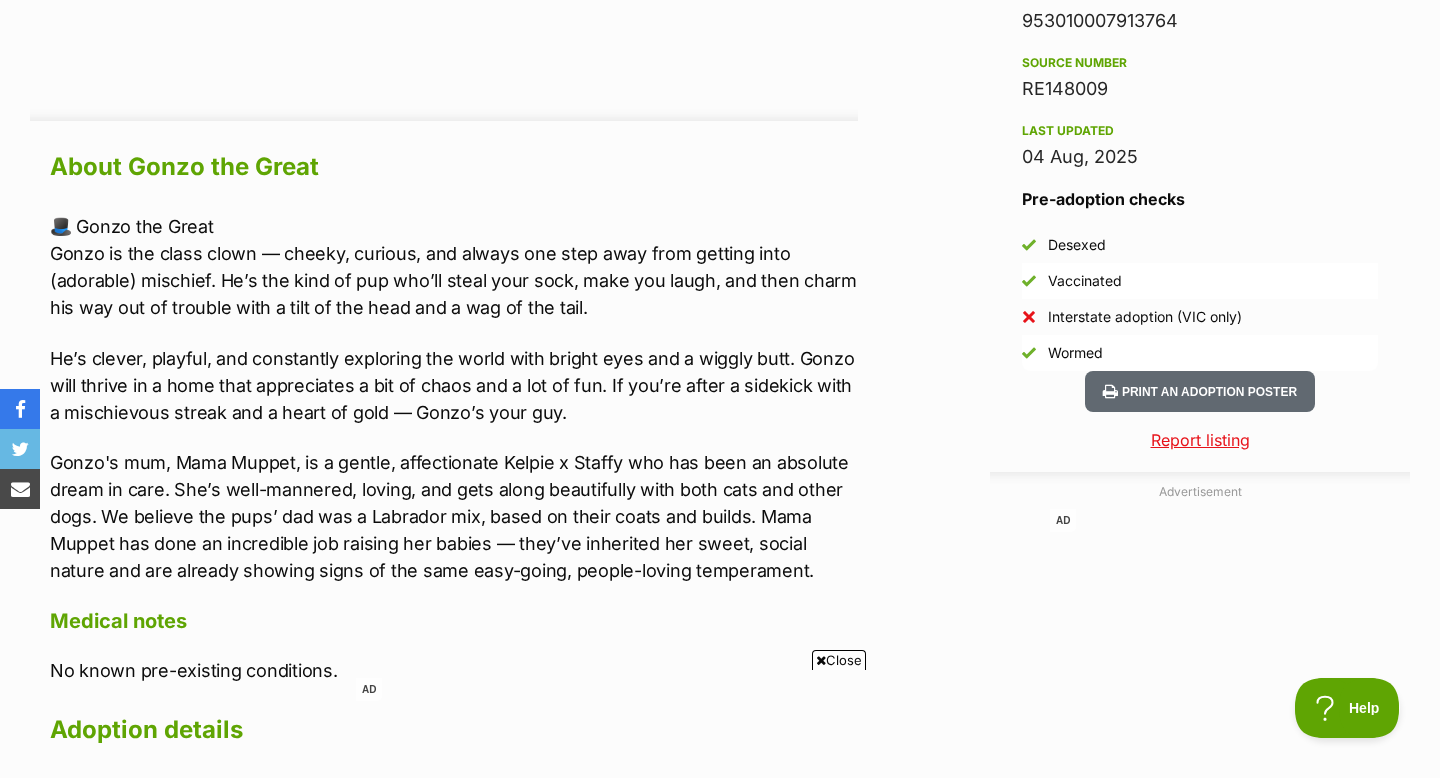 drag, startPoint x: 548, startPoint y: 444, endPoint x: 485, endPoint y: 425, distance: 65.802734 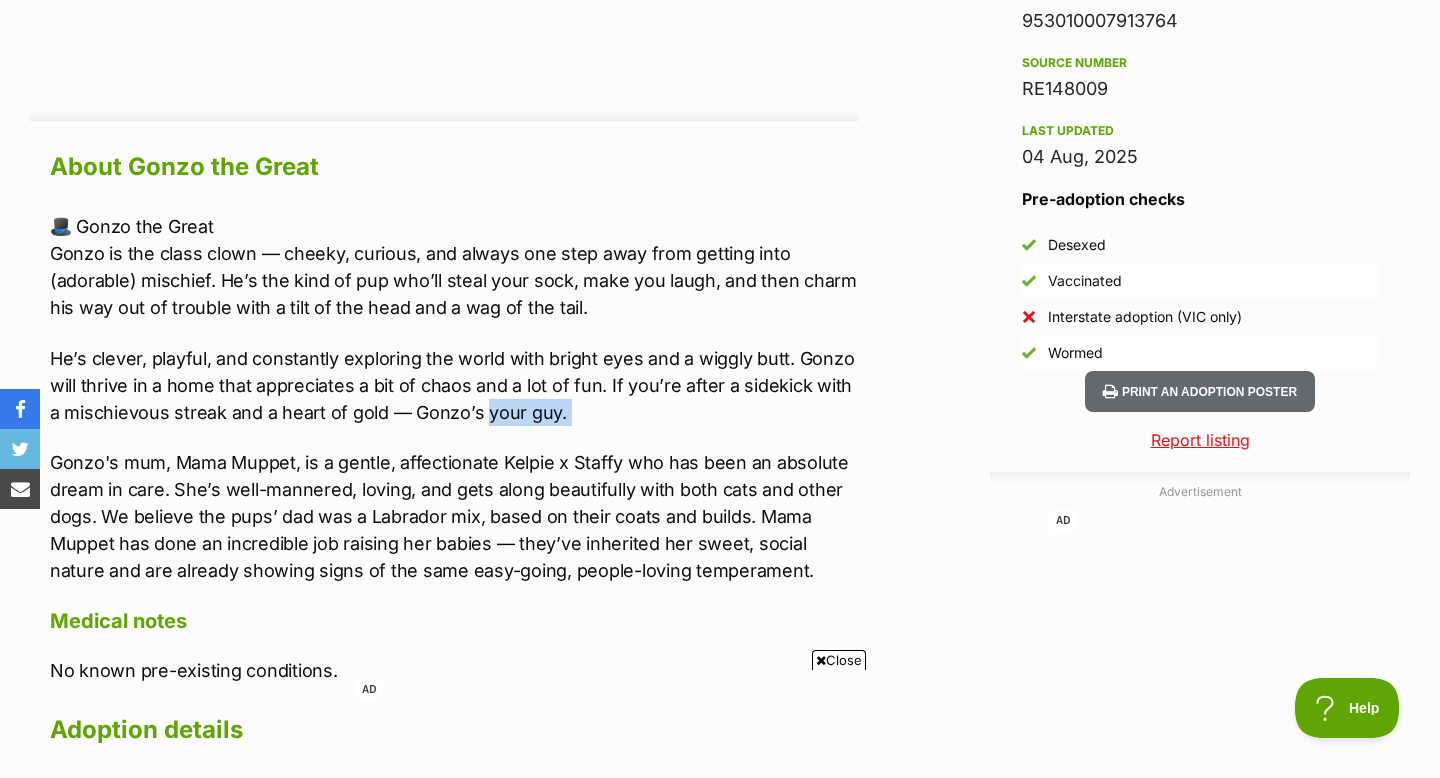 click on "He’s clever, playful, and constantly exploring the world with bright eyes and a wiggly butt. Gonzo will thrive in a home that appreciates a bit of chaos and a lot of fun. If you’re after a sidekick with a mischievous streak and a heart of gold — Gonzo’s your guy." at bounding box center (454, 385) 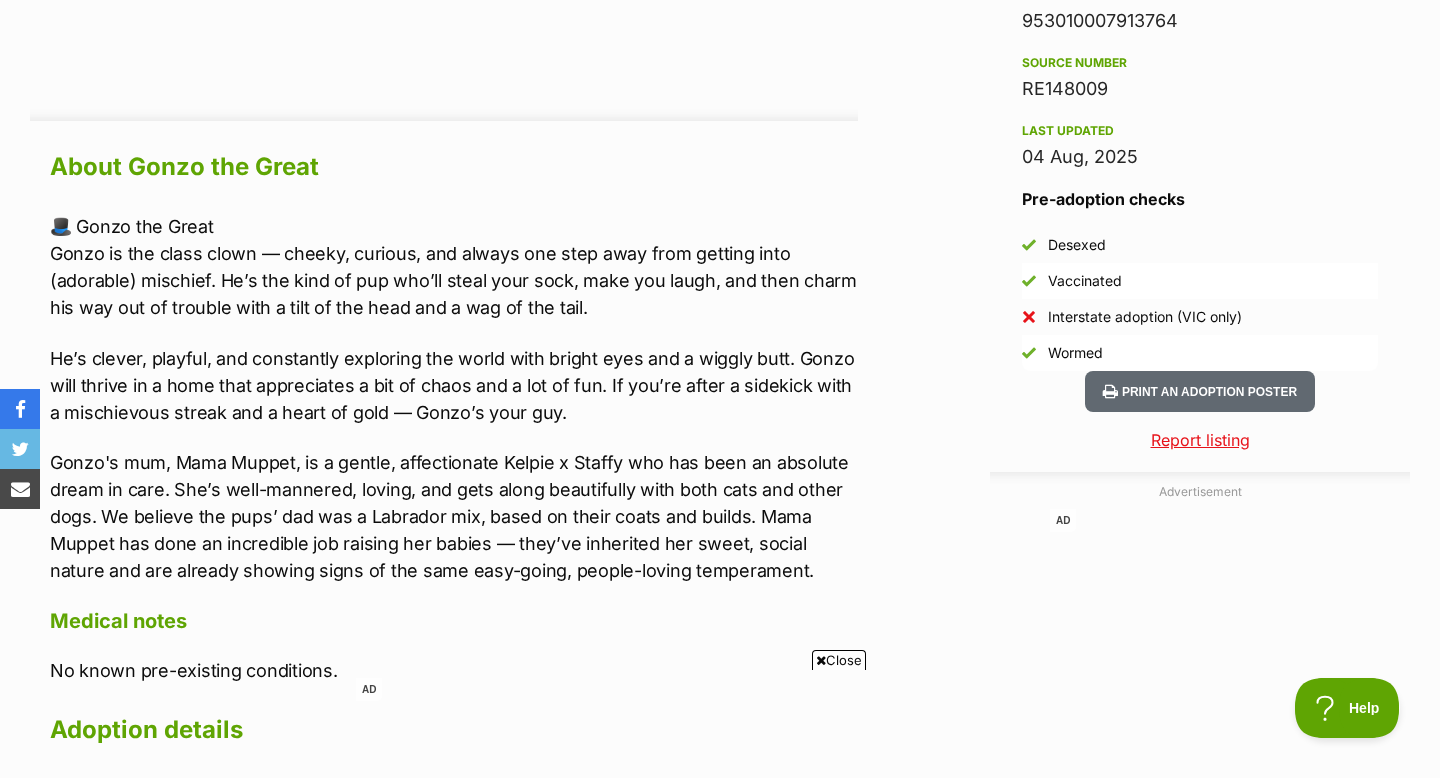 click on "Gonzo's mum, Mama Muppet, is a gentle, affectionate Kelpie x Staffy who has been an absolute dream in care. She’s well-mannered, loving, and gets along beautifully with both cats and other dogs. We believe the pups’ dad was a Labrador mix, based on their coats and builds. Mama Muppet has done an incredible job raising her babies — they’ve inherited her sweet, social nature and are already showing signs of the same easy-going, people-loving temperament." at bounding box center (454, 516) 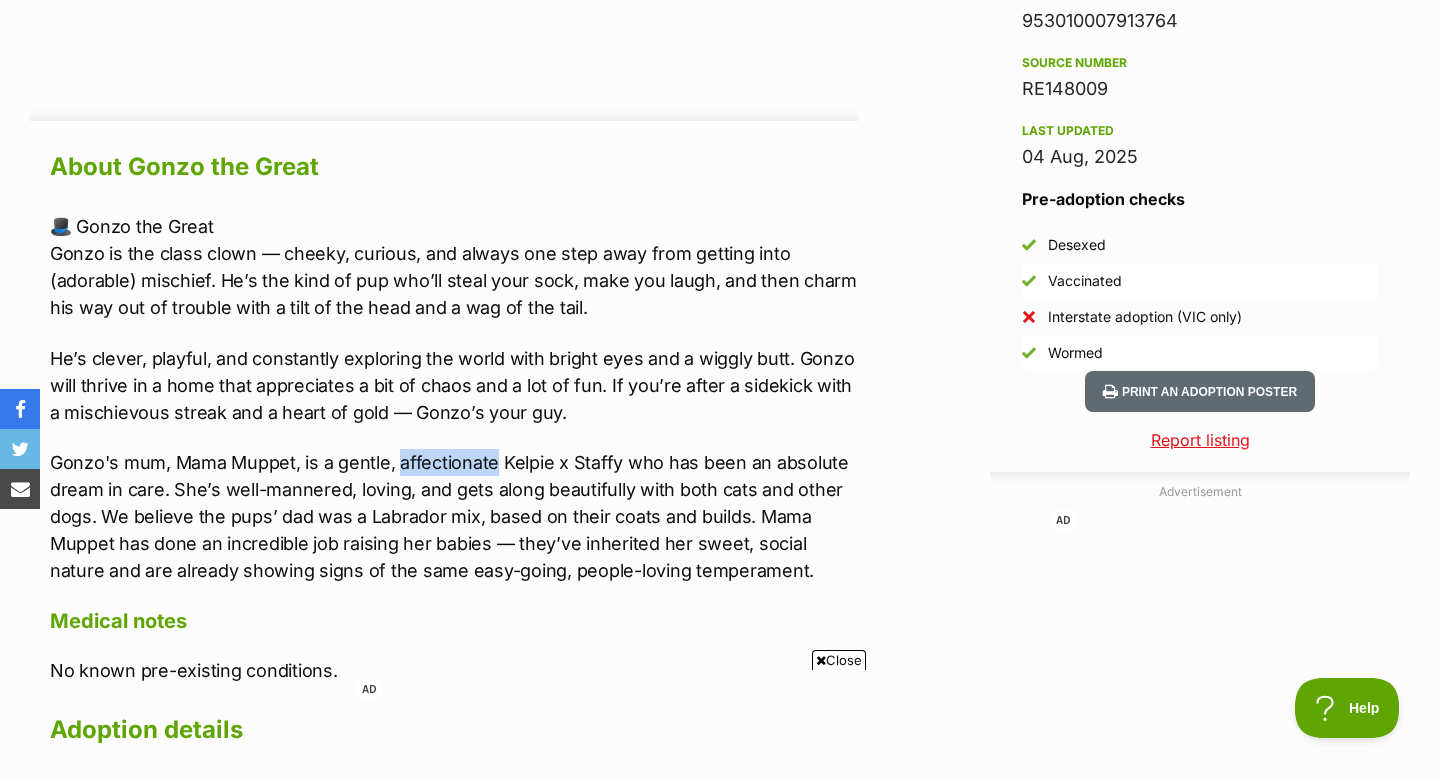 click on "Gonzo's mum, Mama Muppet, is a gentle, affectionate Kelpie x Staffy who has been an absolute dream in care. She’s well-mannered, loving, and gets along beautifully with both cats and other dogs. We believe the pups’ dad was a Labrador mix, based on their coats and builds. Mama Muppet has done an incredible job raising her babies — they’ve inherited her sweet, social nature and are already showing signs of the same easy-going, people-loving temperament." at bounding box center [454, 516] 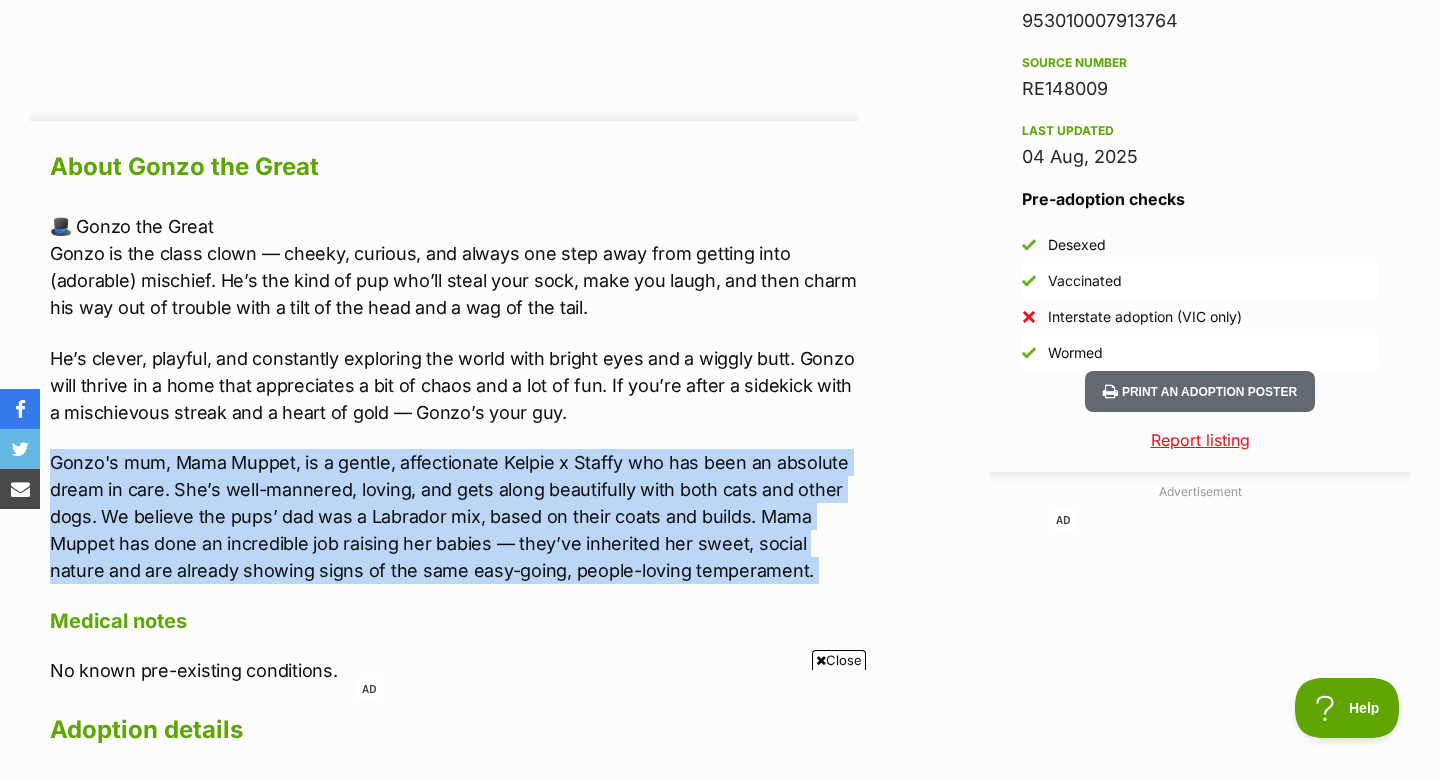 click on "Gonzo's mum, Mama Muppet, is a gentle, affectionate Kelpie x Staffy who has been an absolute dream in care. She’s well-mannered, loving, and gets along beautifully with both cats and other dogs. We believe the pups’ dad was a Labrador mix, based on their coats and builds. Mama Muppet has done an incredible job raising her babies — they’ve inherited her sweet, social nature and are already showing signs of the same easy-going, people-loving temperament." at bounding box center (454, 516) 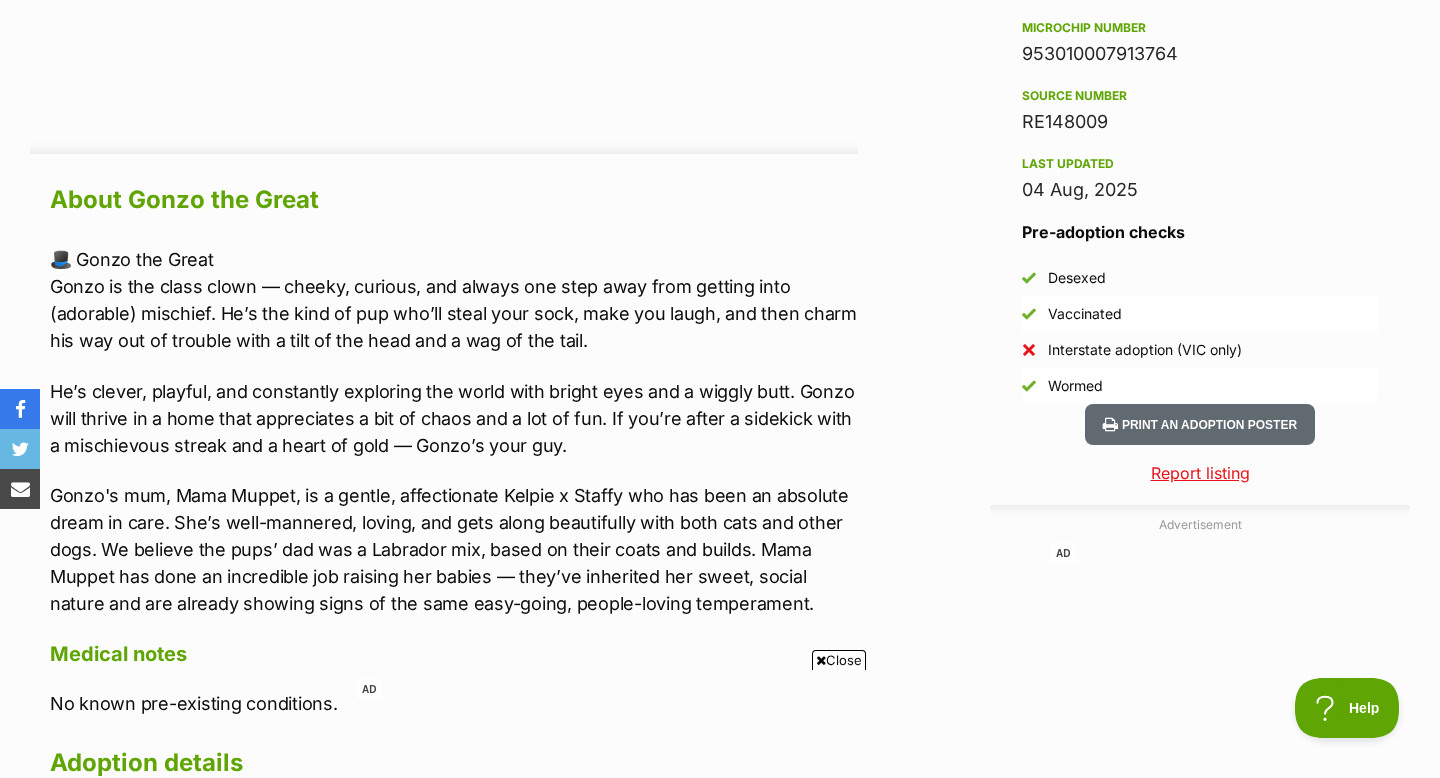 scroll, scrollTop: 1728, scrollLeft: 0, axis: vertical 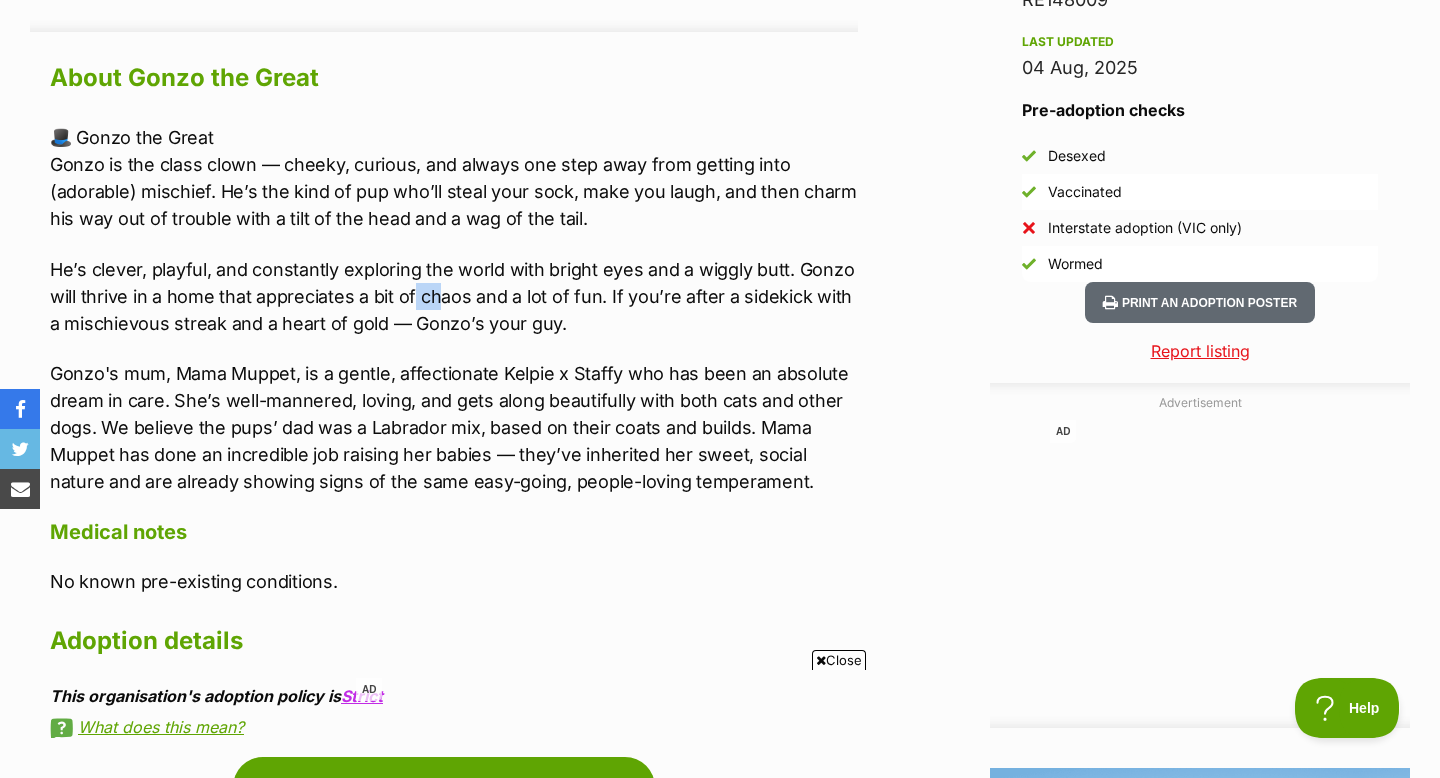 drag, startPoint x: 437, startPoint y: 293, endPoint x: 407, endPoint y: 282, distance: 31.95309 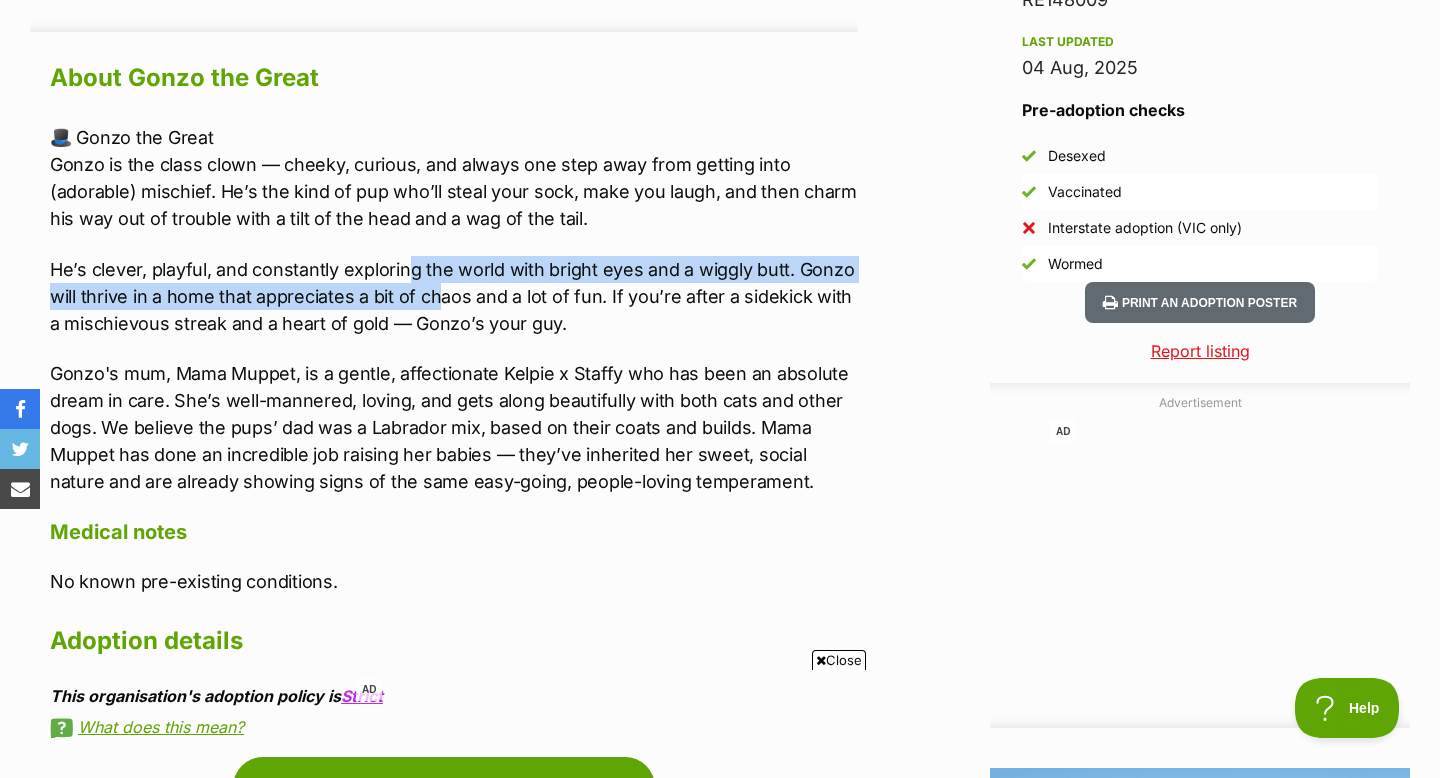 click on "He’s clever, playful, and constantly exploring the world with bright eyes and a wiggly butt. Gonzo will thrive in a home that appreciates a bit of chaos and a lot of fun. If you’re after a sidekick with a mischievous streak and a heart of gold — Gonzo’s your guy." at bounding box center (454, 296) 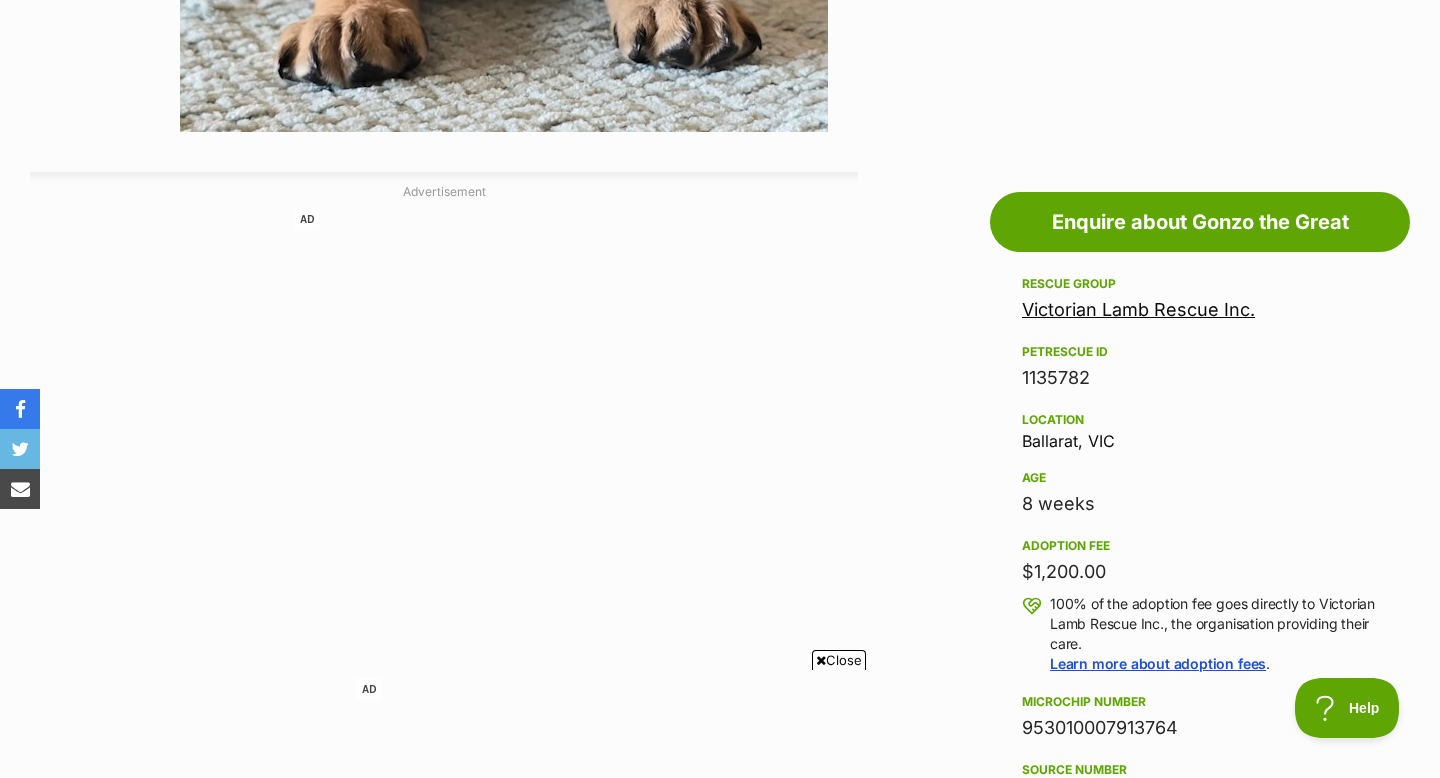 scroll, scrollTop: 929, scrollLeft: 0, axis: vertical 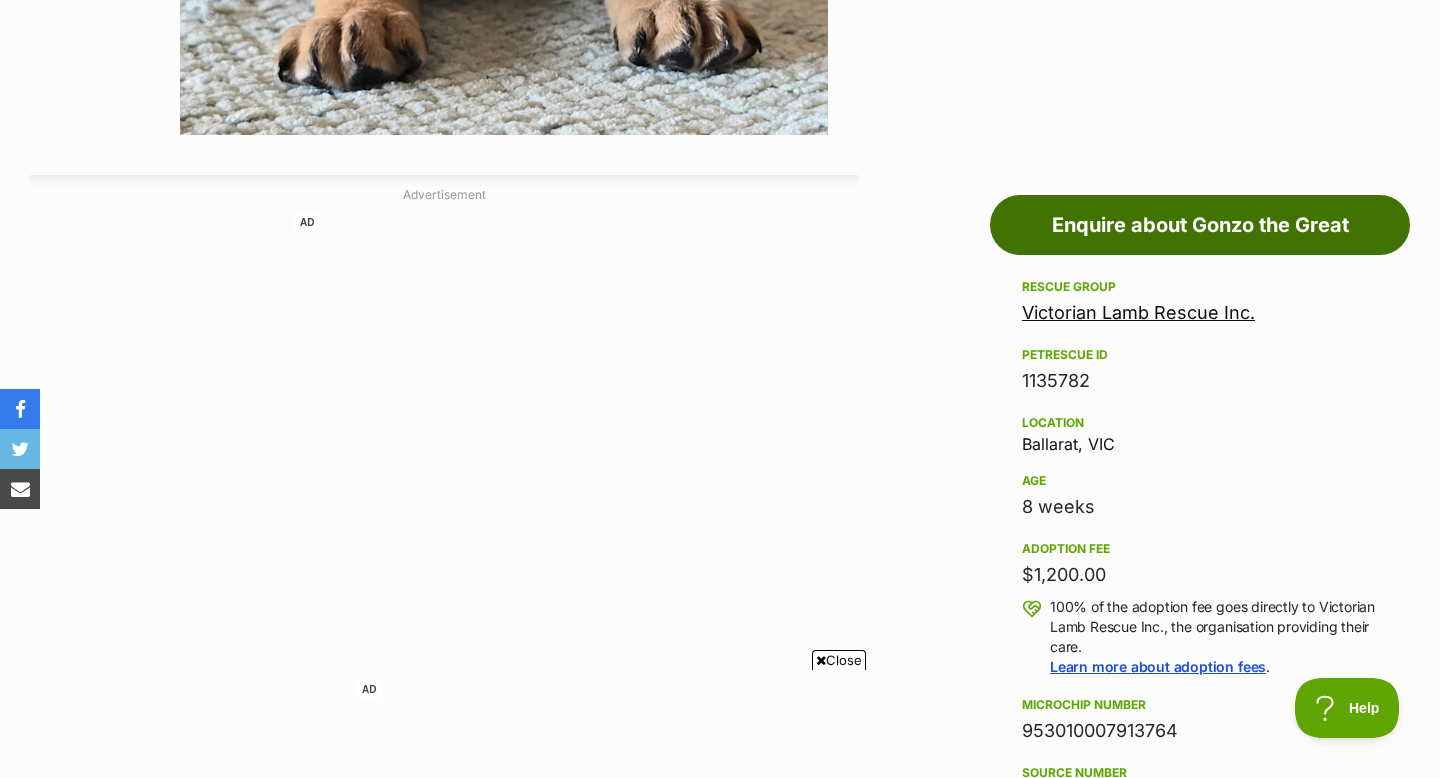 click on "Enquire about Gonzo the Great" at bounding box center (1200, 225) 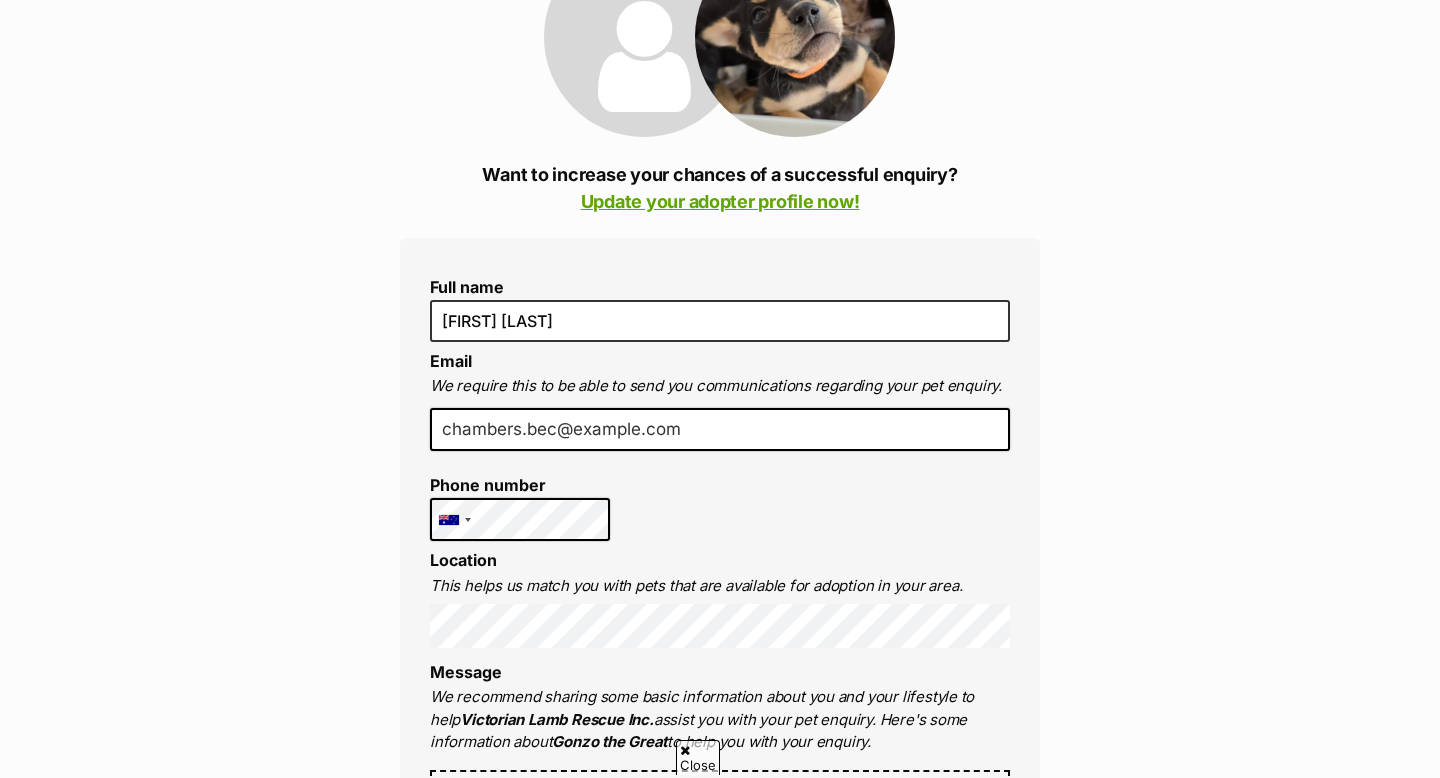 scroll, scrollTop: 317, scrollLeft: 0, axis: vertical 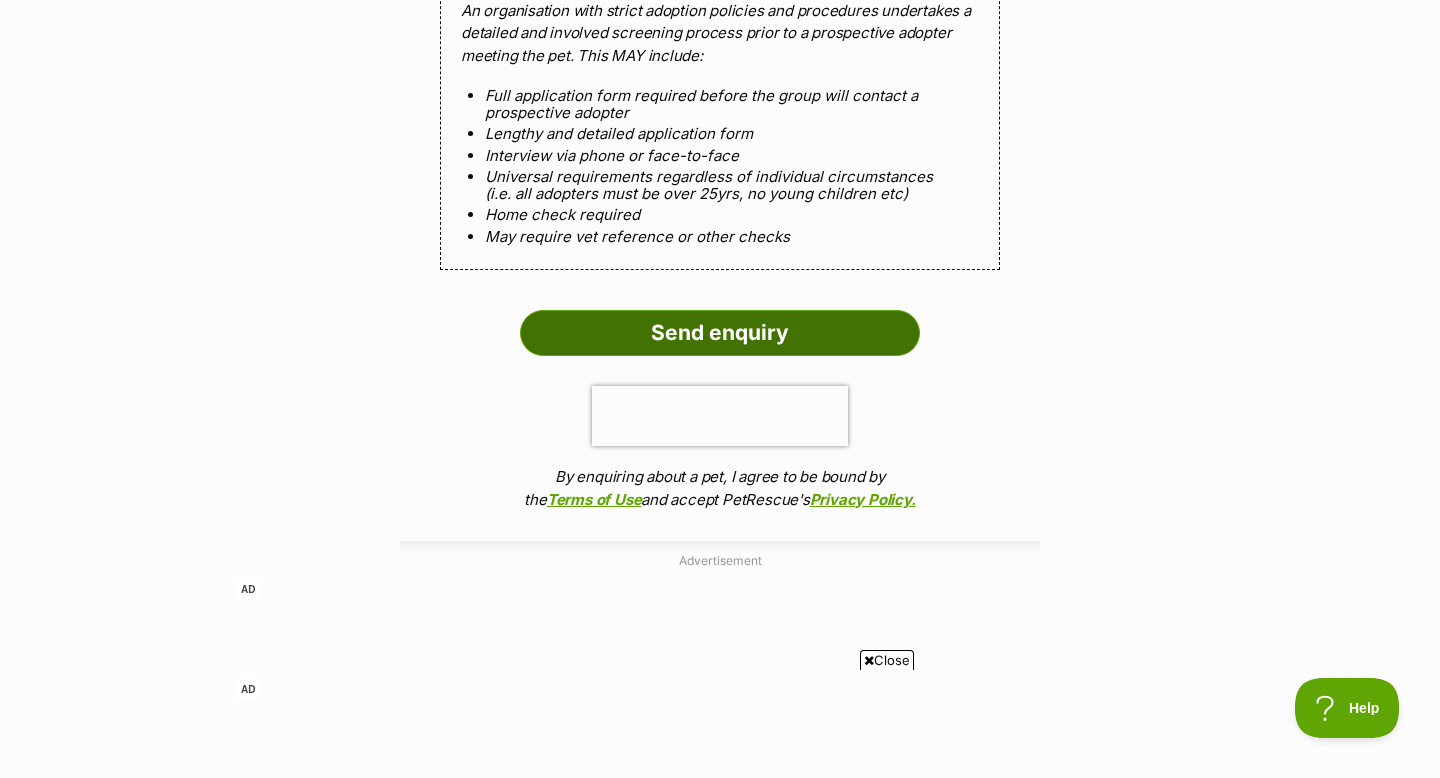 click on "Send enquiry" at bounding box center (720, 333) 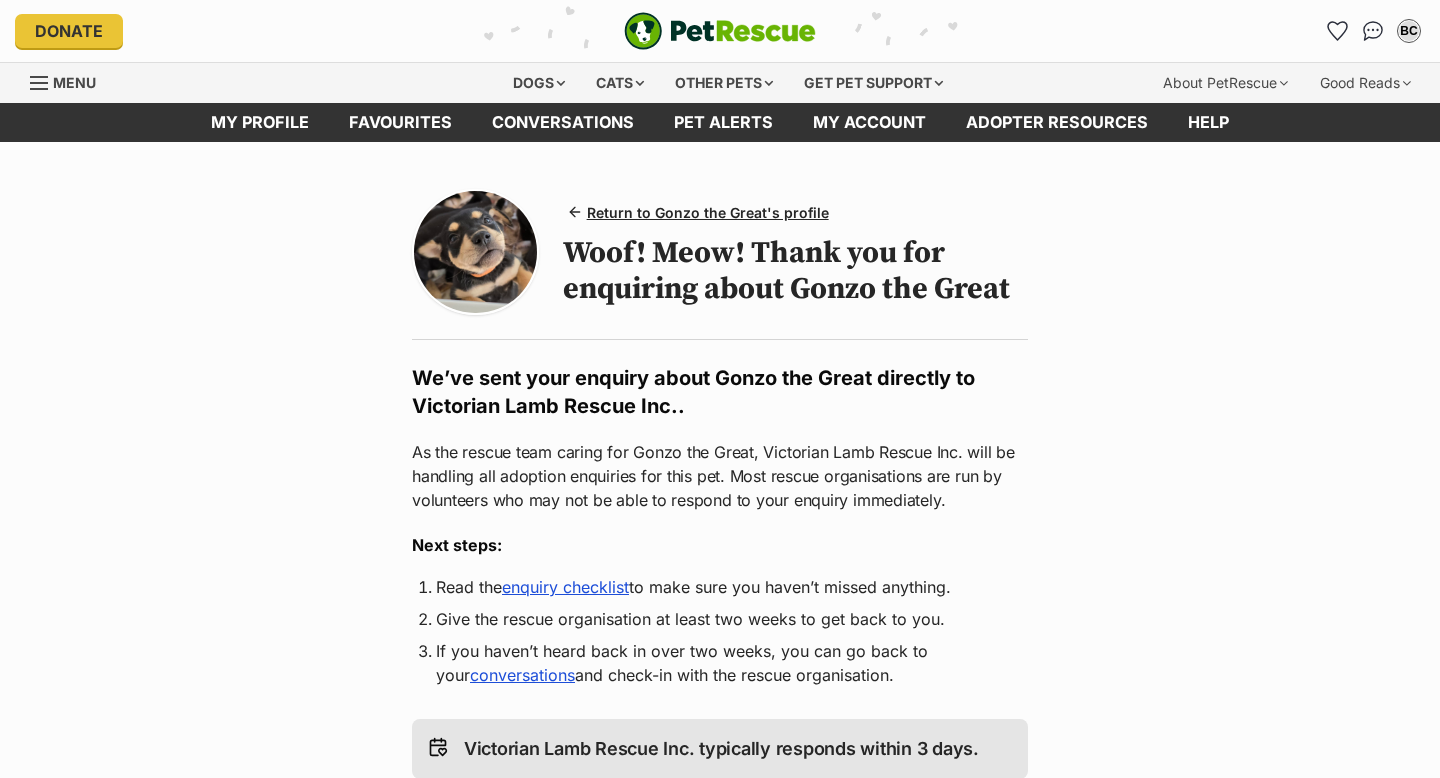 scroll, scrollTop: 0, scrollLeft: 0, axis: both 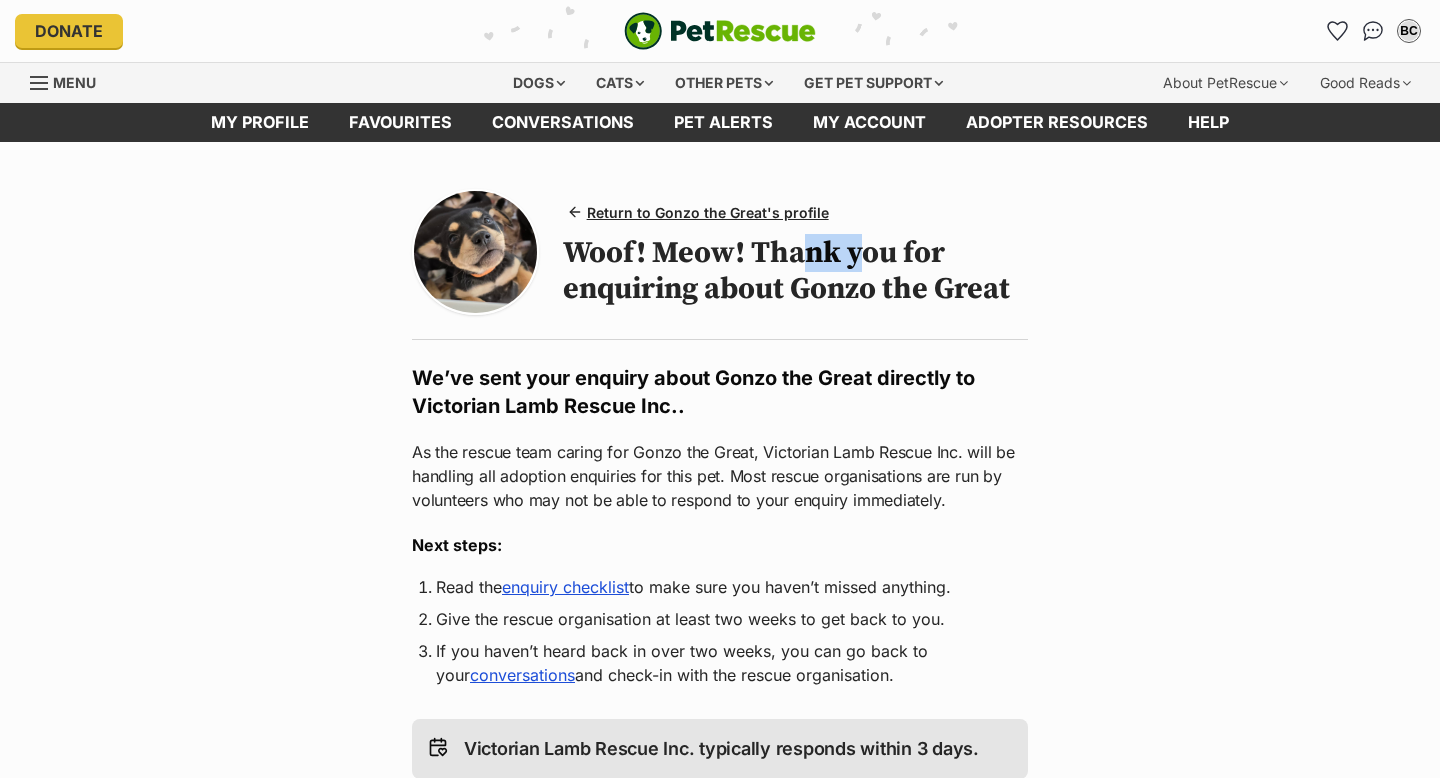 drag, startPoint x: 867, startPoint y: 262, endPoint x: 877, endPoint y: 268, distance: 11.661903 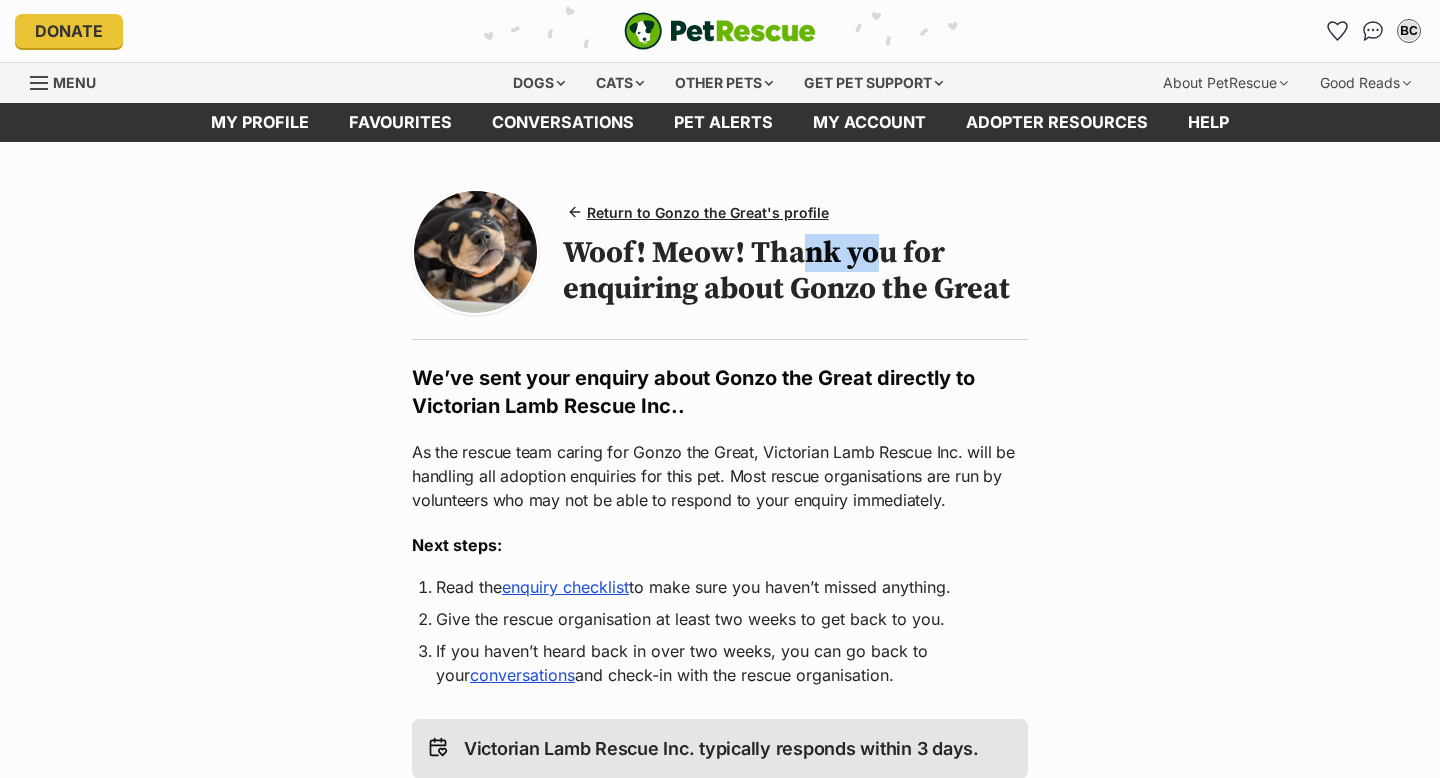 scroll, scrollTop: 0, scrollLeft: 0, axis: both 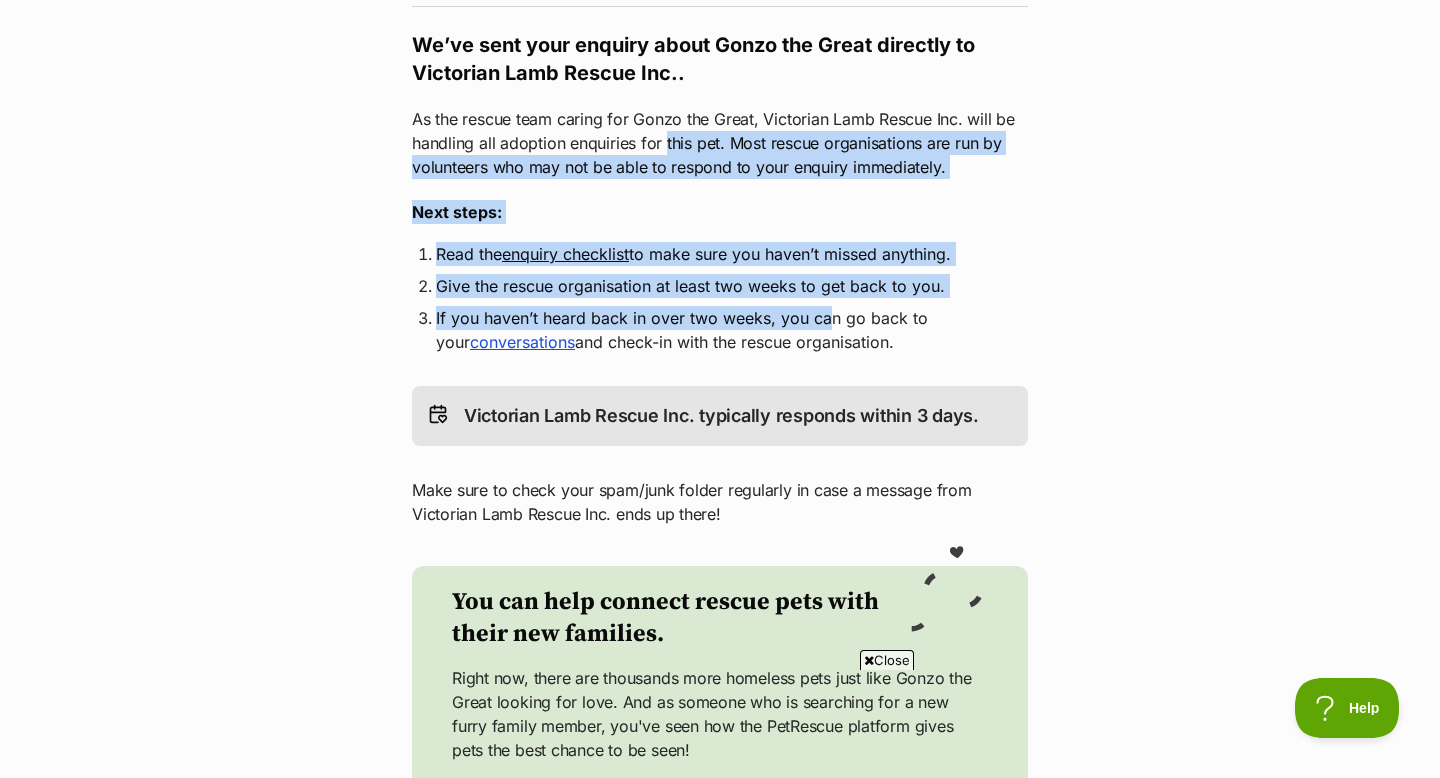 drag, startPoint x: 828, startPoint y: 326, endPoint x: 665, endPoint y: 135, distance: 251.0976 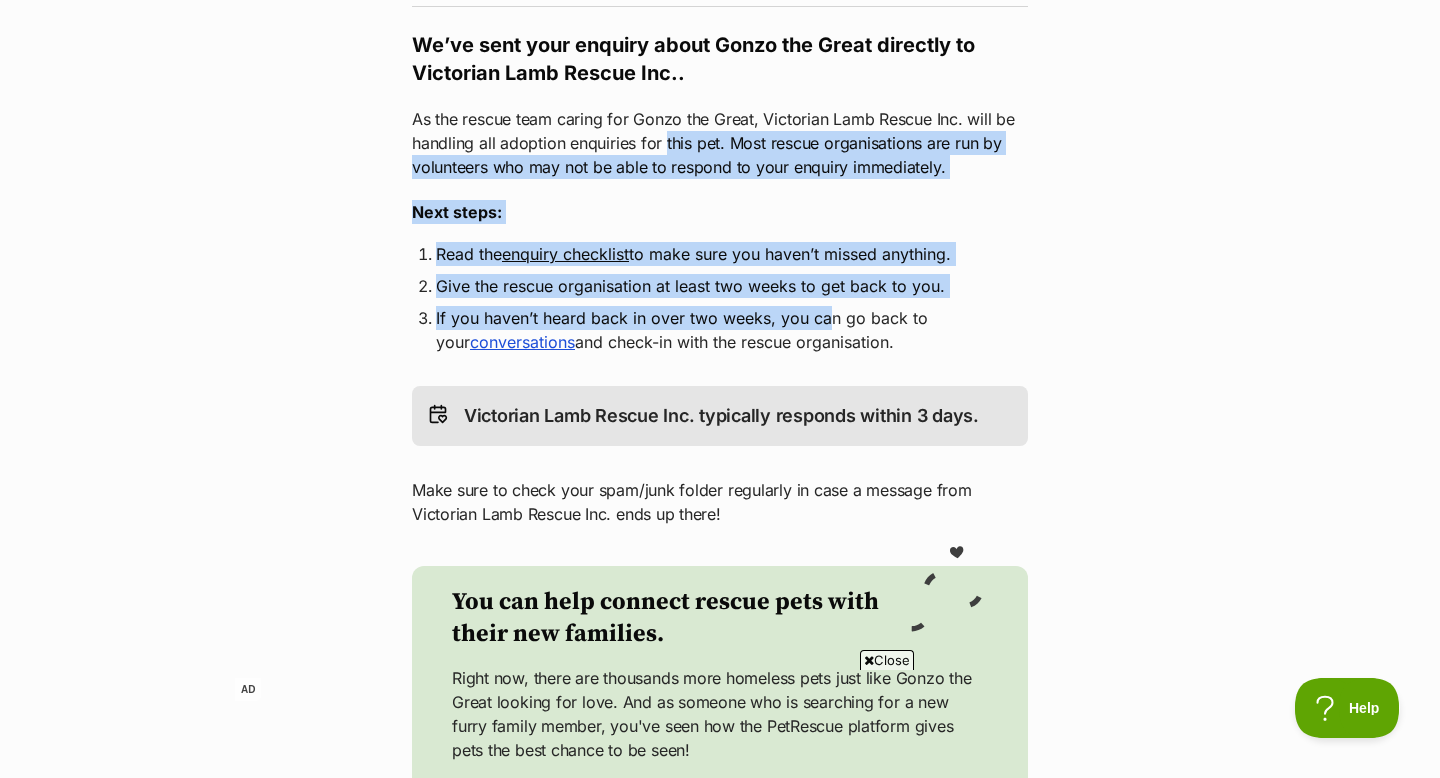 click on "As the rescue team caring for Gonzo the Great, Victorian Lamb Rescue Inc. will be handling all adoption enquiries for this pet. Most rescue organisations are run by volunteers who may not be able to respond to your enquiry immediately." at bounding box center (720, 143) 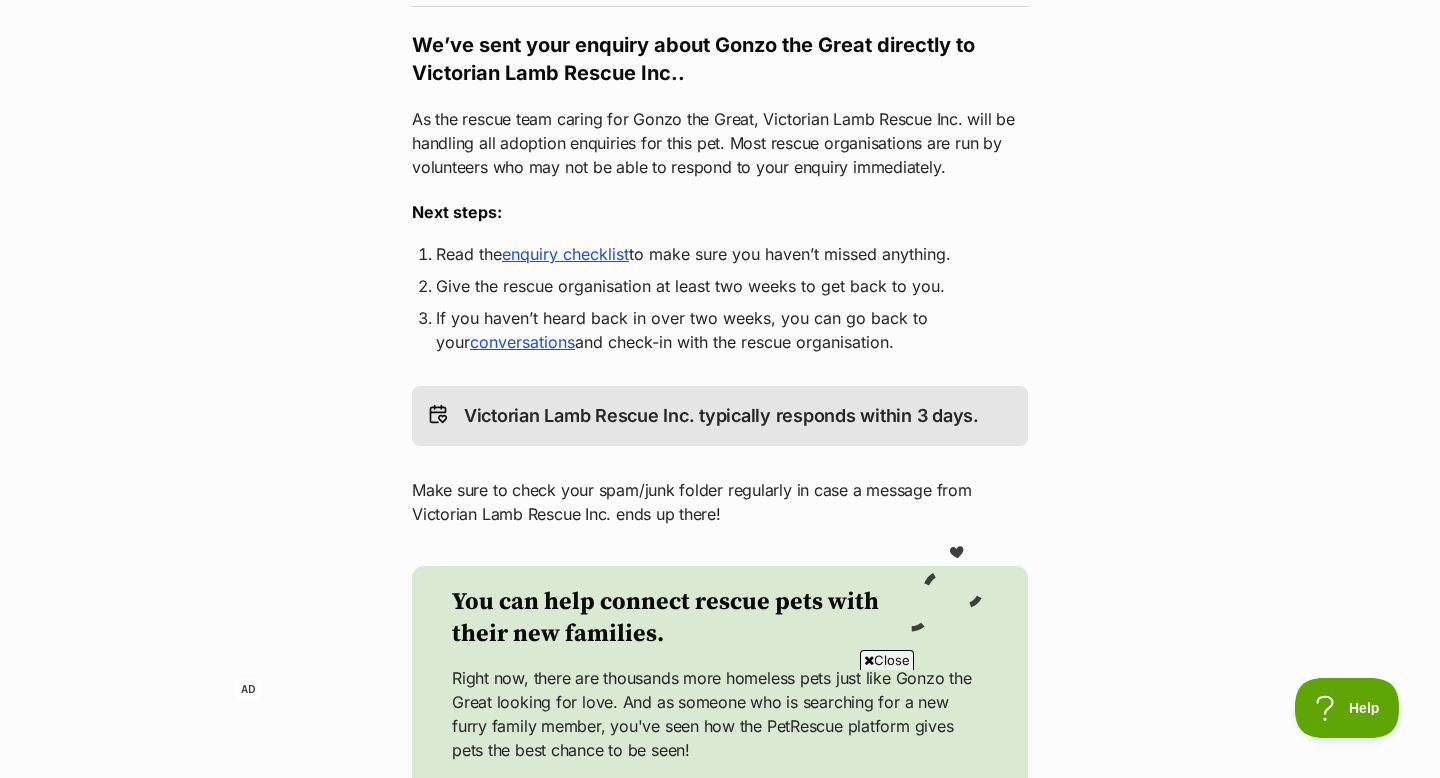 drag, startPoint x: 623, startPoint y: 112, endPoint x: 841, endPoint y: 305, distance: 291.15802 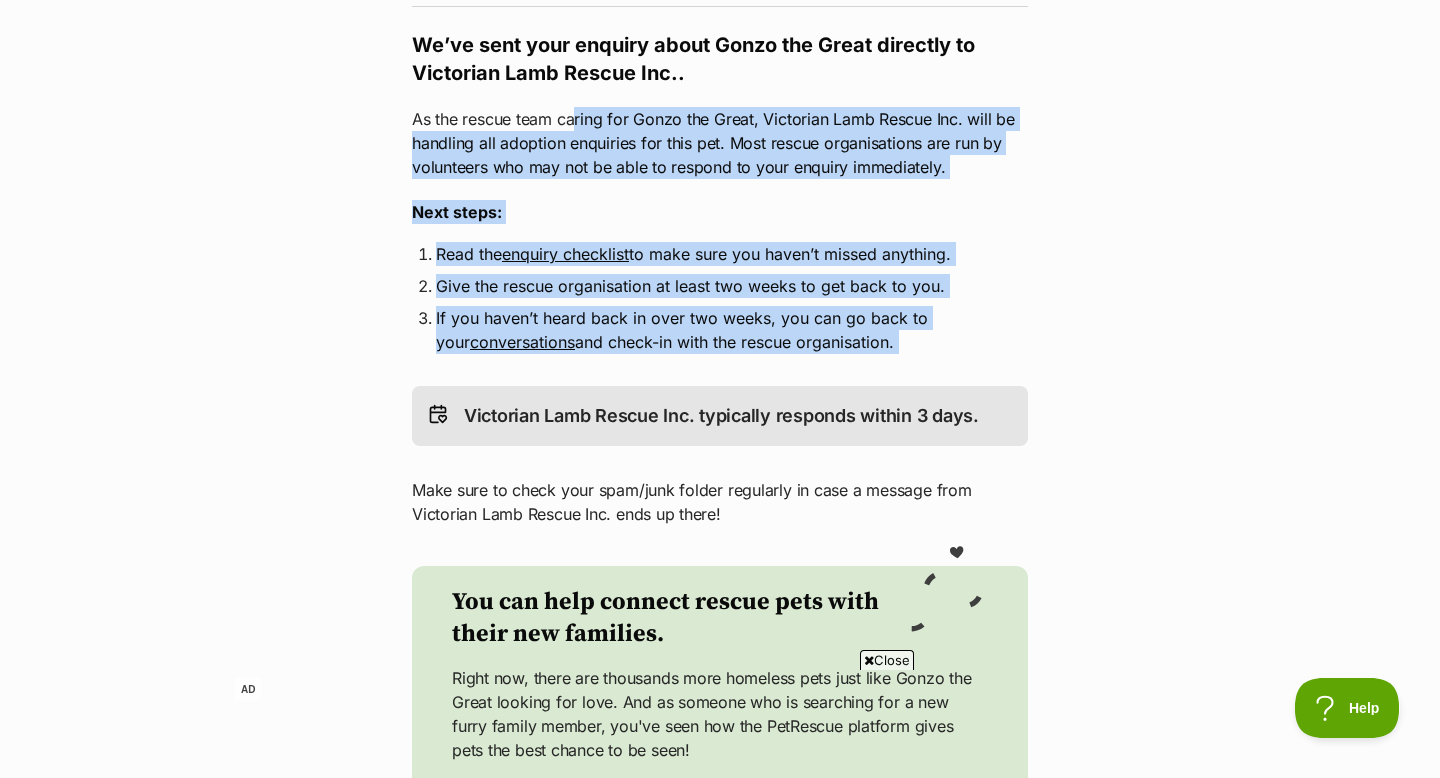 drag, startPoint x: 841, startPoint y: 305, endPoint x: 907, endPoint y: 376, distance: 96.938126 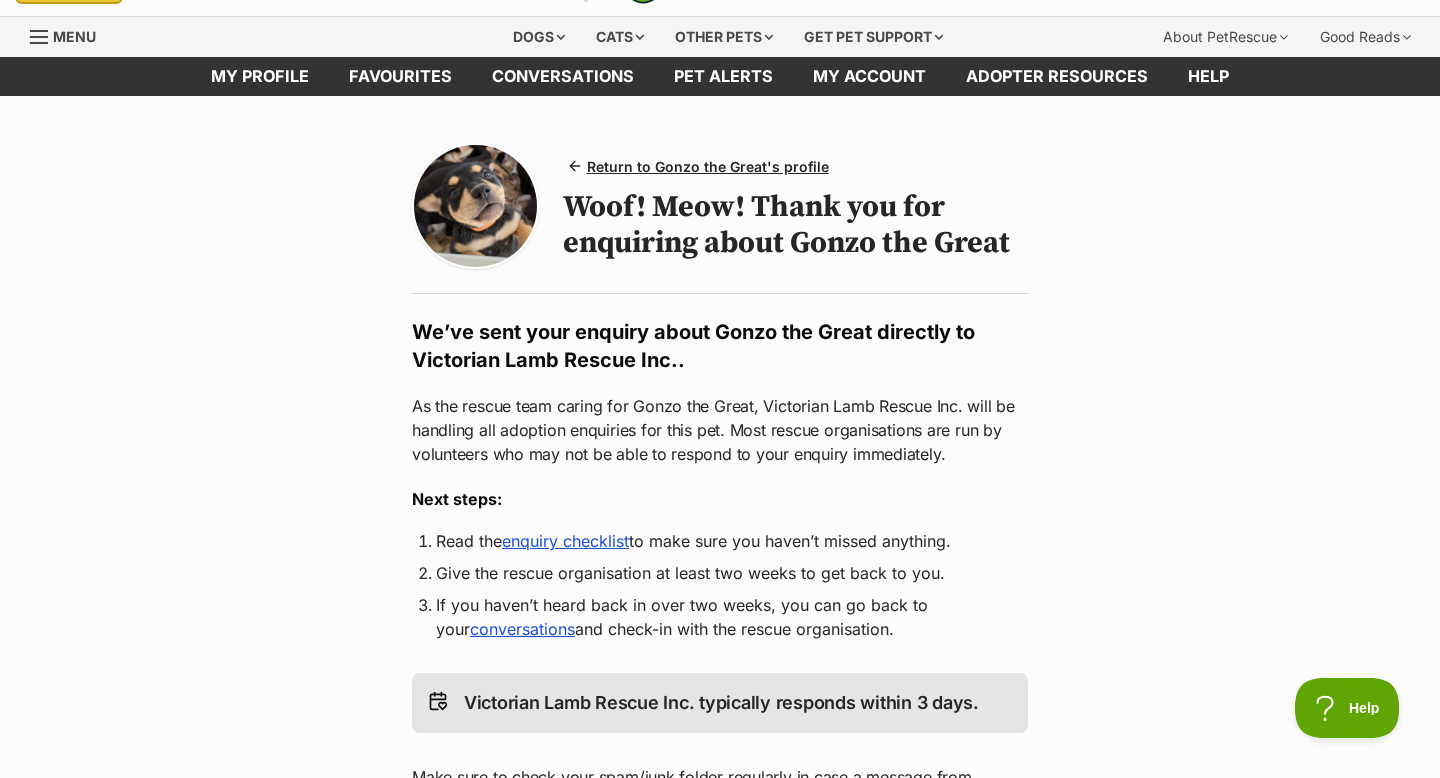 scroll, scrollTop: 0, scrollLeft: 0, axis: both 